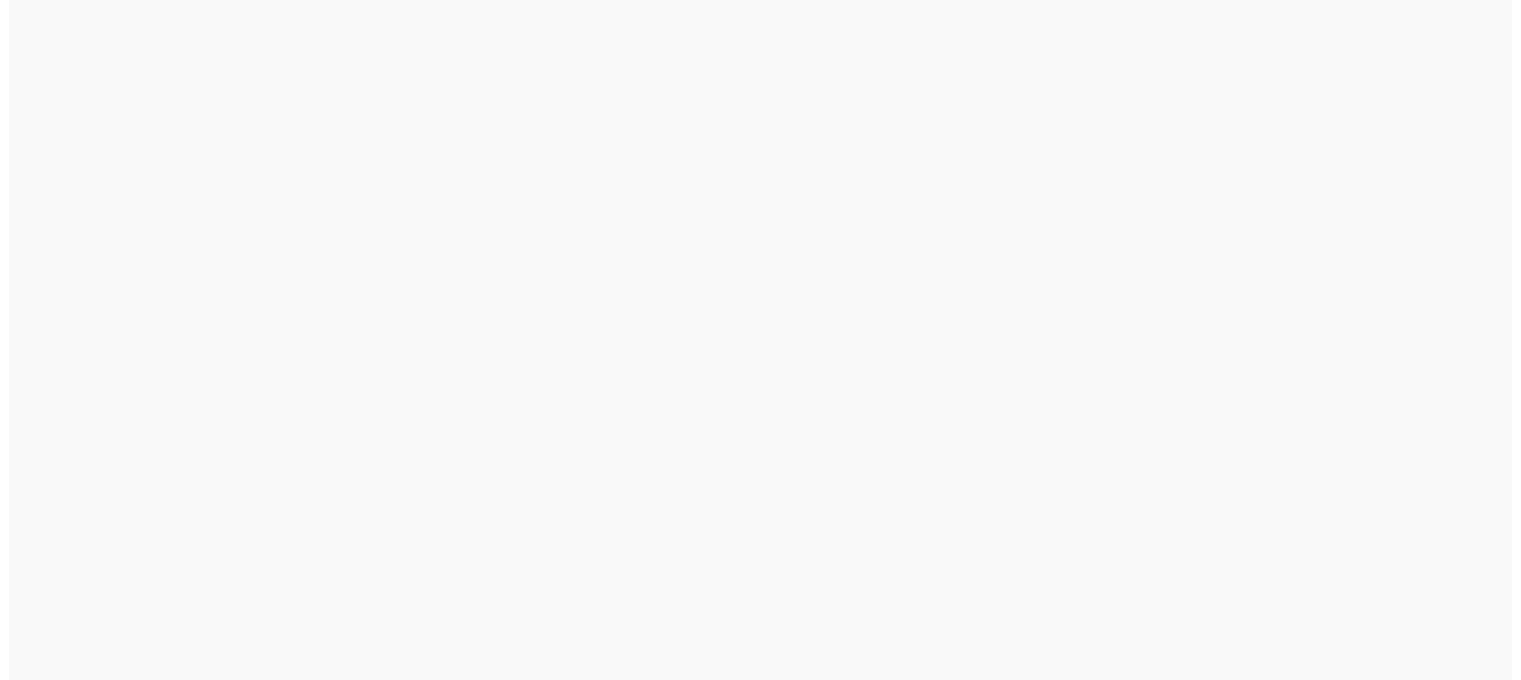 scroll, scrollTop: 0, scrollLeft: 0, axis: both 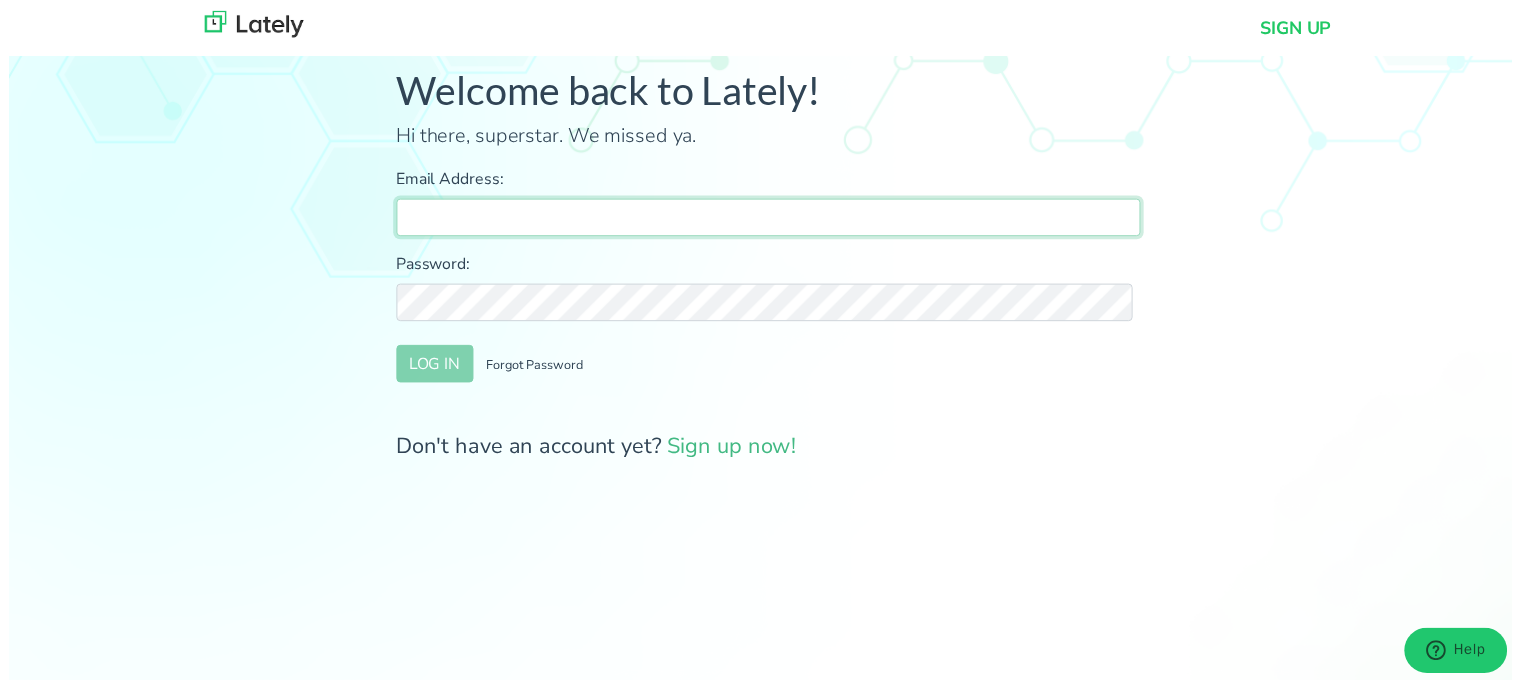 click on "Email Address:" at bounding box center [768, 220] 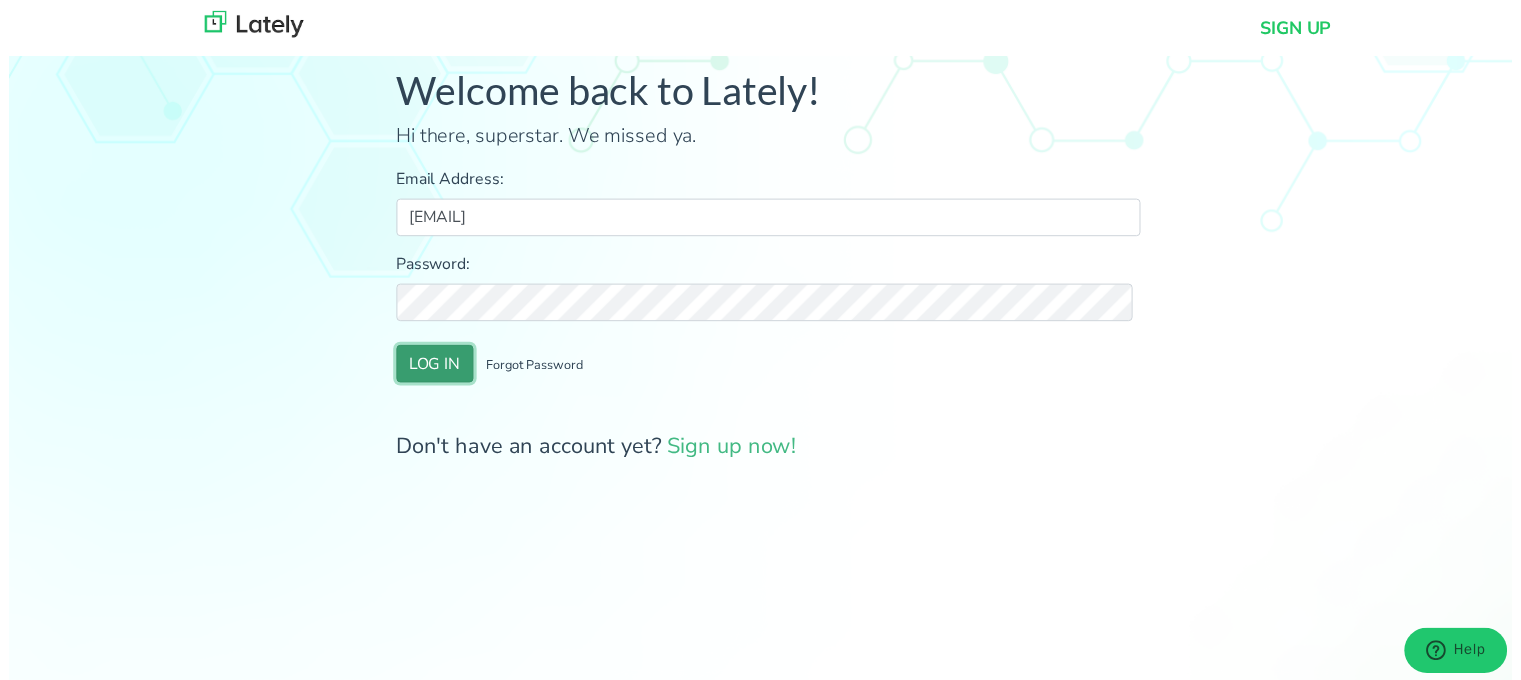 click on "LOG IN" at bounding box center [431, 368] 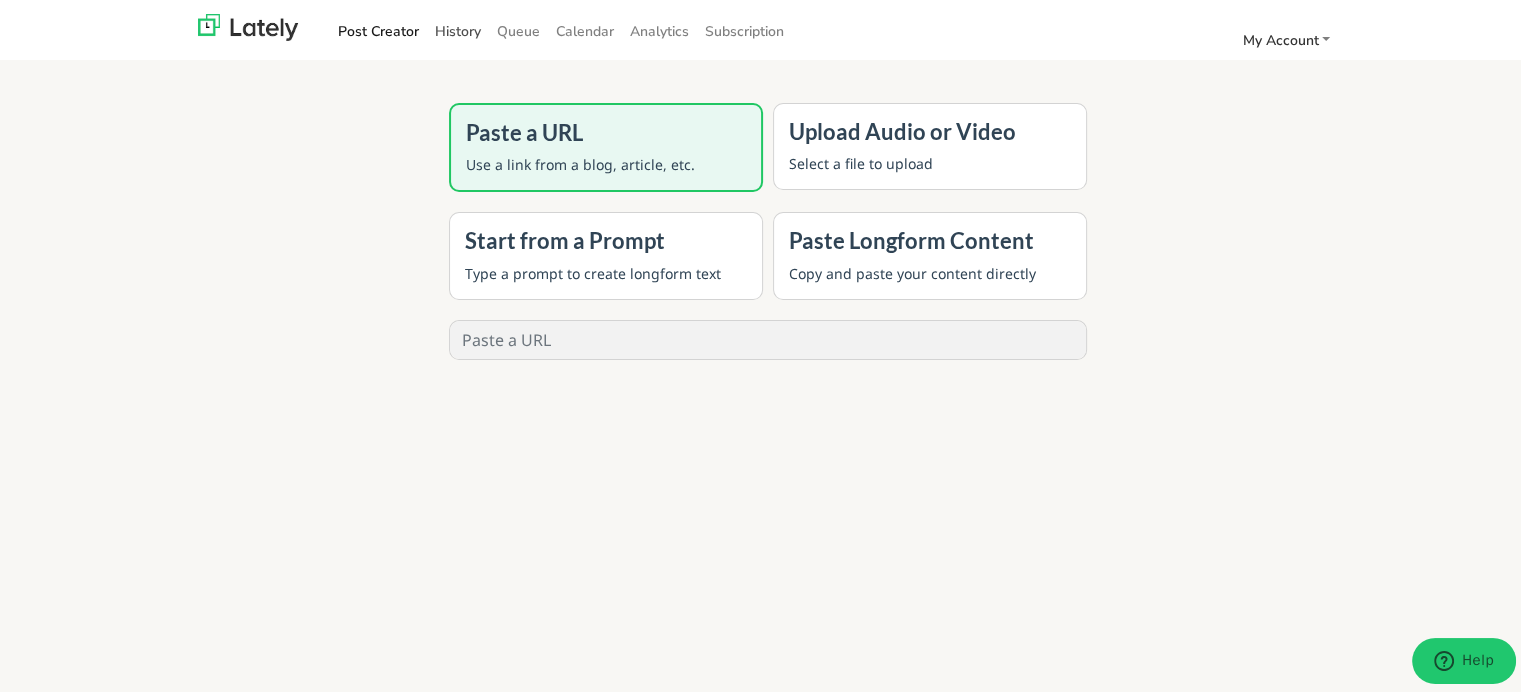 click on "History" at bounding box center (458, 28) 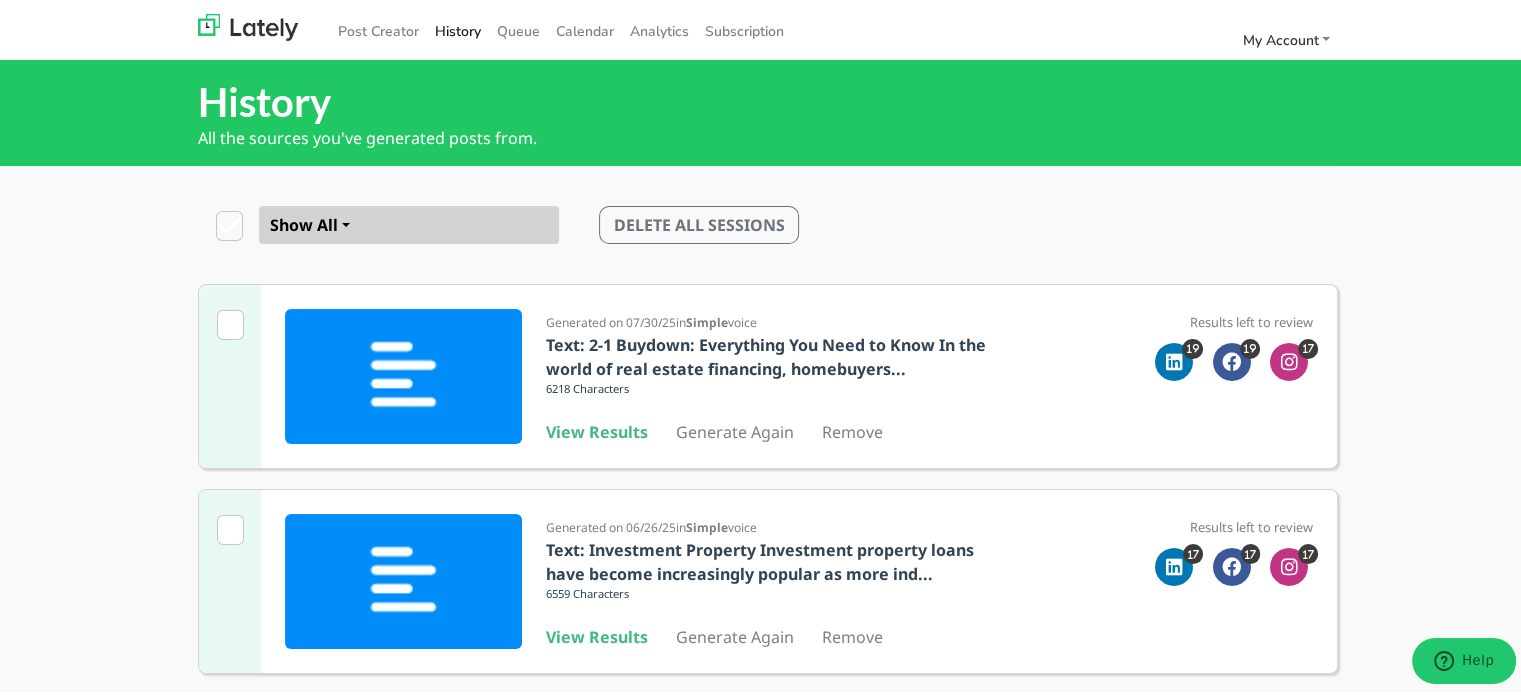 scroll, scrollTop: 608, scrollLeft: 0, axis: vertical 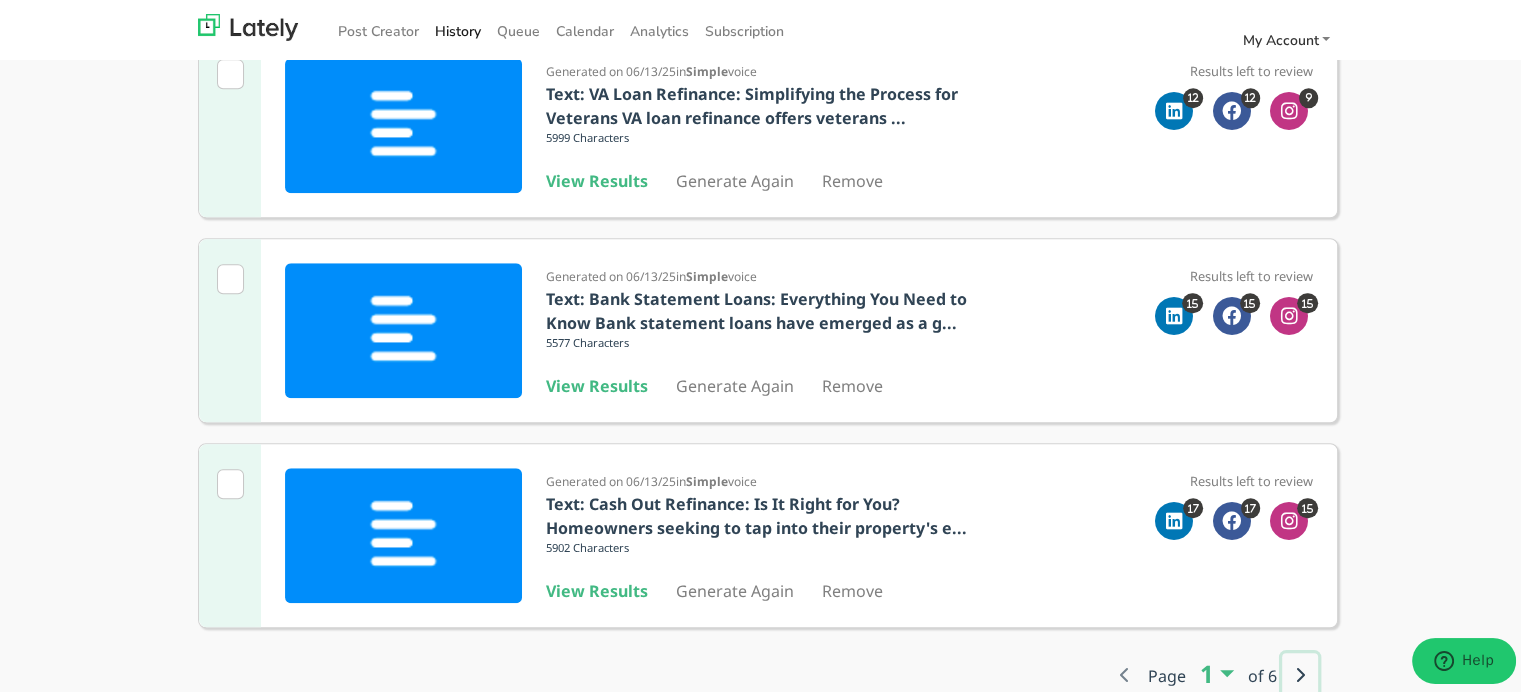 click at bounding box center (1300, 672) 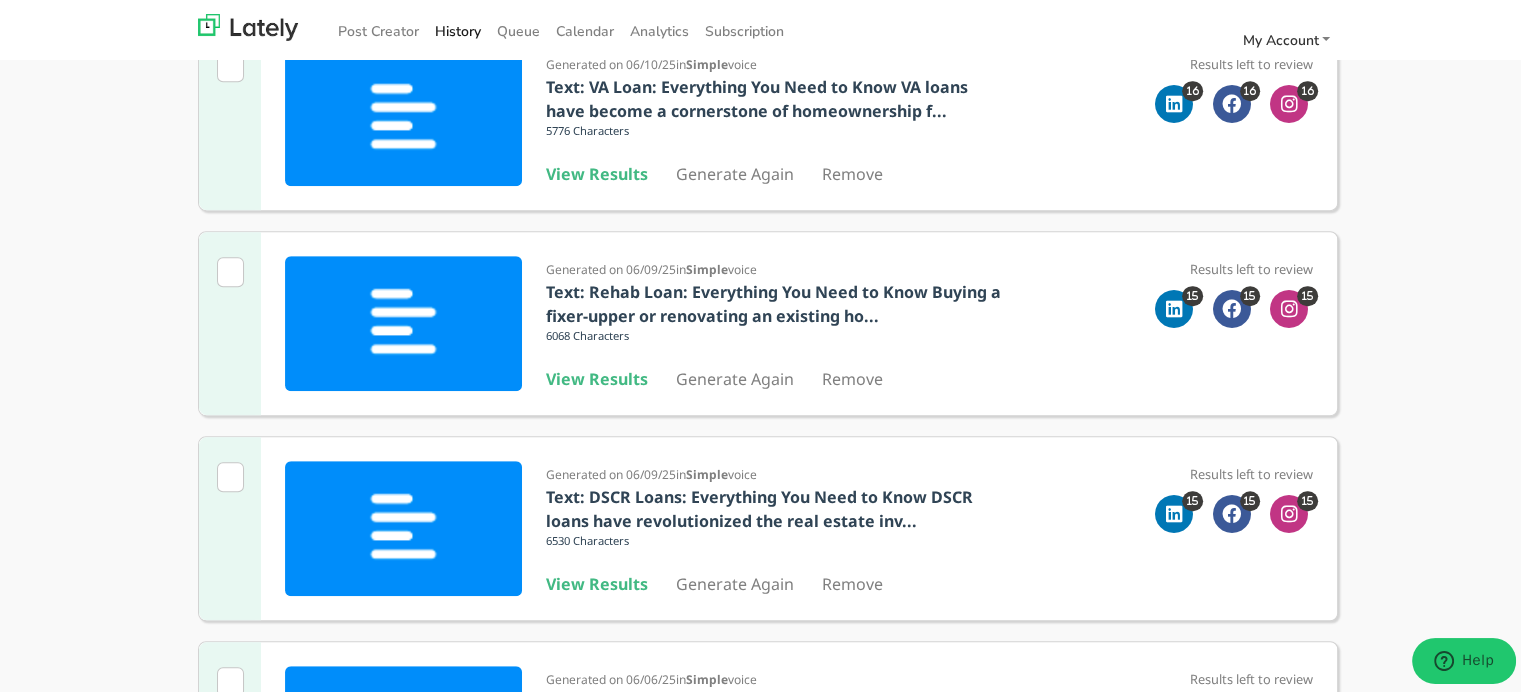 scroll, scrollTop: 471, scrollLeft: 0, axis: vertical 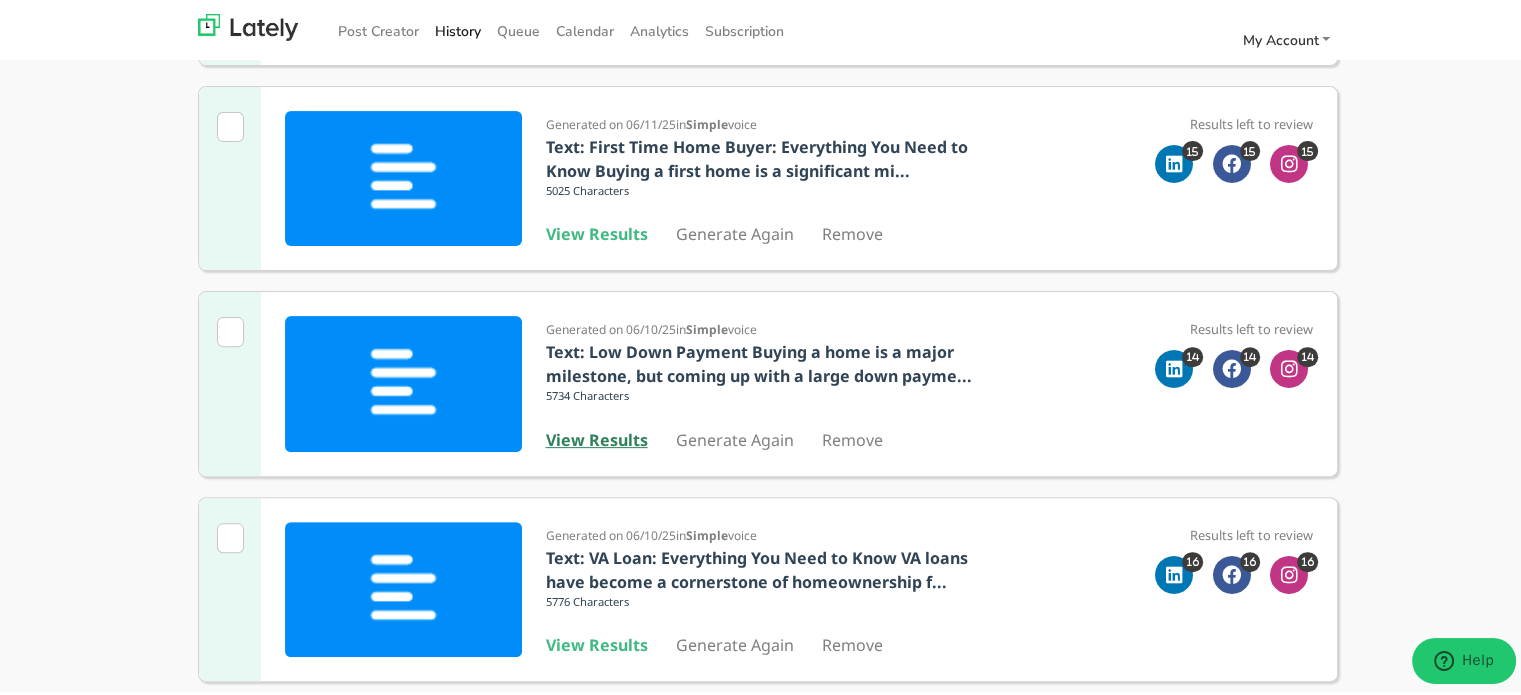 click on "View Results" at bounding box center [597, 437] 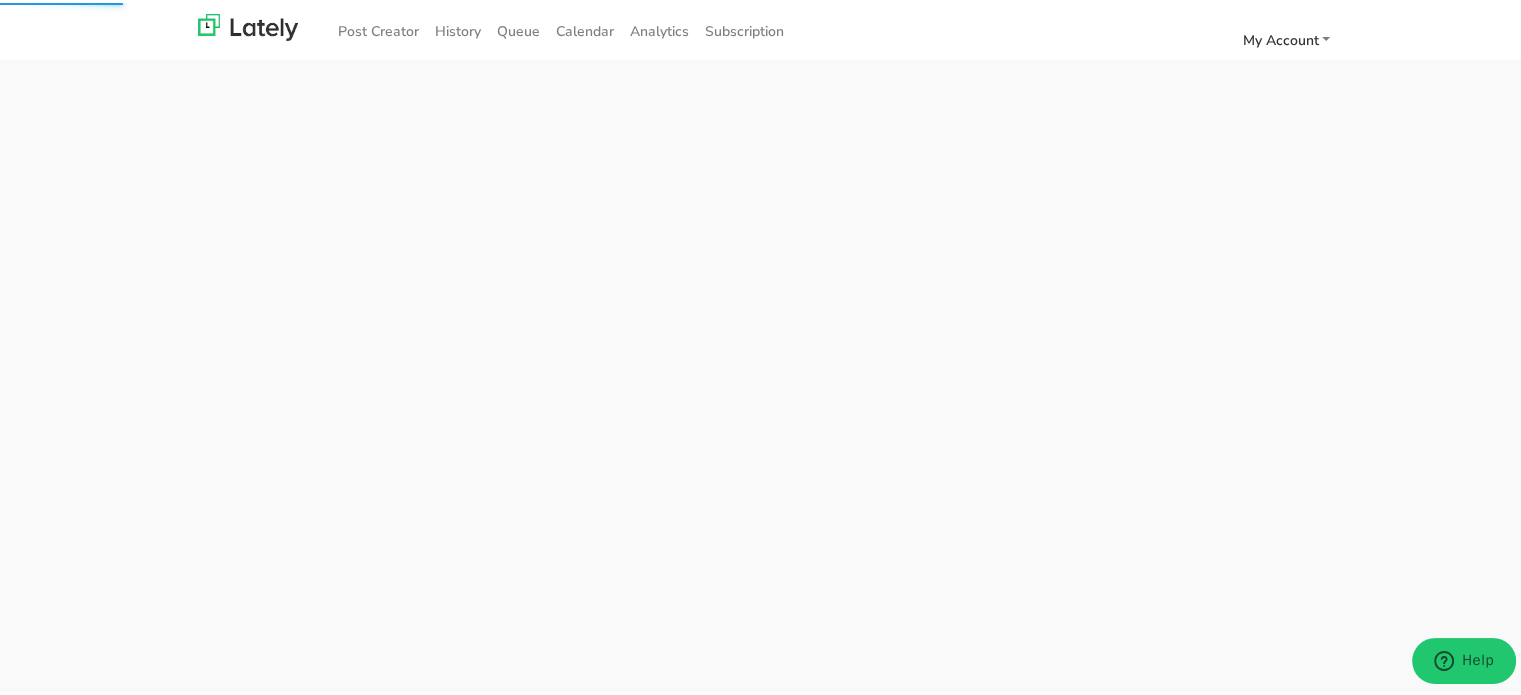scroll, scrollTop: 0, scrollLeft: 0, axis: both 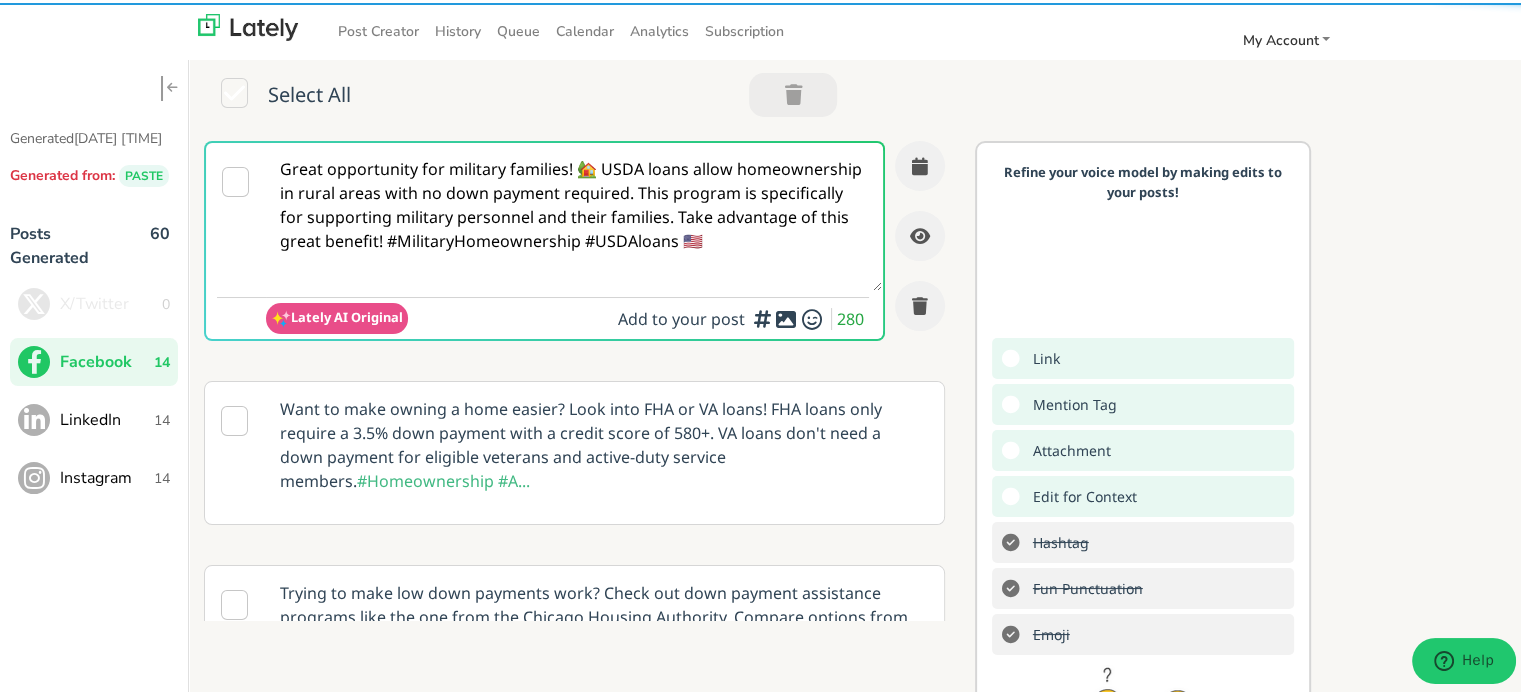 click on "Great opportunity for military families! 🏡 USDA loans allow homeownership in rural areas with no down payment required. This program is specifically for supporting military personnel and their families. Take advantage of this great benefit! #MilitaryHomeownership #USDAloans 🇺🇸" at bounding box center [574, 214] 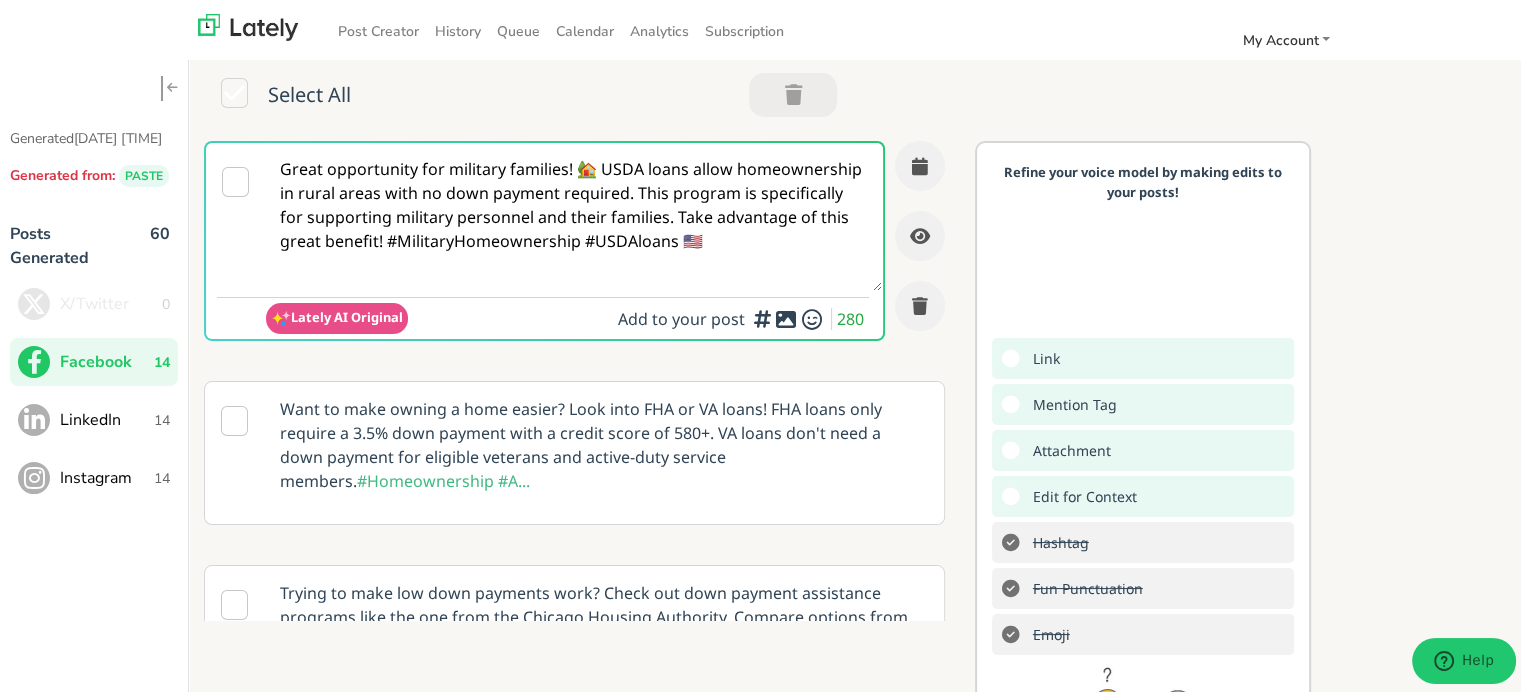click on "Great opportunity for military families! 🏡 USDA loans allow homeownership in rural areas with no down payment required. This program is specifically for supporting military personnel and their families. Take advantage of this great benefit! #MilitaryHomeownership #USDAloans 🇺🇸" at bounding box center (574, 214) 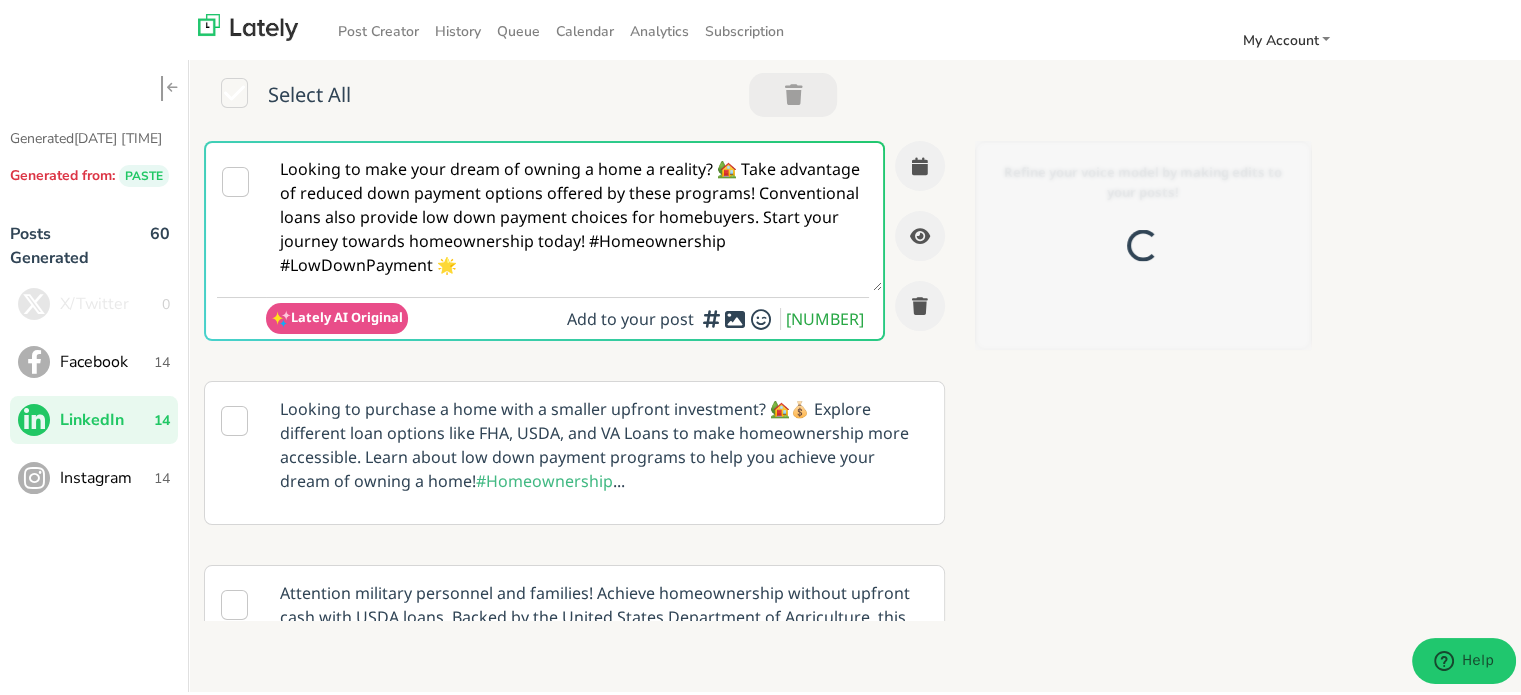 scroll, scrollTop: 0, scrollLeft: 0, axis: both 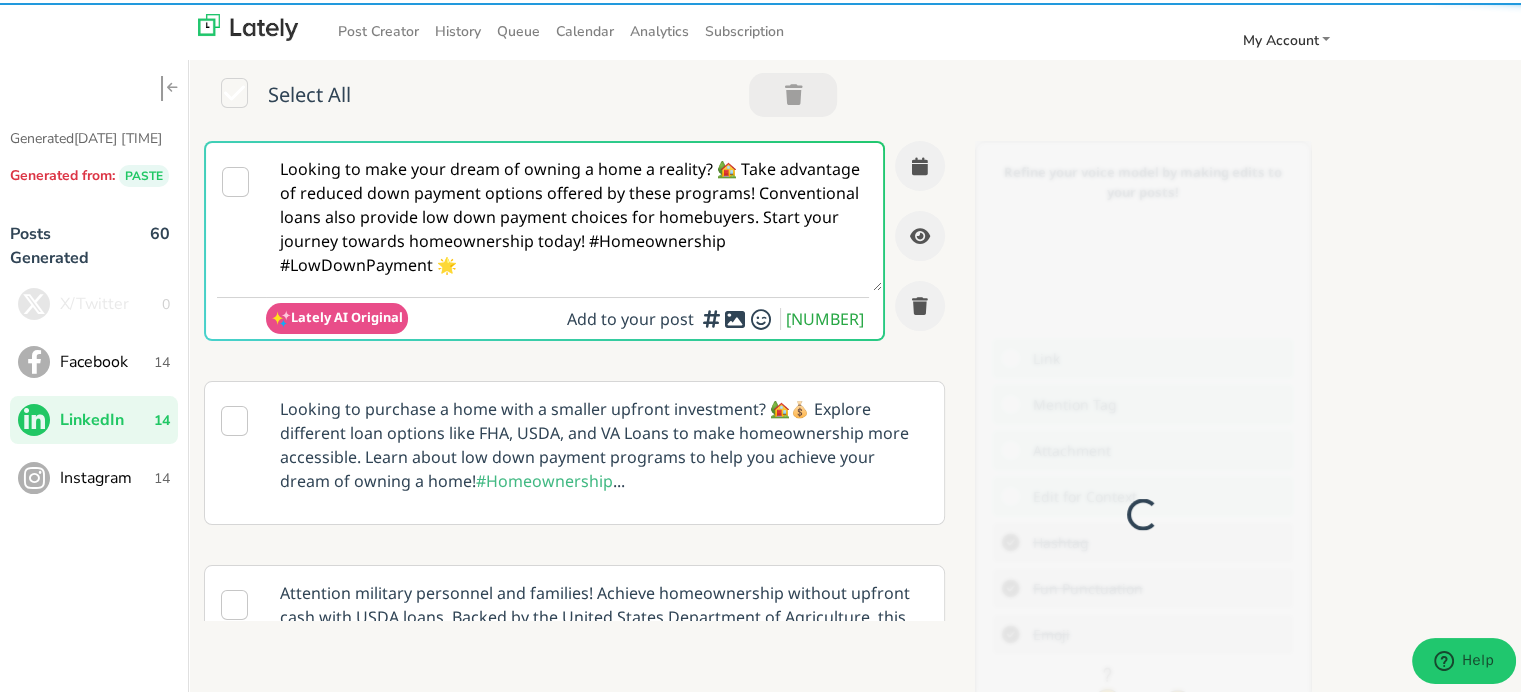 click on "Looking to make your dream of owning a home a reality? 🏡 Take advantage of reduced down payment options offered by these programs! Conventional loans also provide low down payment choices for homebuyers. Start your journey towards homeownership today! #Homeownership #LowDownPayment 🌟" at bounding box center (574, 214) 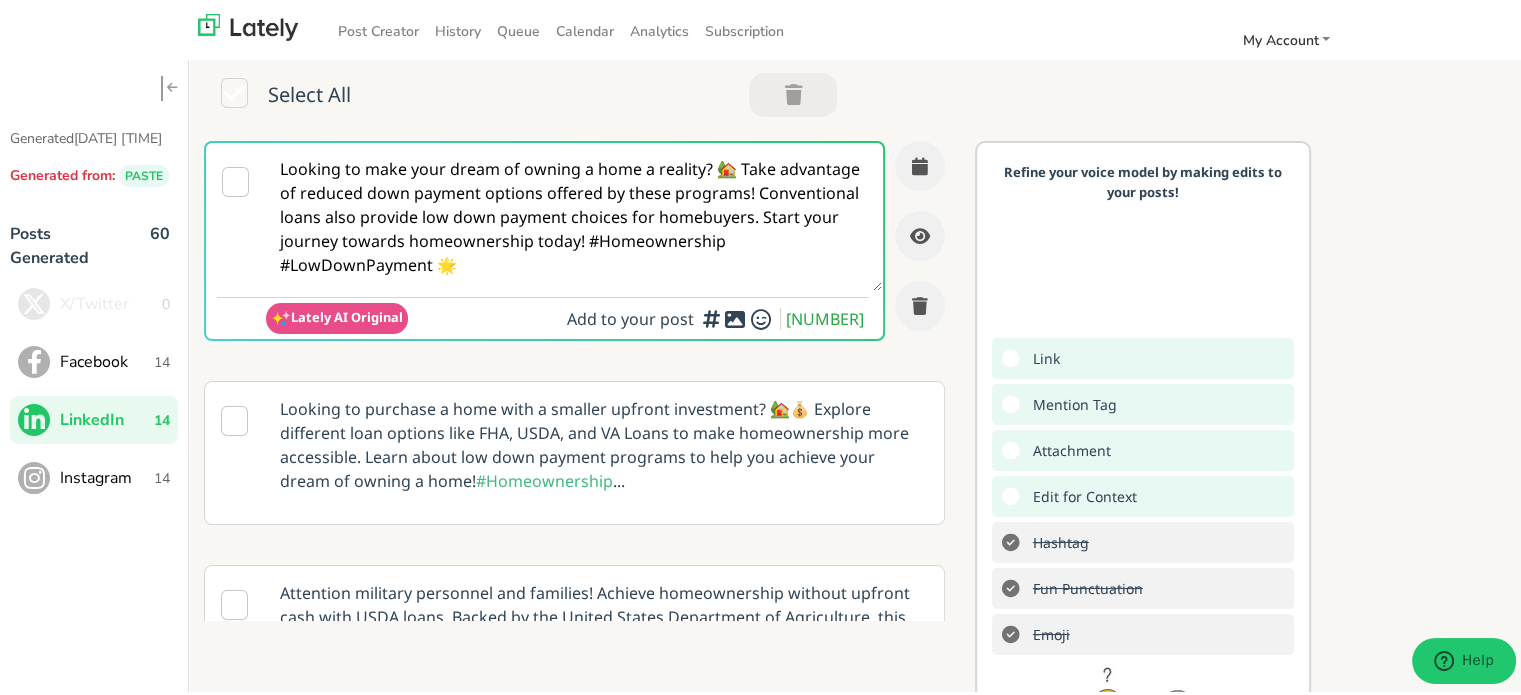 click on "Looking to make your dream of owning a home a reality? 🏡 Take advantage of reduced down payment options offered by these programs! Conventional loans also provide low down payment choices for homebuyers. Start your journey towards homeownership today! #Homeownership #LowDownPayment 🌟" at bounding box center [574, 214] 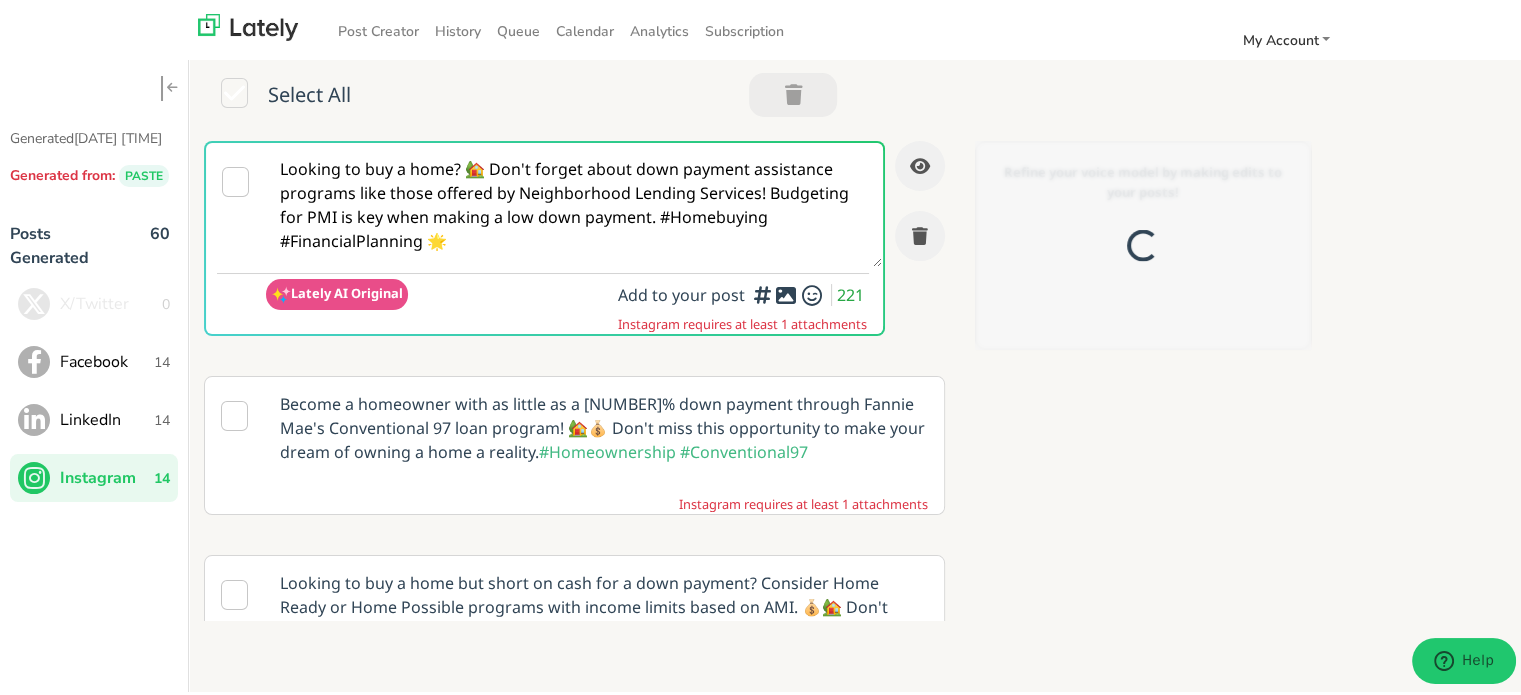 scroll, scrollTop: 0, scrollLeft: 0, axis: both 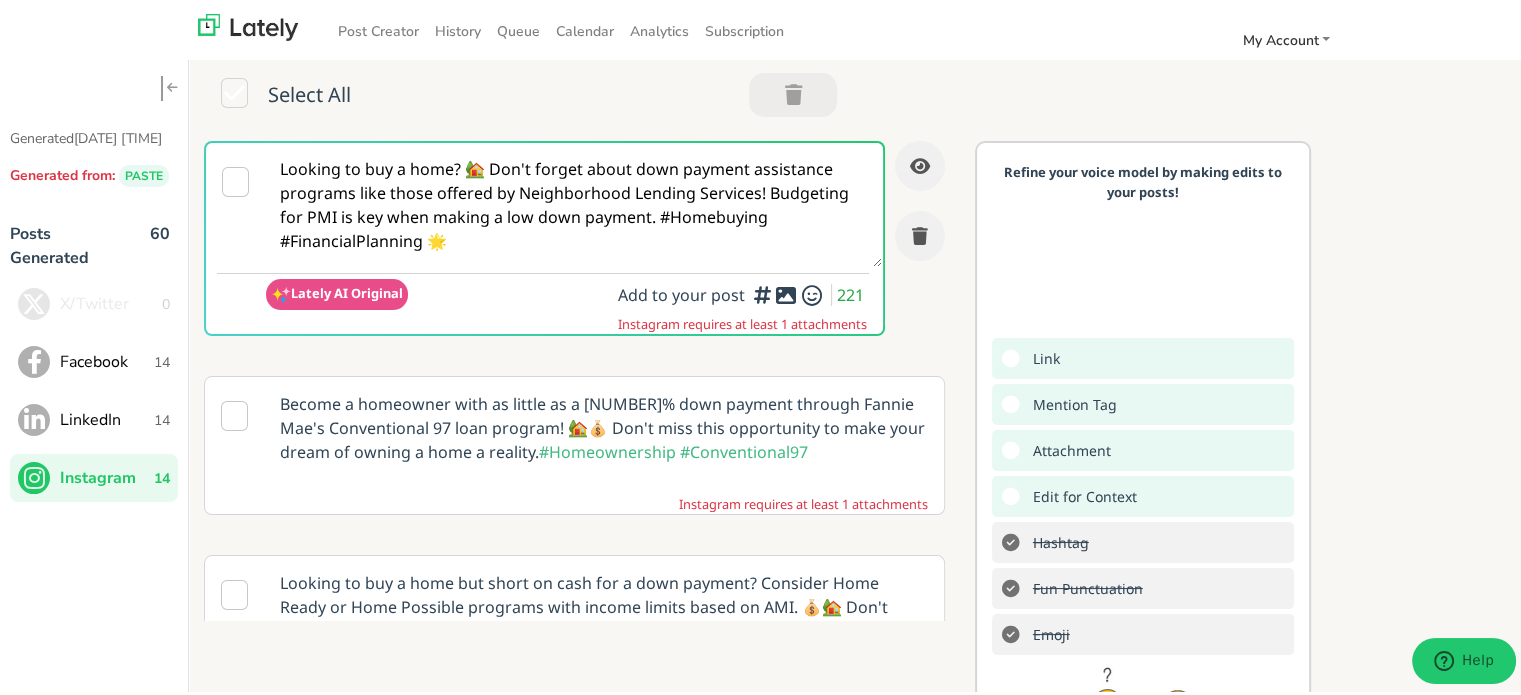 click on "Looking to buy a home? 🏡 Don't forget about down payment assistance programs like those offered by Neighborhood Lending Services! Budgeting for PMI is key when making a low down payment. #Homebuying #FinancialPlanning 🌟" at bounding box center [574, 202] 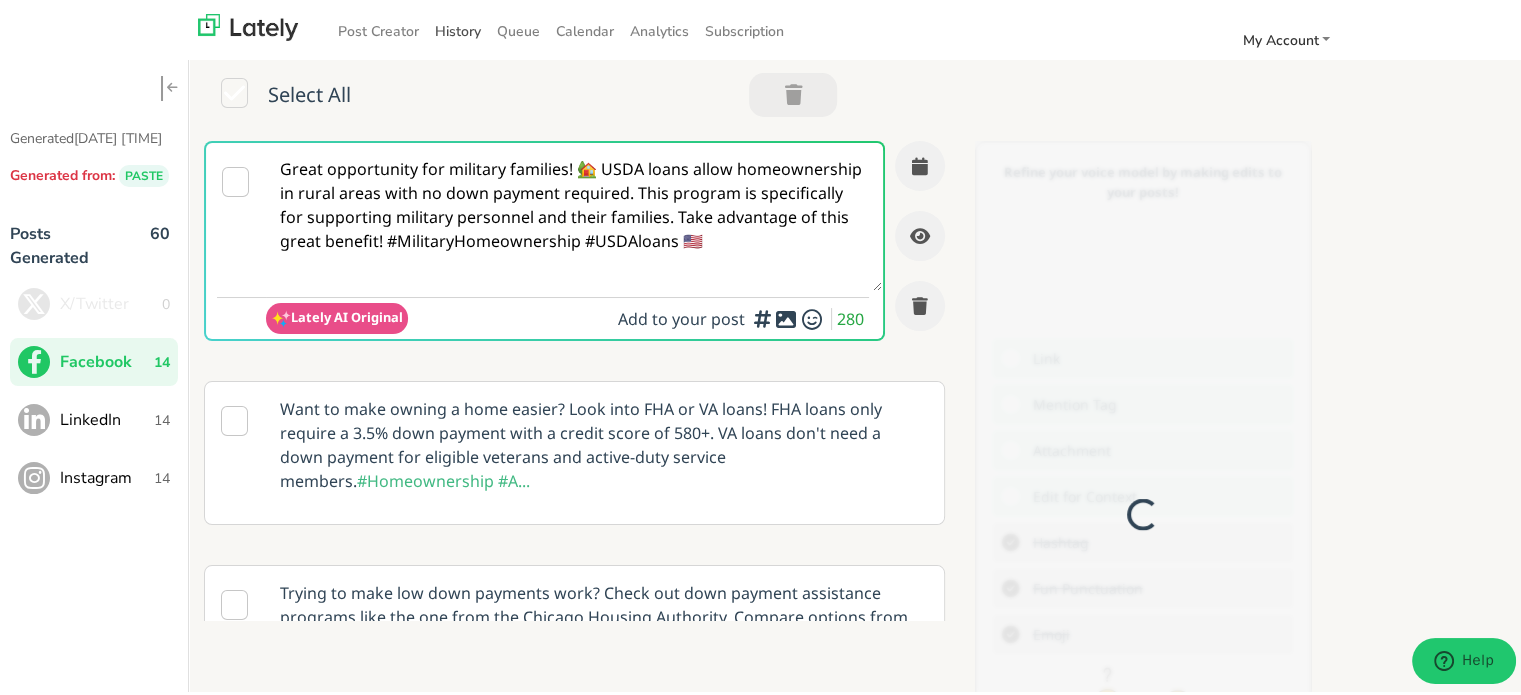 scroll, scrollTop: 0, scrollLeft: 0, axis: both 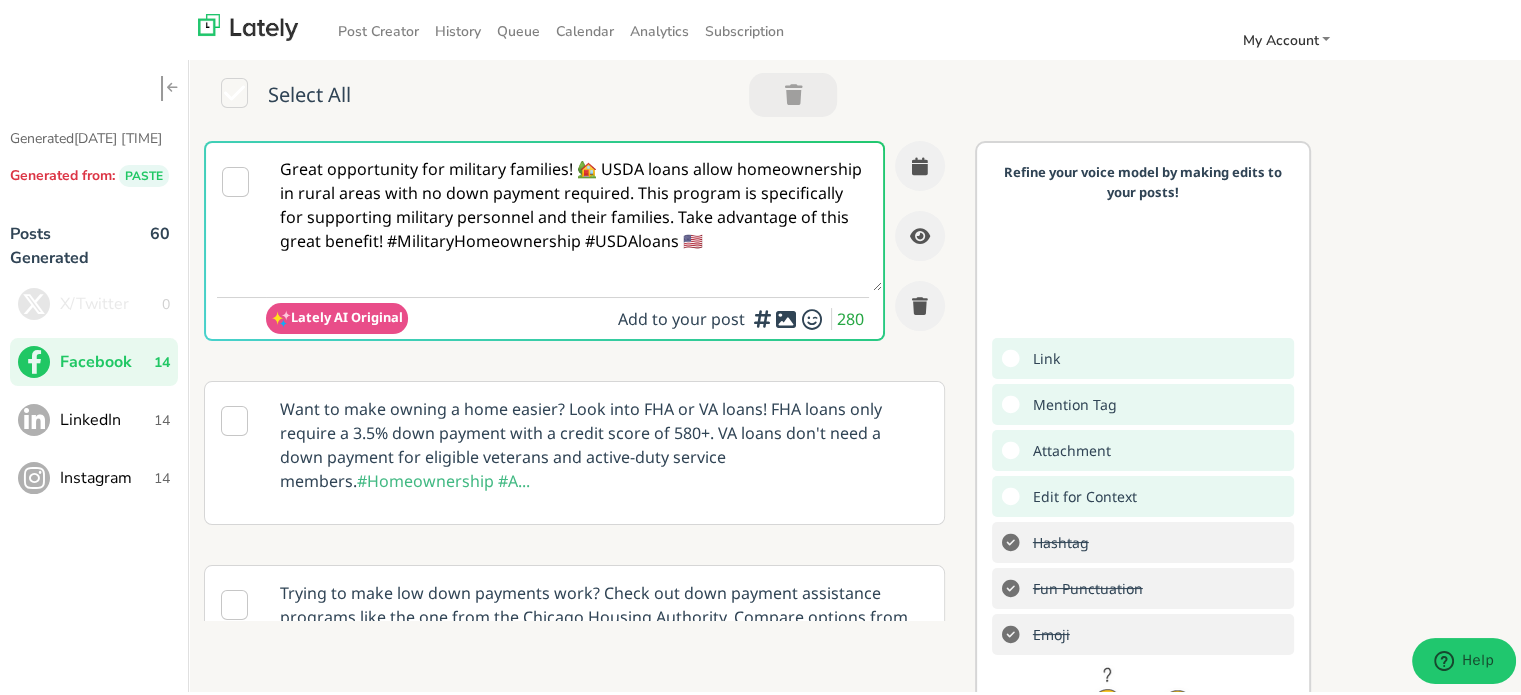 click on "Great opportunity for military families! 🏡 USDA loans allow homeownership in rural areas with no down payment required. This program is specifically for supporting military personnel and their families. Take advantage of this great benefit! #MilitaryHomeownership #USDAloans 🇺🇸" at bounding box center (574, 214) 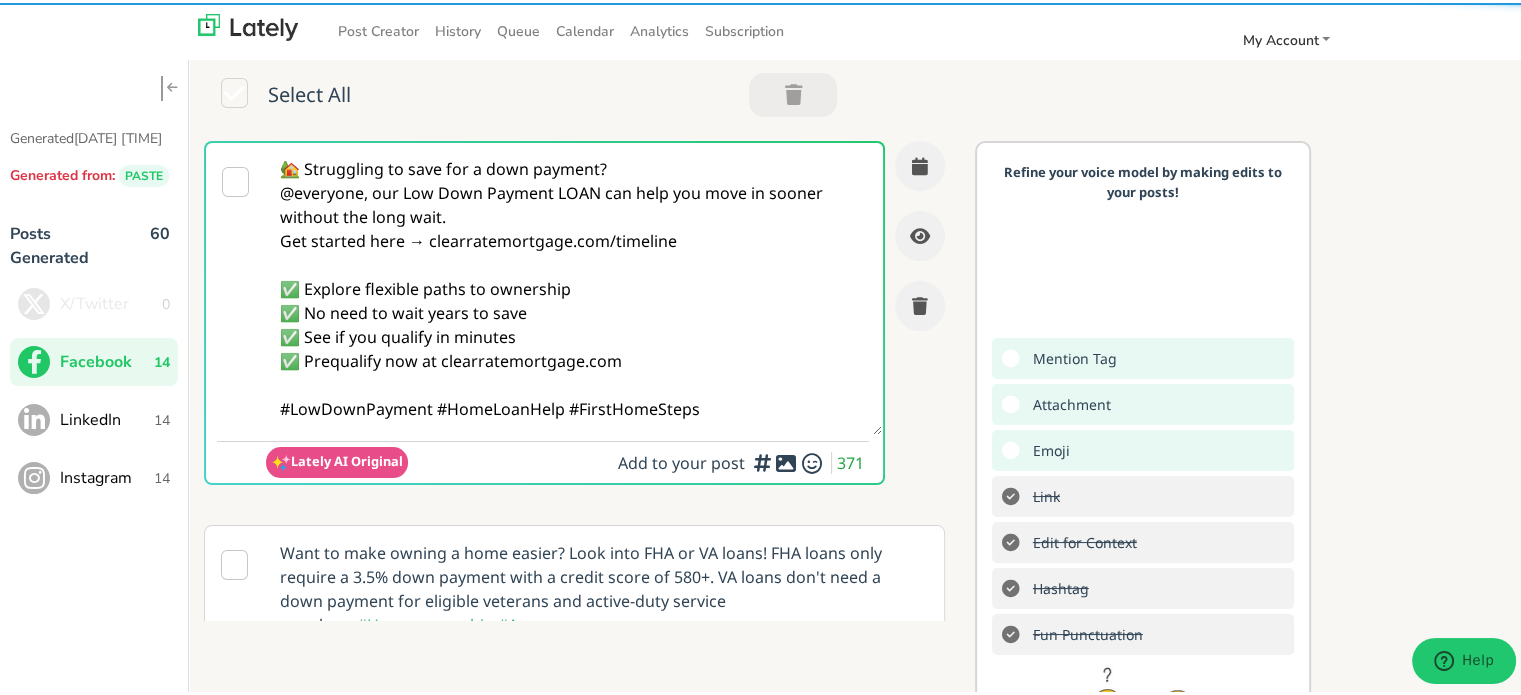 click on "🏡 Struggling to save for a down payment?
@everyone, our Low Down Payment LOAN can help you move in sooner without the long wait.
Get started here → clearratemortgage.com/timeline
✅ Explore flexible paths to ownership
✅ No need to wait years to save
✅ See if you qualify in minutes
✅ Prequalify now at clearratemortgage.com
#LowDownPayment #HomeLoanHelp #FirstHomeSteps" at bounding box center (574, 286) 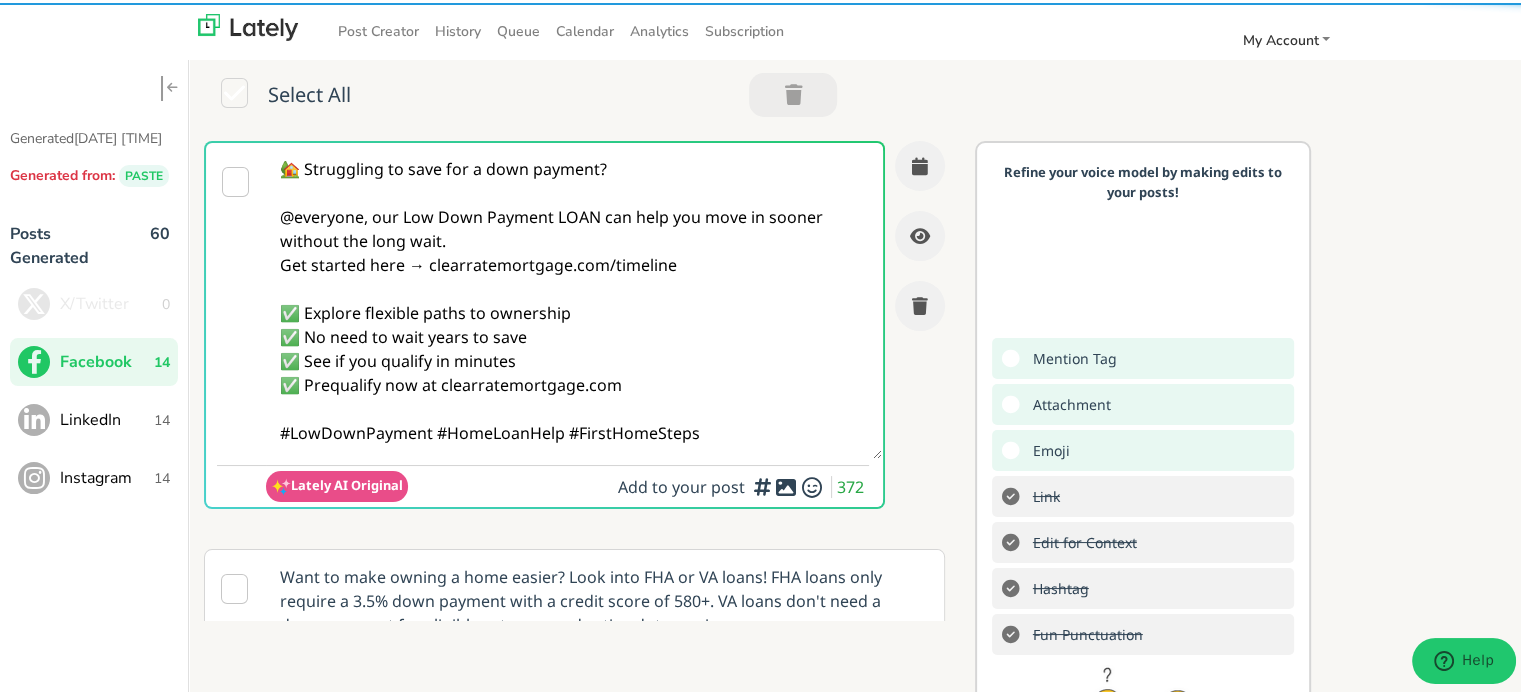 click on "🏡 Struggling to save for a down payment?
@everyone, our Low Down Payment LOAN can help you move in sooner without the long wait.
Get started here → clearratemortgage.com/timeline
✅ Explore flexible paths to ownership
✅ No need to wait years to save
✅ See if you qualify in minutes
✅ Prequalify now at clearratemortgage.com
#LowDownPayment #HomeLoanHelp #FirstHomeSteps" at bounding box center [574, 298] 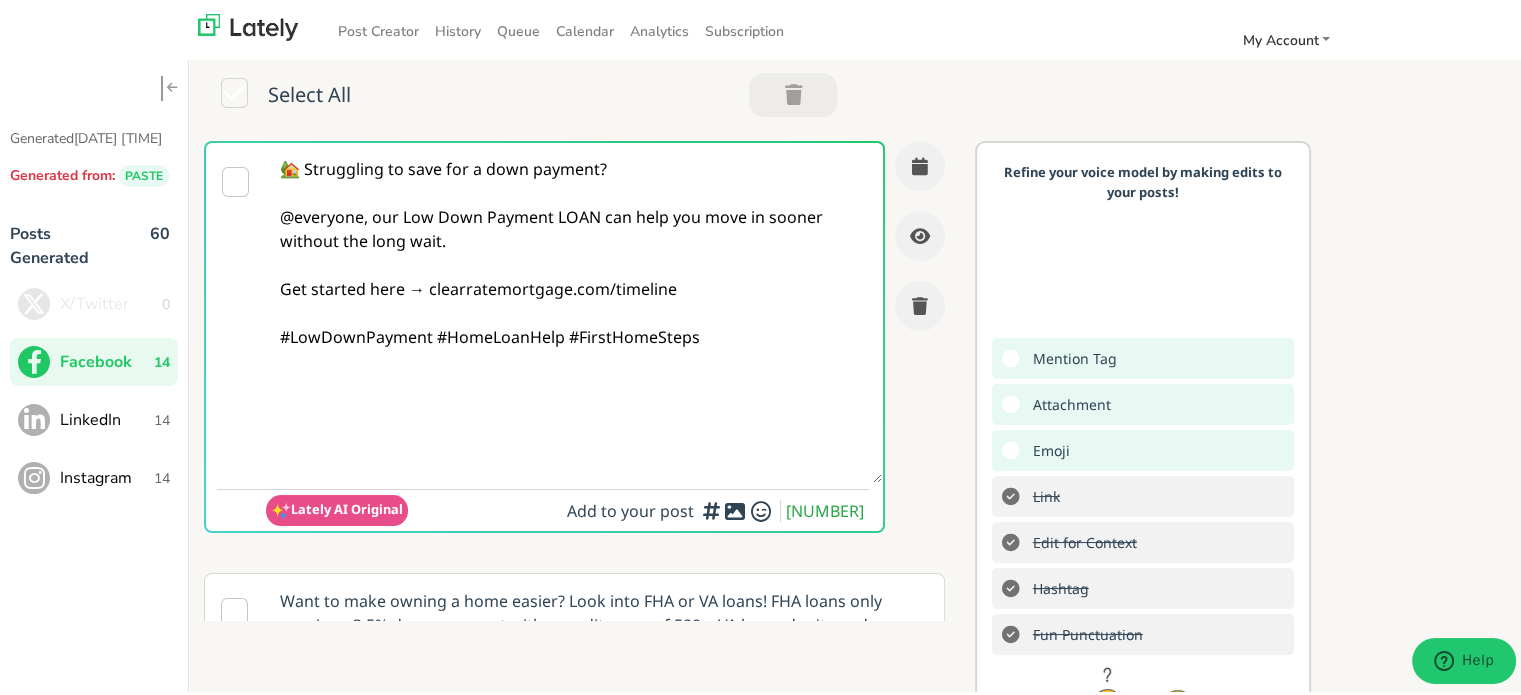 click on "🏡 Struggling to save for a down payment?
@everyone, our Low Down Payment LOAN can help you move in sooner without the long wait.
Get started here → clearratemortgage.com/timeline
#LowDownPayment #HomeLoanHelp #FirstHomeSteps" at bounding box center [574, 310] 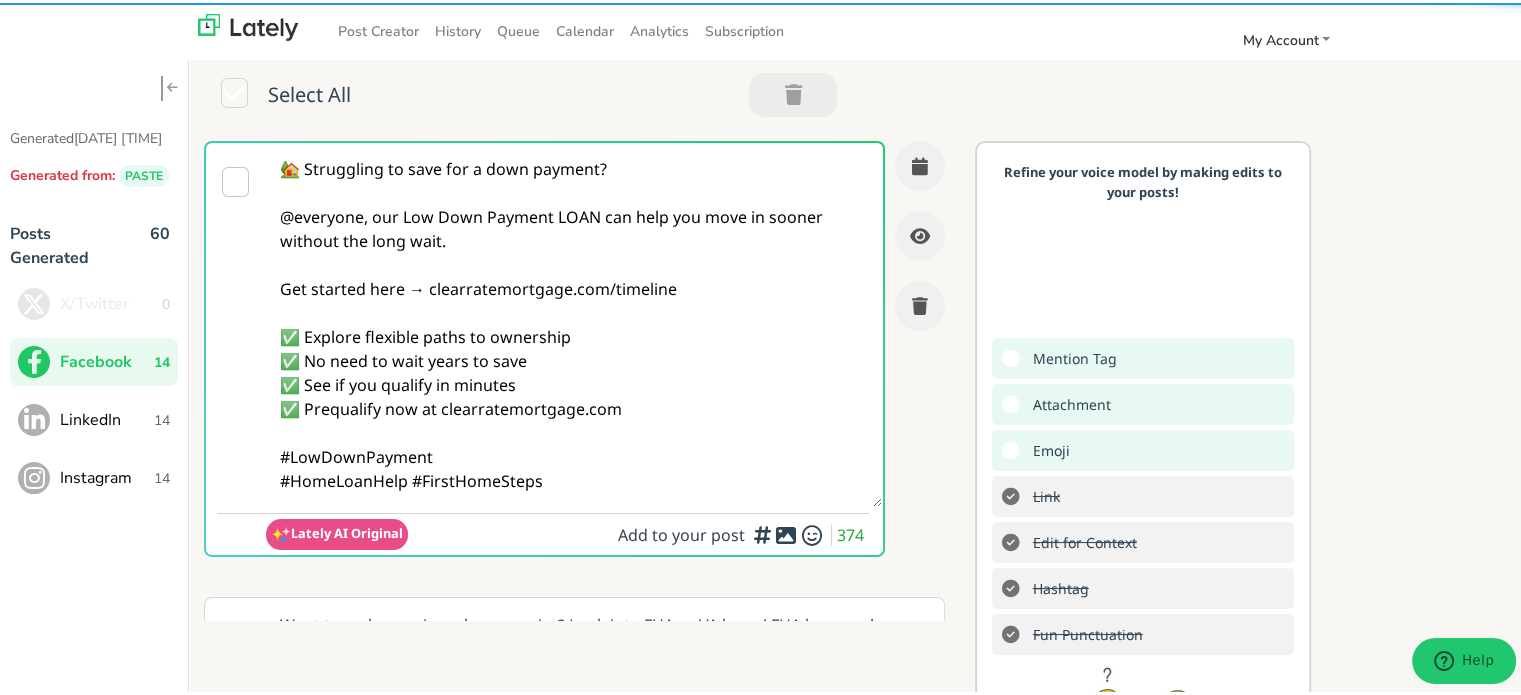 click on "🏡 Struggling to save for a down payment?
@everyone, our Low Down Payment LOAN can help you move in sooner without the long wait.
Get started here → clearratemortgage.com/timeline
✅ Explore flexible paths to ownership
✅ No need to wait years to save
✅ See if you qualify in minutes
✅ Prequalify now at clearratemortgage.com
#LowDownPayment
#HomeLoanHelp #FirstHomeSteps" at bounding box center (574, 322) 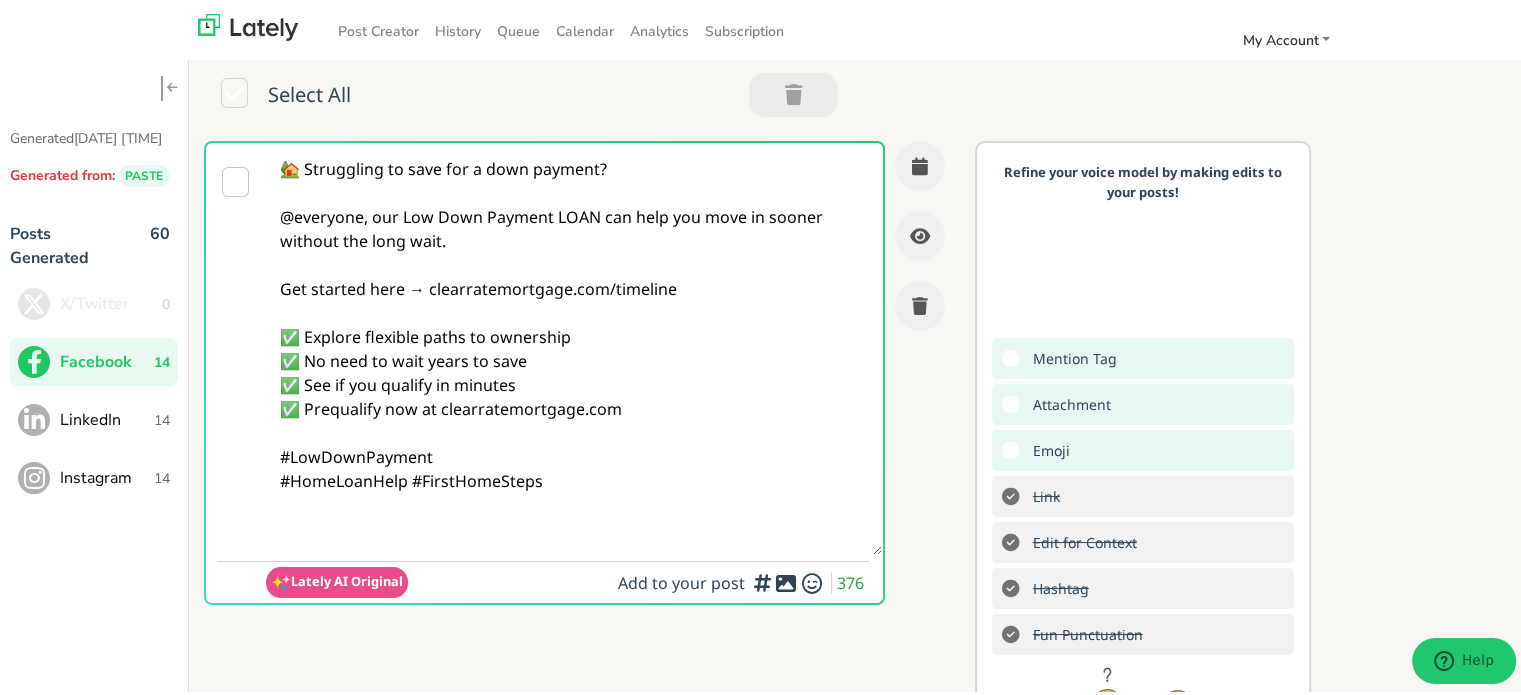 paste on "Follow Us On Our Social Media Platforms!
Facebook: https://www.facebook.com/clearratemortgage
LinkedIn: https://www.linkedin.com/company/clear-rate-mortgage/posts/?feedView=all
Instagram: https://www.instagram.com/clear.rate.mortgage/" 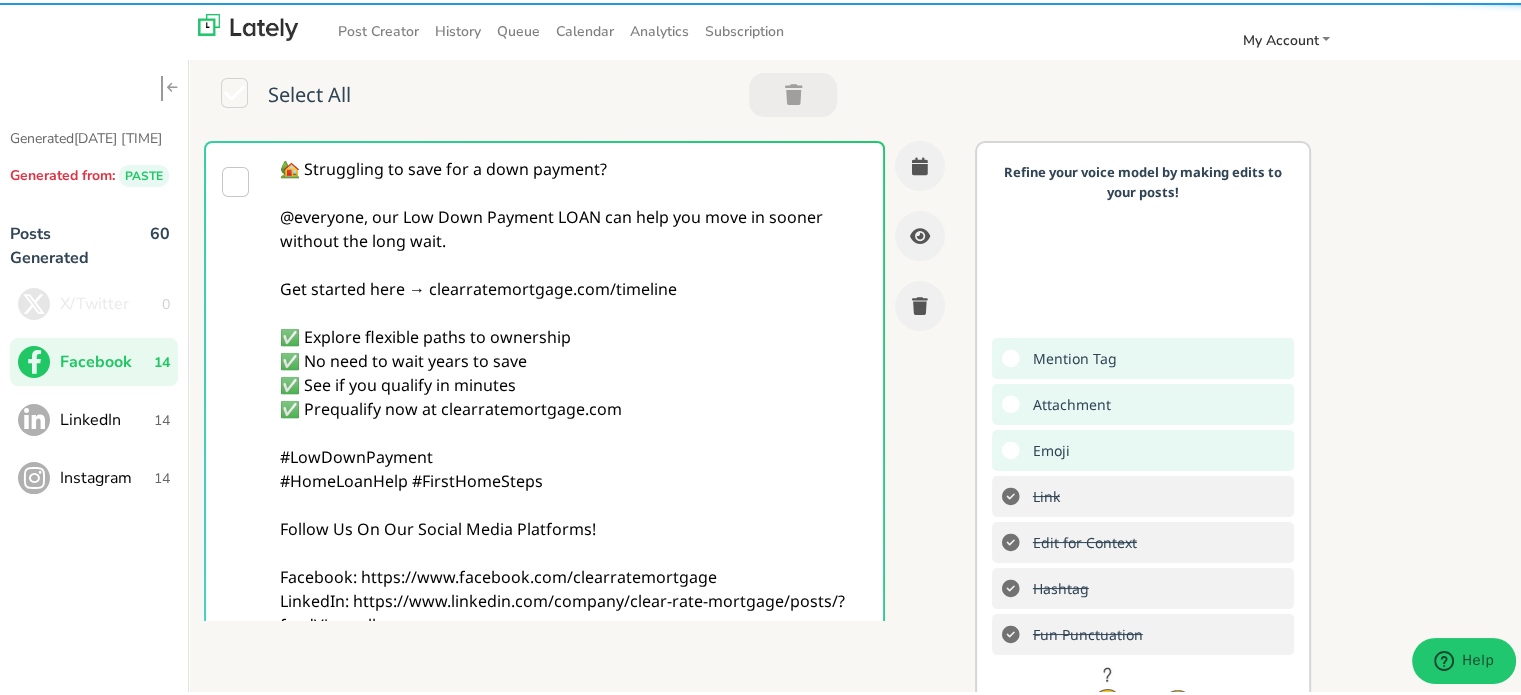 scroll, scrollTop: 420, scrollLeft: 0, axis: vertical 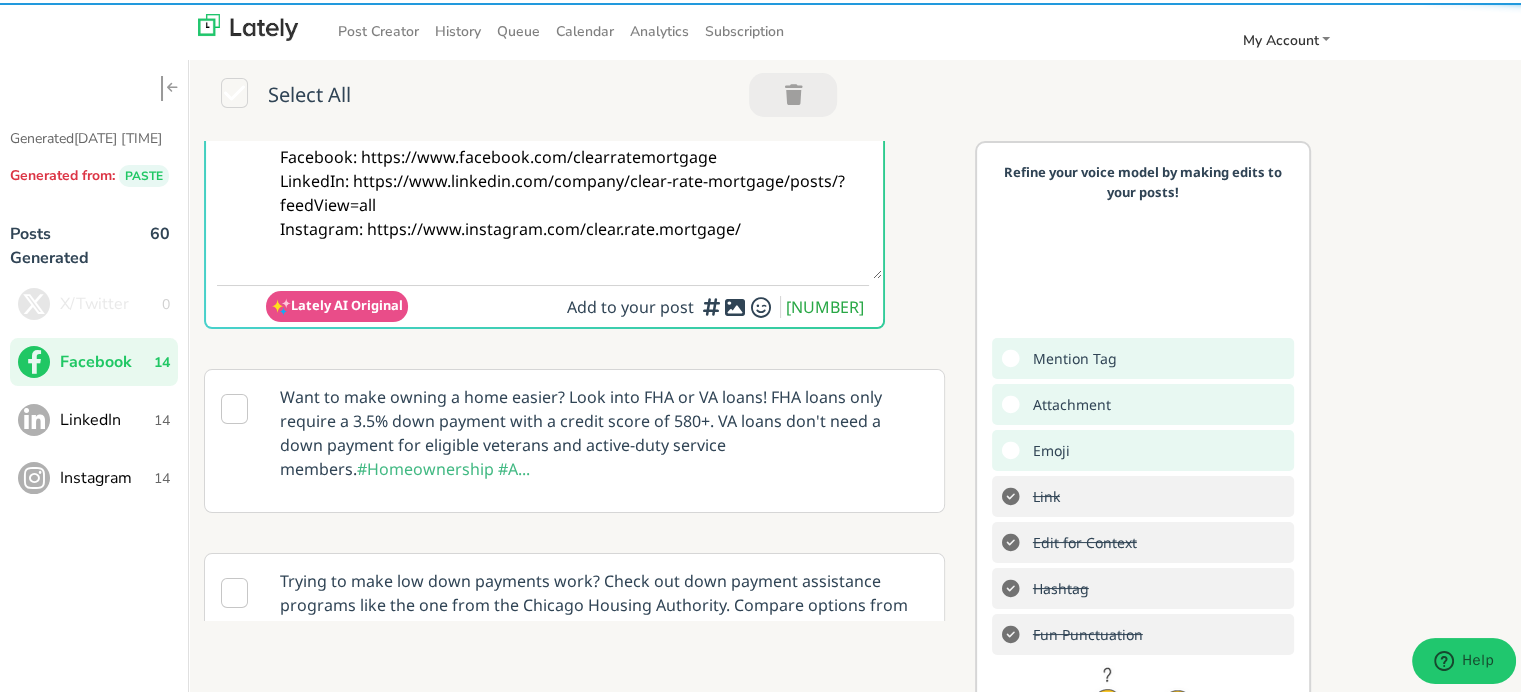 type on "🏡 Struggling to save for a down payment?
@everyone, our Low Down Payment LOAN can help you move in sooner without the long wait.
Get started here → clearratemortgage.com/timeline
✅ Explore flexible paths to ownership
✅ No need to wait years to save
✅ See if you qualify in minutes
✅ Prequalify now at clearratemortgage.com
#LowDownPayment
#HomeLoanHelp #FirstHomeSteps
Follow Us On Our Social Media Platforms!
Facebook: https://www.facebook.com/clearratemortgage
LinkedIn: https://www.linkedin.com/company/clear-rate-mortgage/posts/?feedView=all
Instagram: https://www.instagram.com/clear.rate.mortgage/" 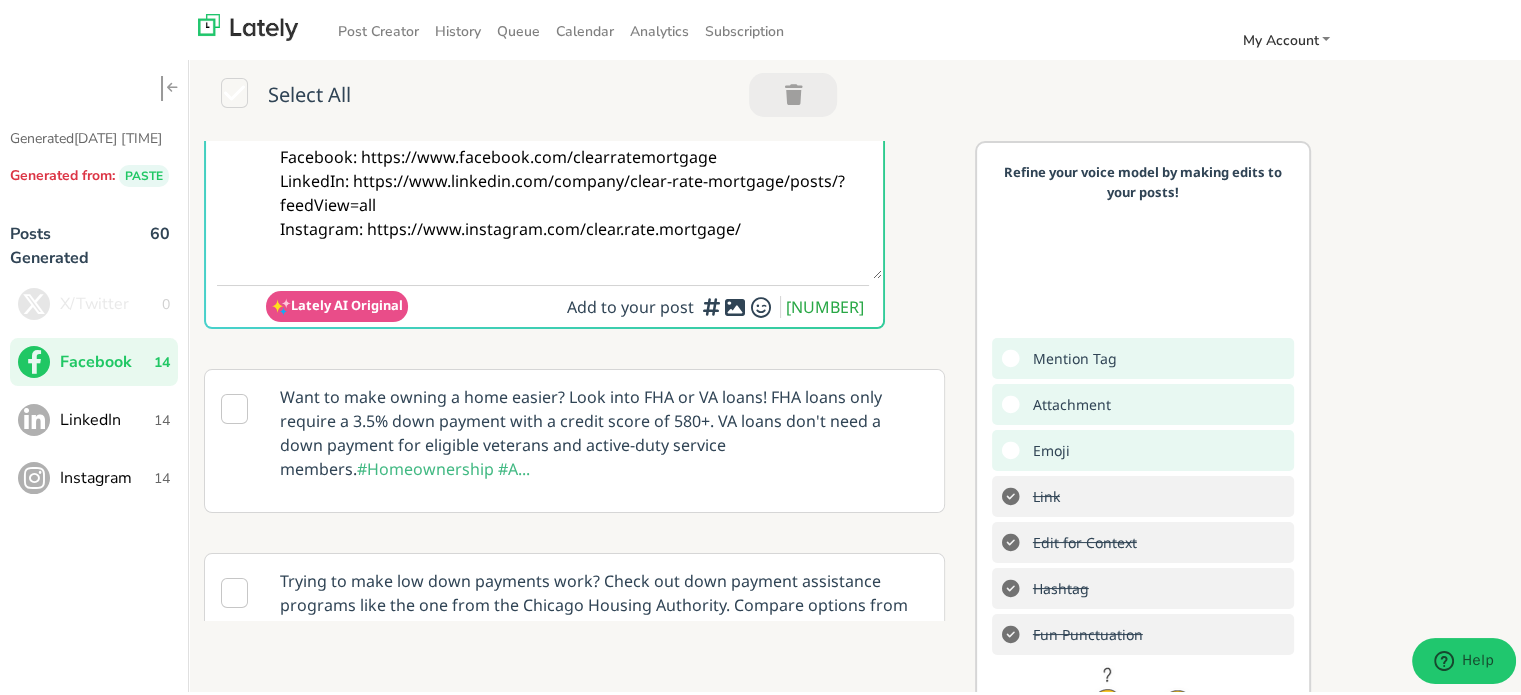 scroll, scrollTop: 0, scrollLeft: 0, axis: both 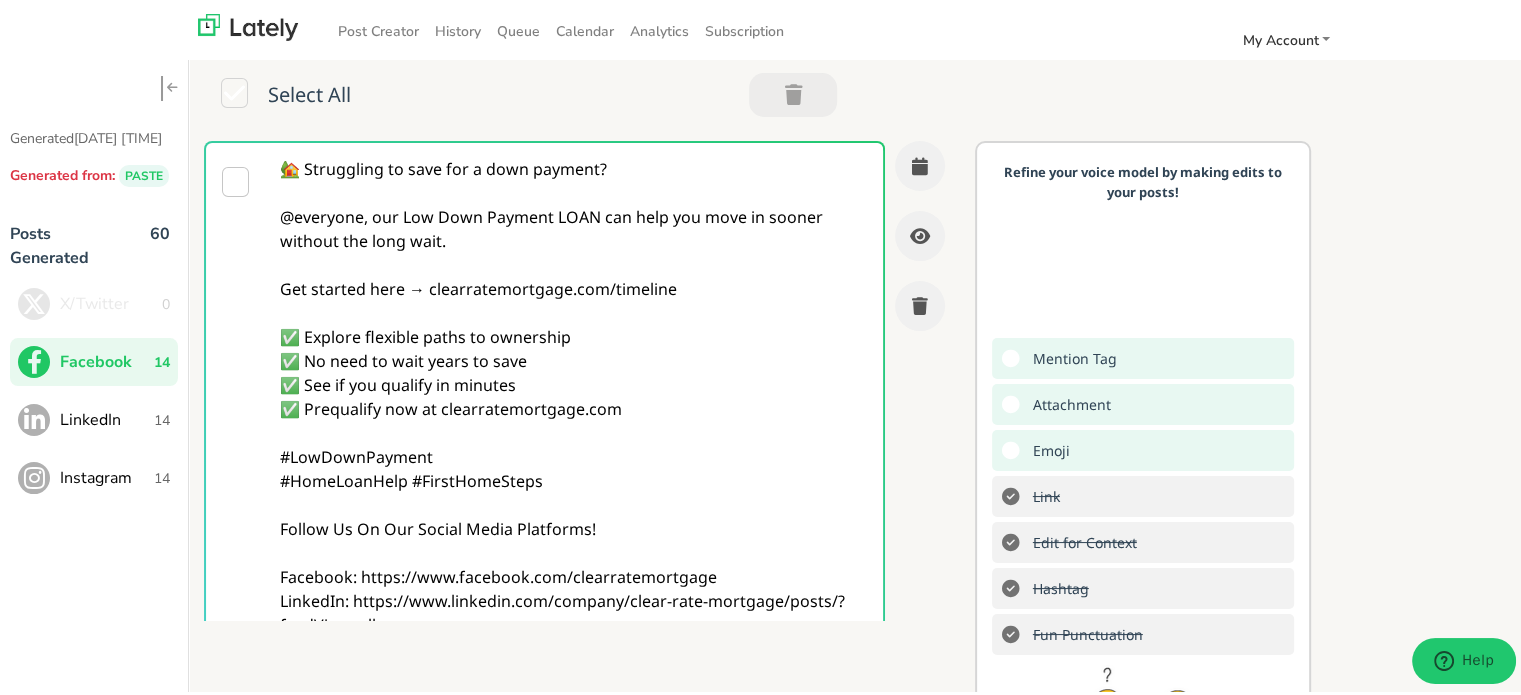 click on "🏡 Struggling to save for a down payment?
@everyone, our Low Down Payment LOAN can help you move in sooner without the long wait.
Get started here → clearratemortgage.com/timeline
✅ Explore flexible paths to ownership
✅ No need to wait years to save
✅ See if you qualify in minutes
✅ Prequalify now at clearratemortgage.com
#LowDownPayment
#HomeLoanHelp #FirstHomeSteps
Follow Us On Our Social Media Platforms!
Facebook: https://www.facebook.com/clearratemortgage
LinkedIn: https://www.linkedin.com/company/clear-rate-mortgage/posts/?feedView=all
Instagram: https://www.instagram.com/clear.rate.mortgage/" at bounding box center [574, 418] 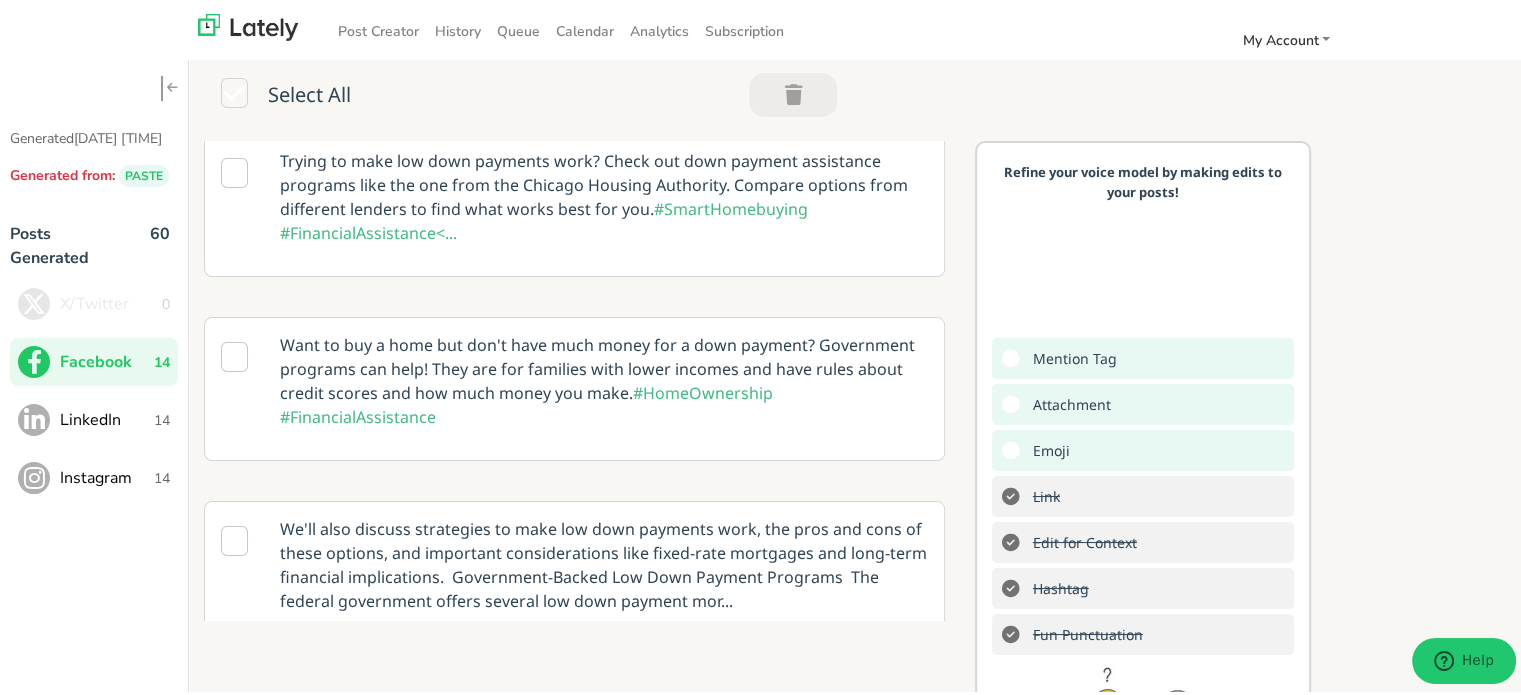 scroll, scrollTop: 1260, scrollLeft: 0, axis: vertical 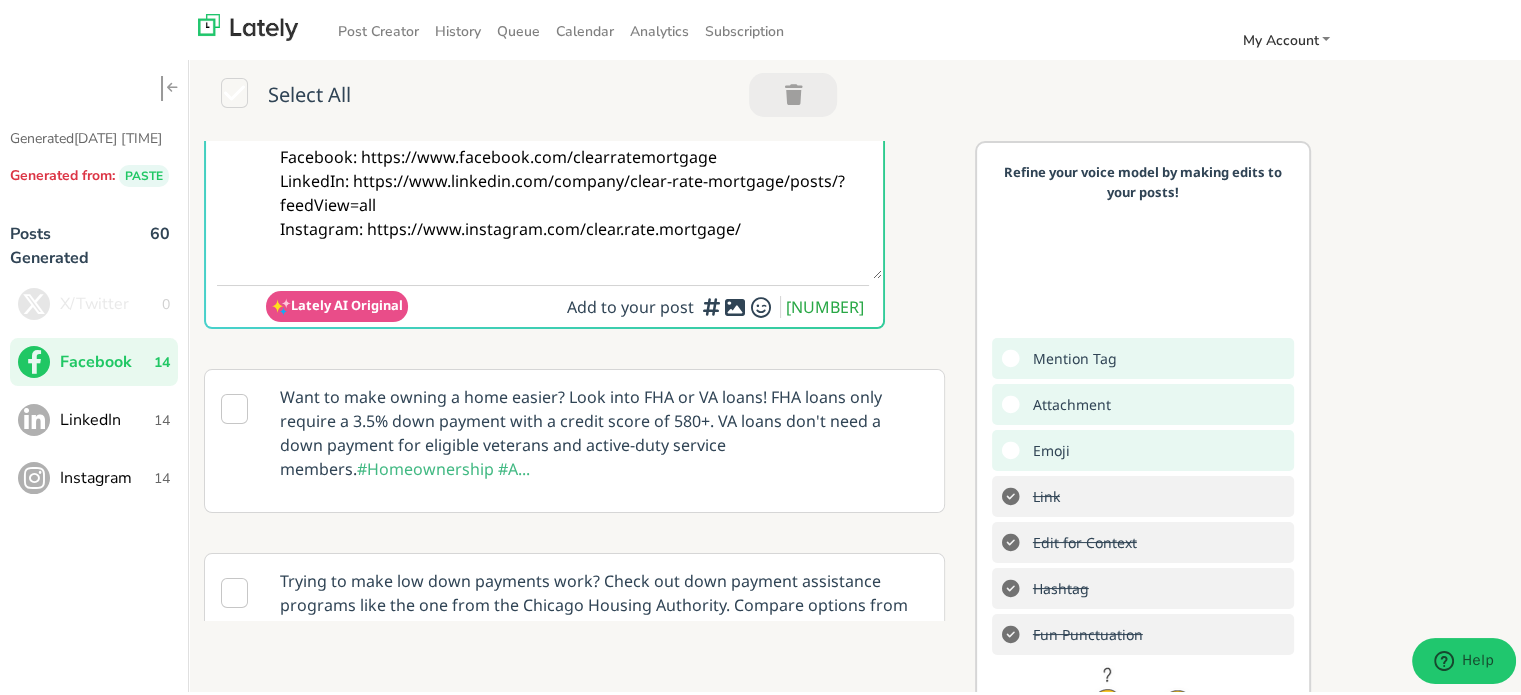 click at bounding box center (735, 304) 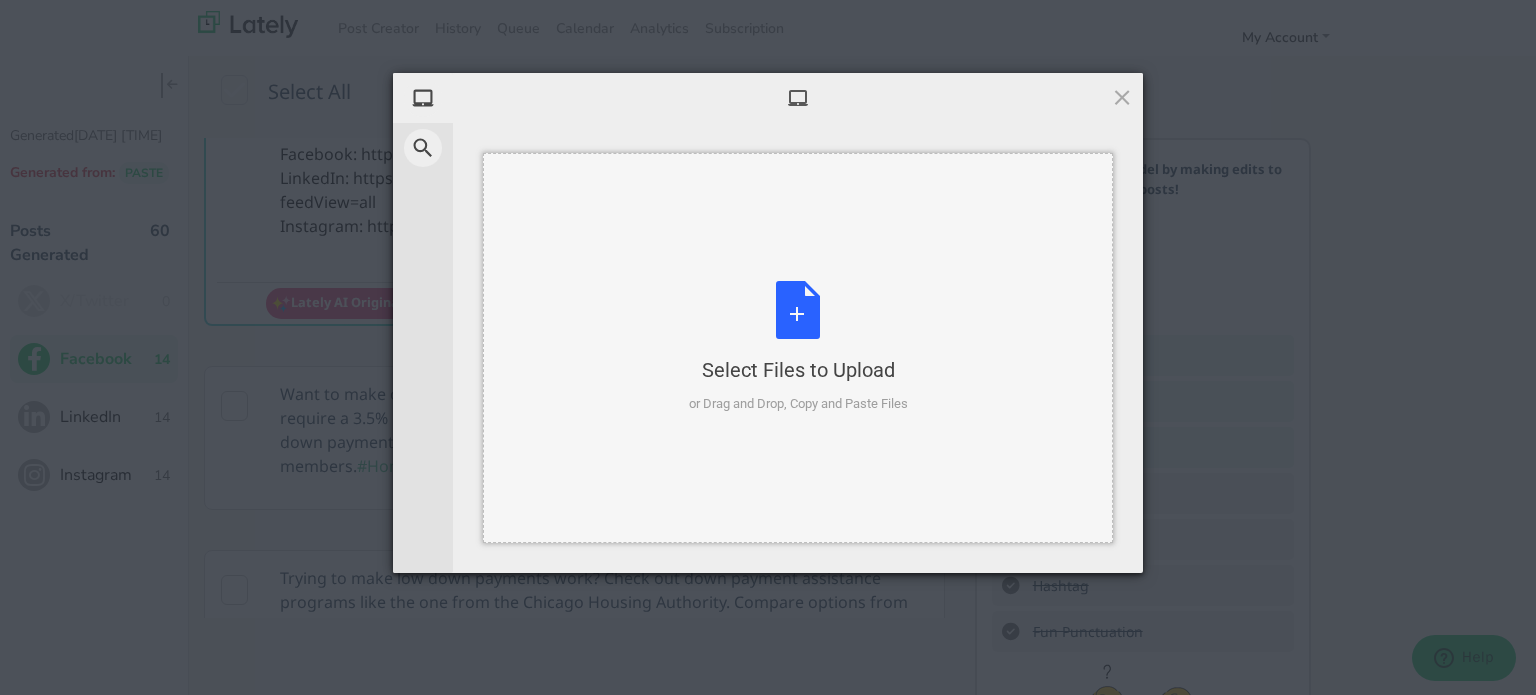 click on "Select Files to Upload
or Drag and Drop, Copy and Paste Files" at bounding box center [798, 347] 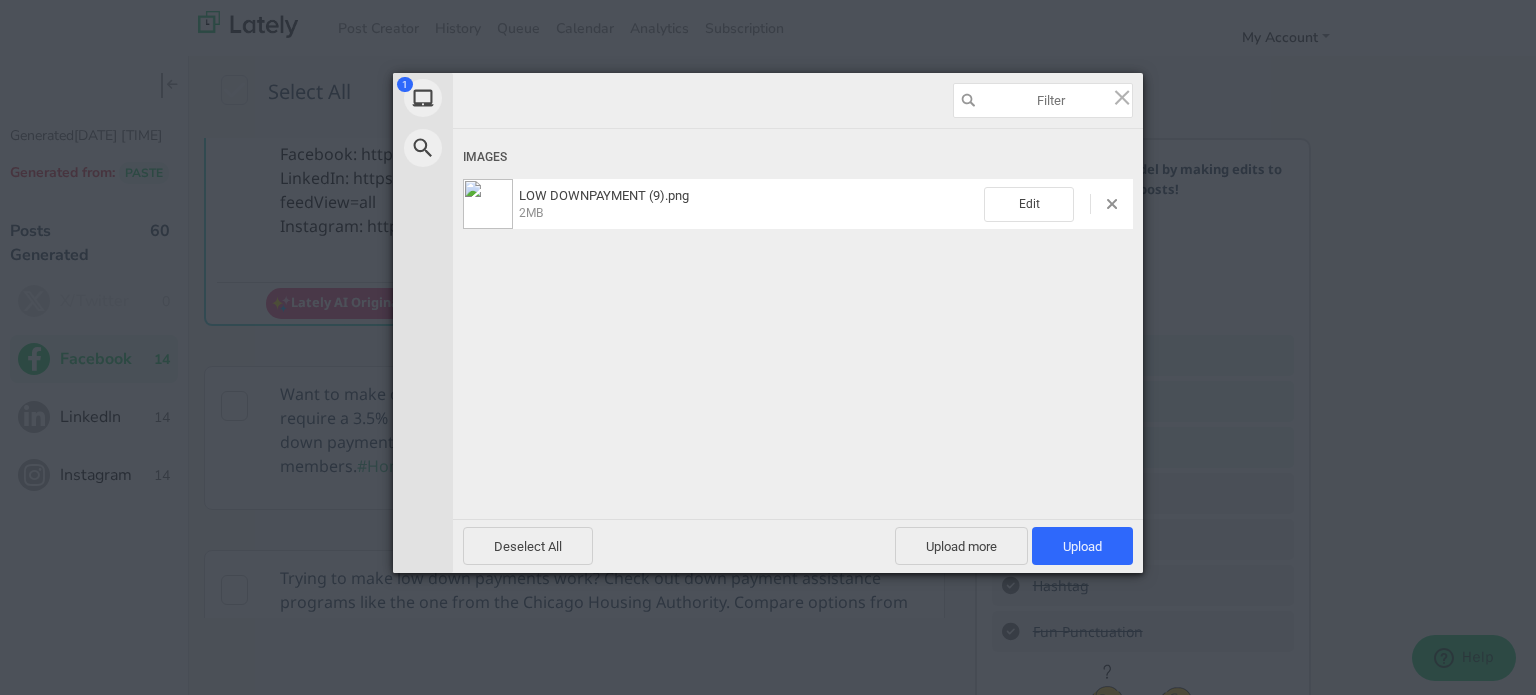 click on "Deselect All
Upload more
Upload
1" at bounding box center [798, 546] 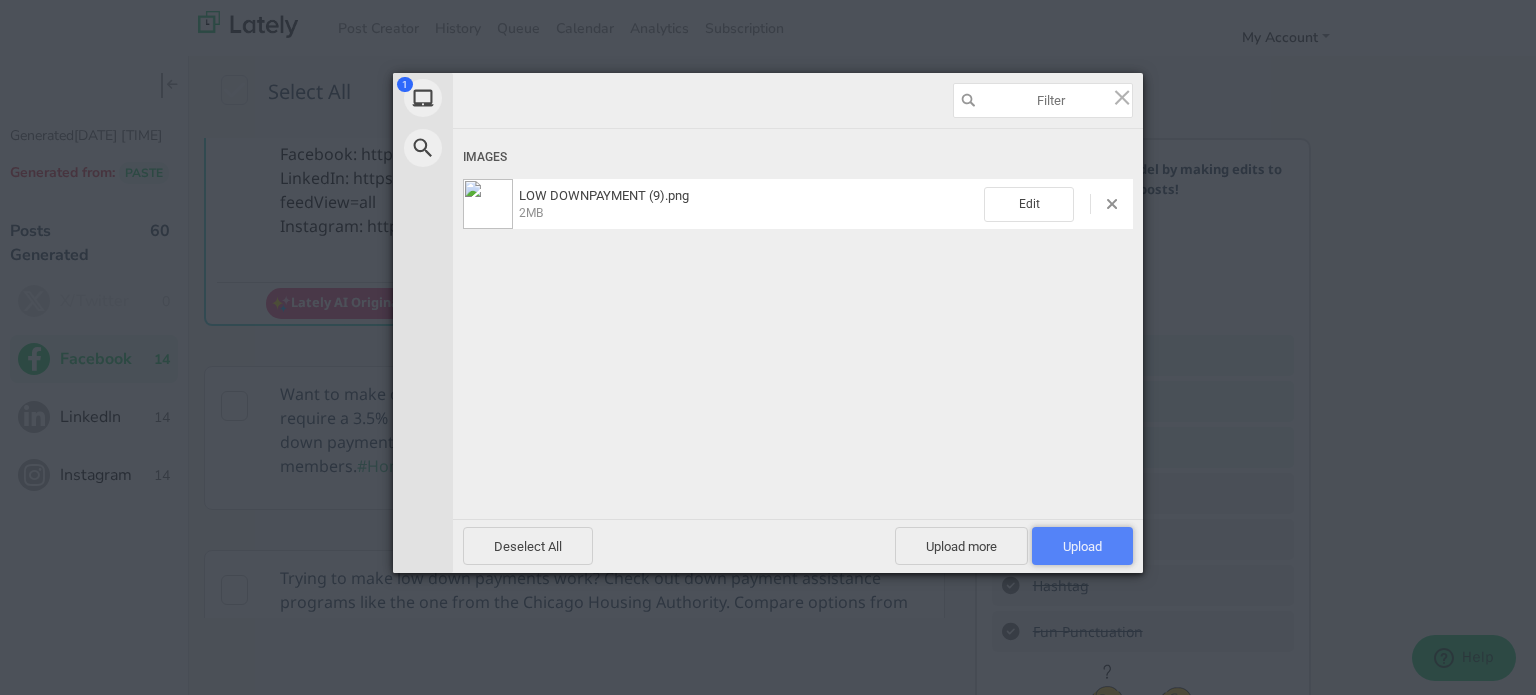 click on "Upload
1" at bounding box center (1082, 546) 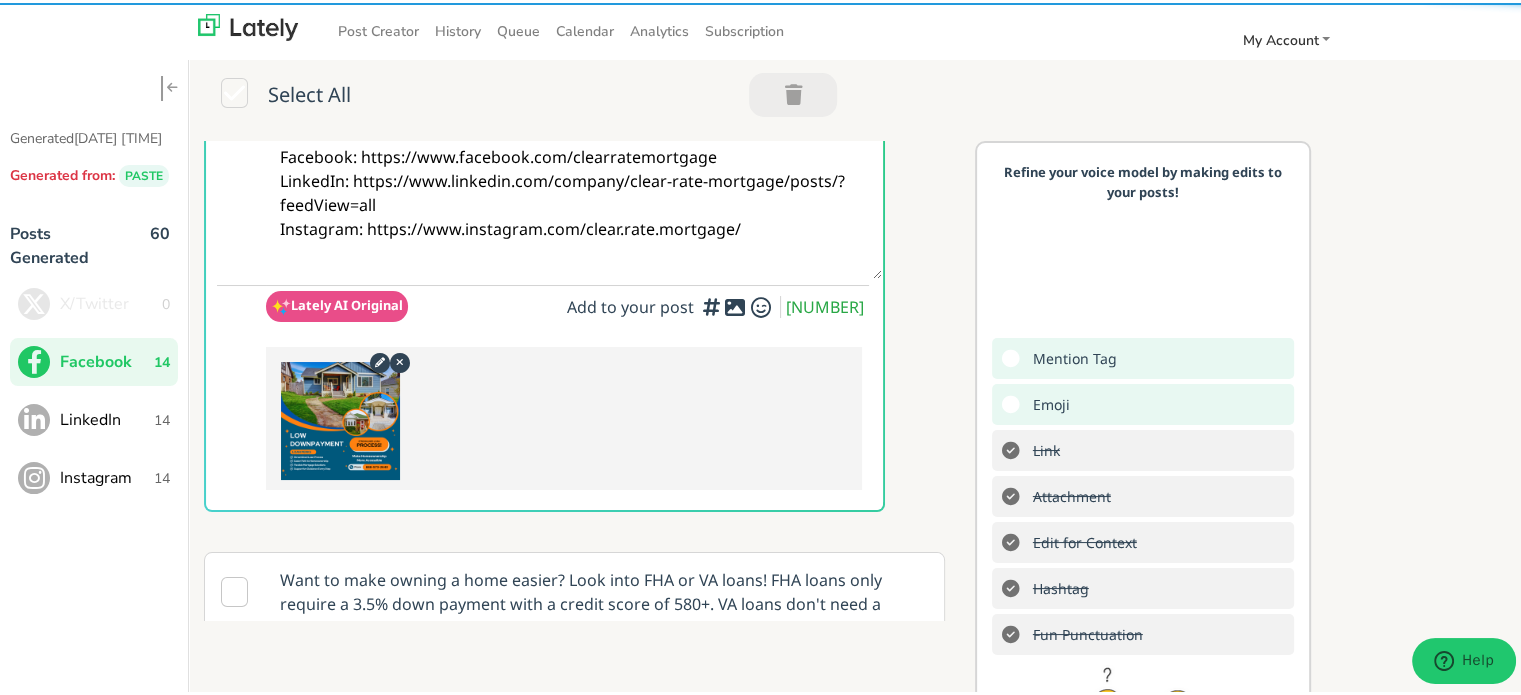 scroll, scrollTop: 0, scrollLeft: 0, axis: both 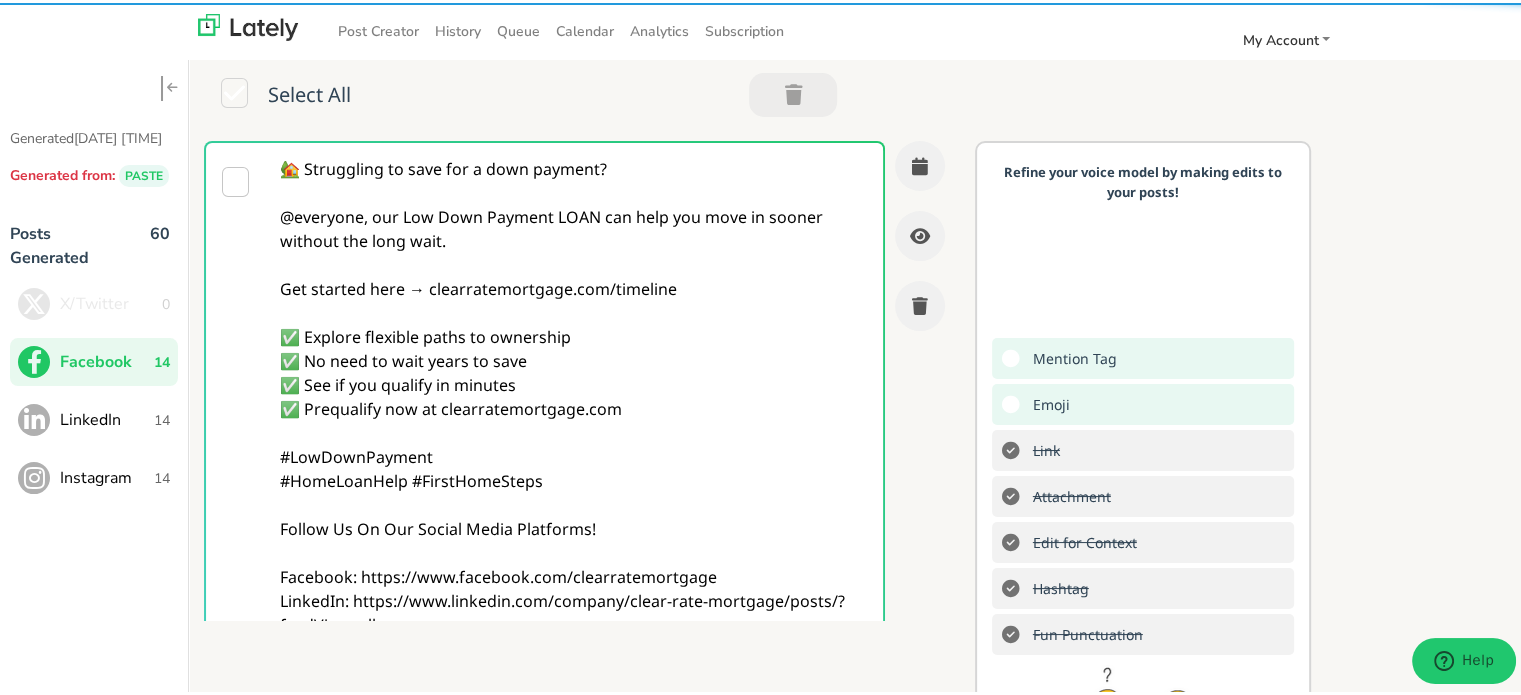 click on "🏡 Struggling to save for a down payment?
@everyone, our Low Down Payment LOAN can help you move in sooner without the long wait.
Get started here → clearratemortgage.com/timeline
✅ Explore flexible paths to ownership
✅ No need to wait years to save
✅ See if you qualify in minutes
✅ Prequalify now at clearratemortgage.com
#LowDownPayment
#HomeLoanHelp #FirstHomeSteps
Follow Us On Our Social Media Platforms!
Facebook: https://www.facebook.com/clearratemortgage
LinkedIn: https://www.linkedin.com/company/clear-rate-mortgage/posts/?feedView=all
Instagram: https://www.instagram.com/clear.rate.mortgage/" at bounding box center (574, 418) 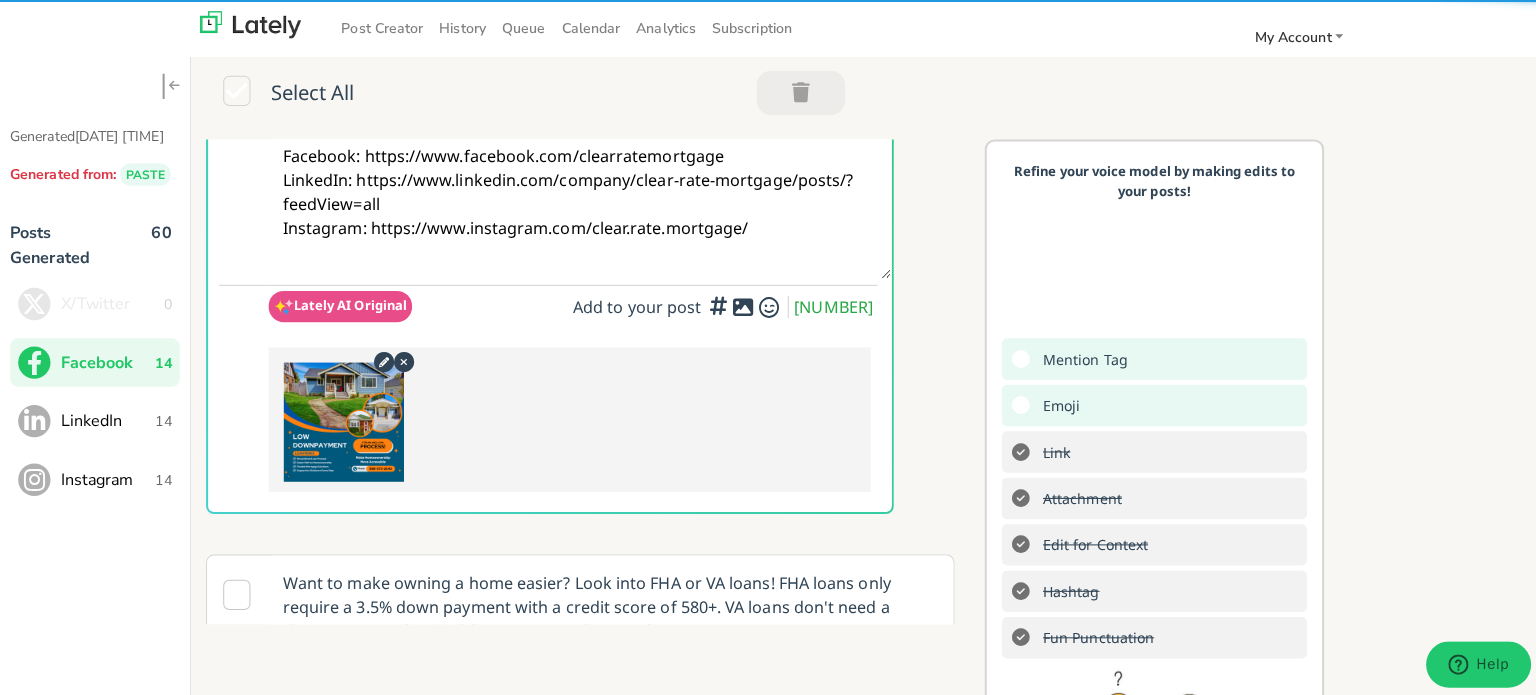 scroll, scrollTop: 0, scrollLeft: 0, axis: both 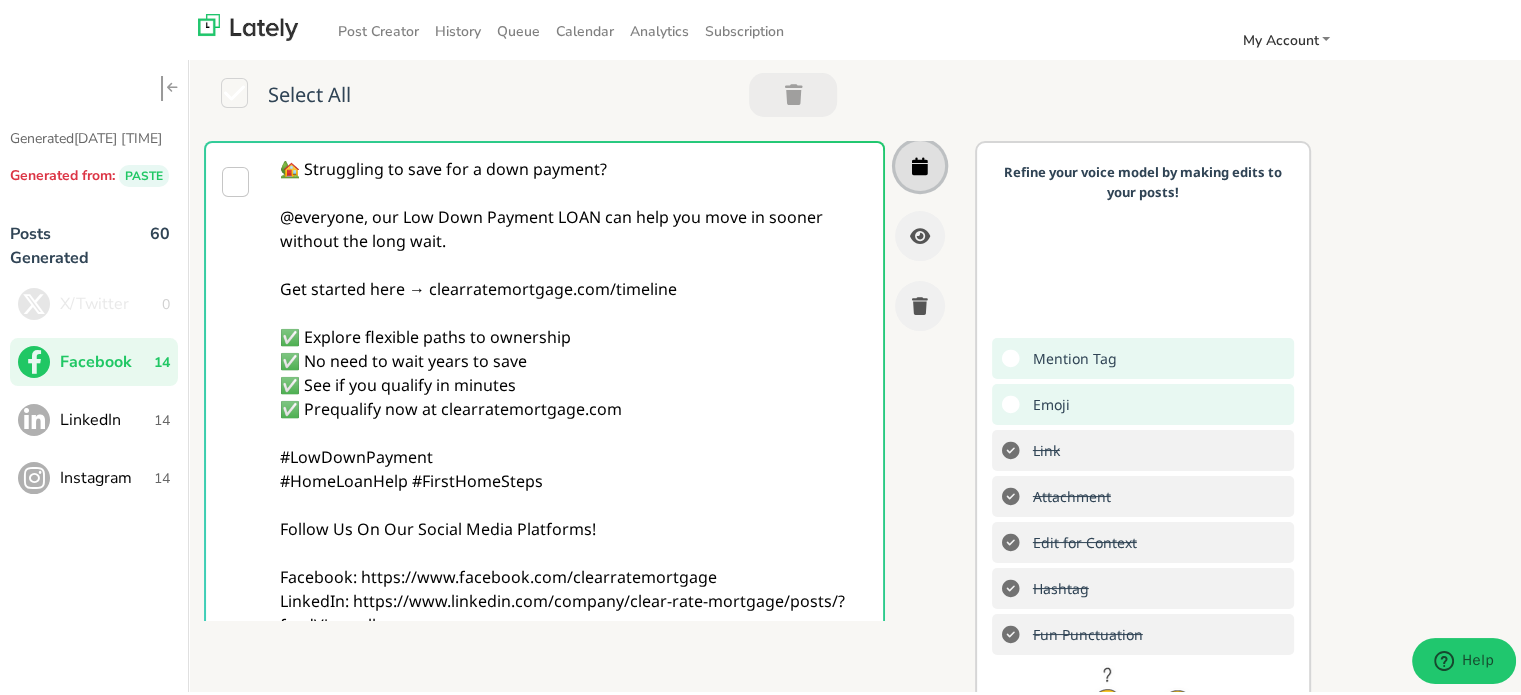 click at bounding box center (920, 163) 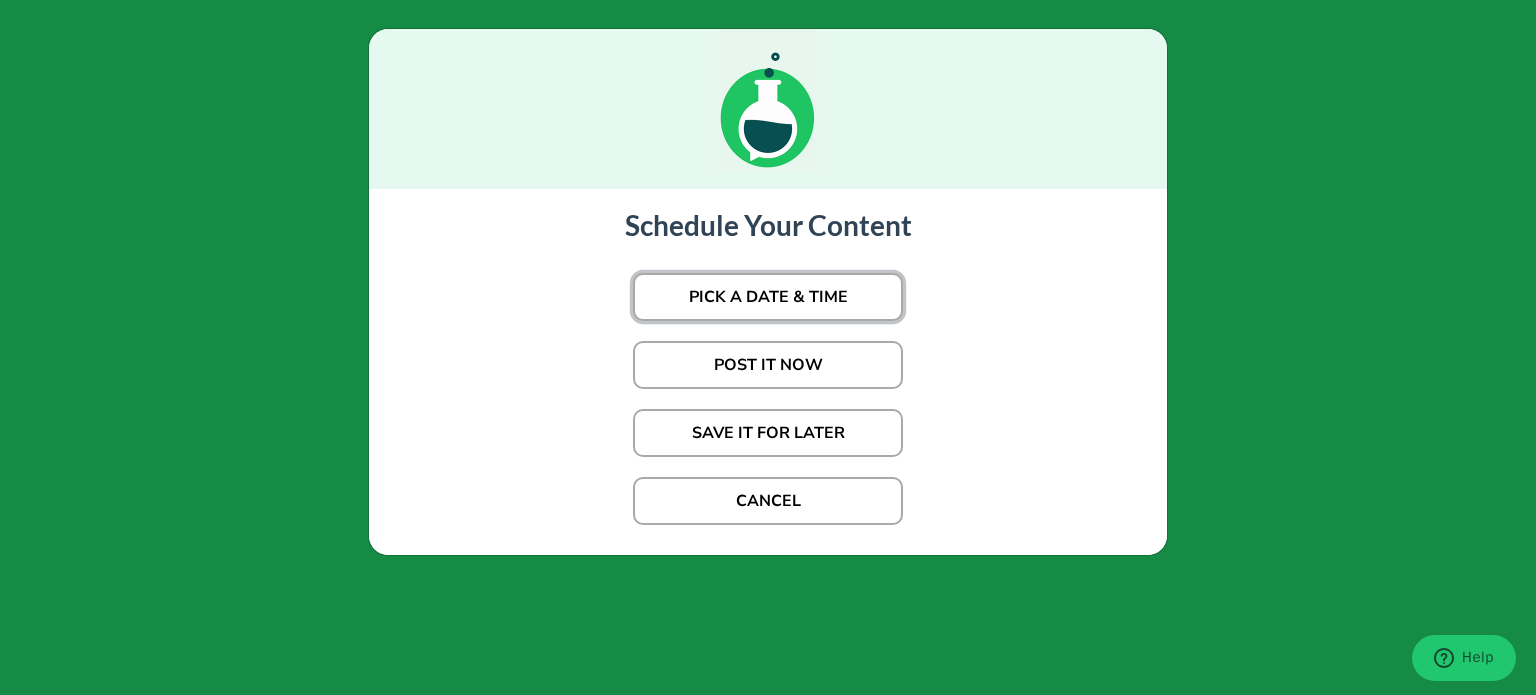 click on "PICK A DATE & TIME" at bounding box center (768, 297) 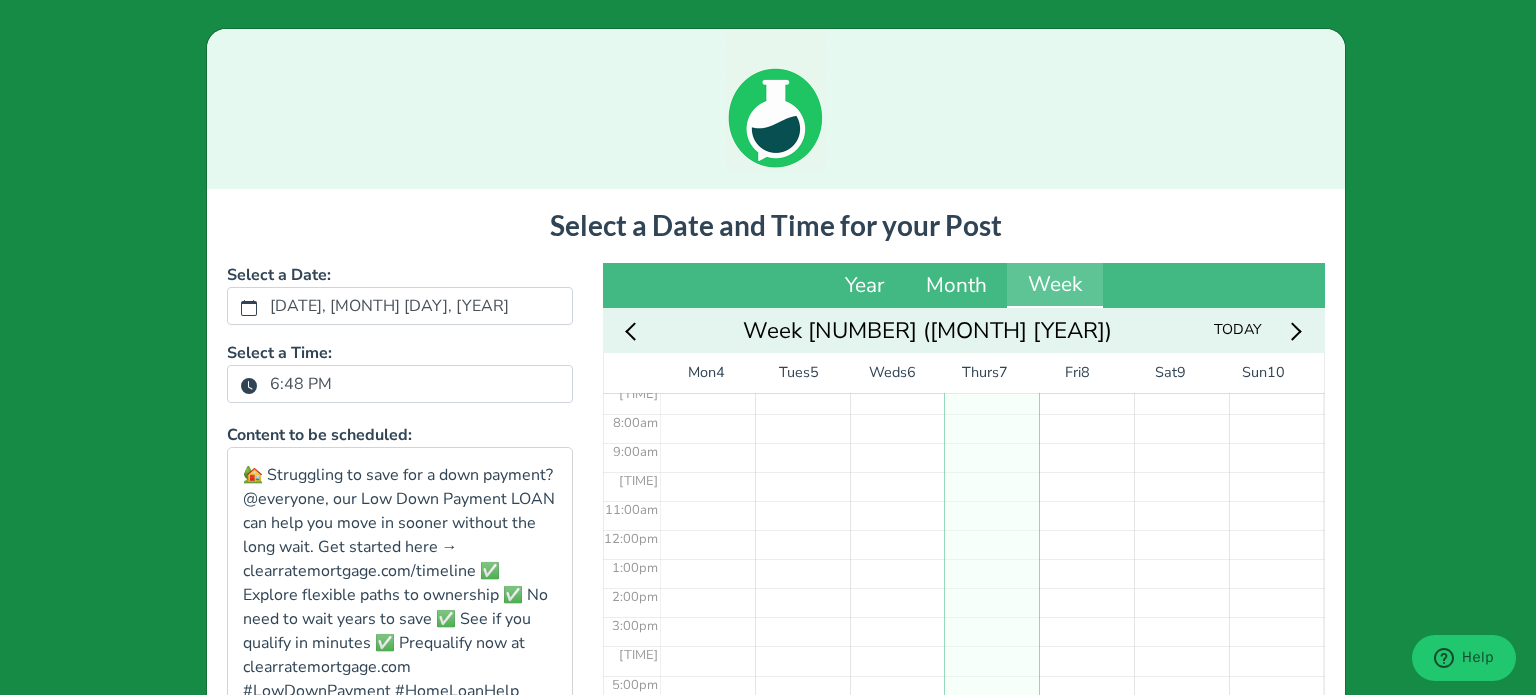 scroll, scrollTop: 303, scrollLeft: 0, axis: vertical 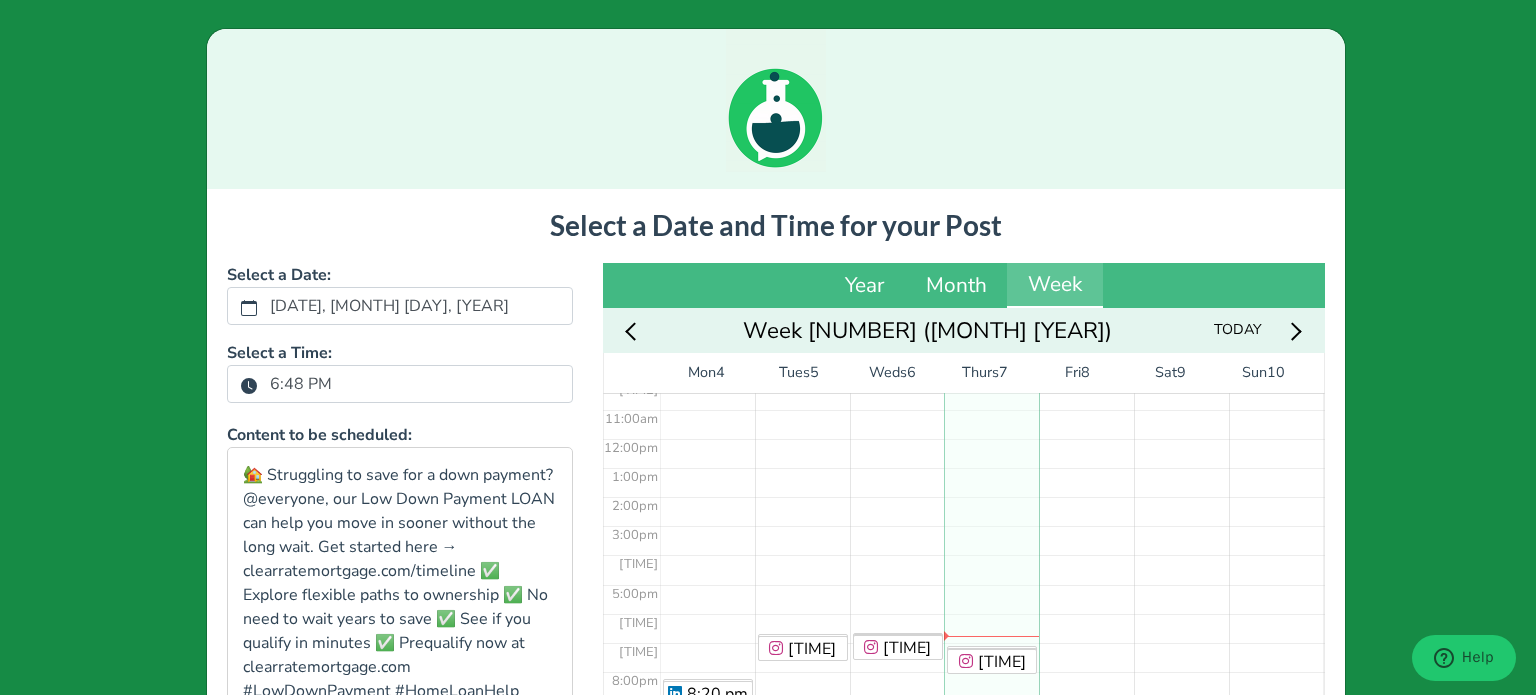click on "6:48 PM" at bounding box center [301, 384] 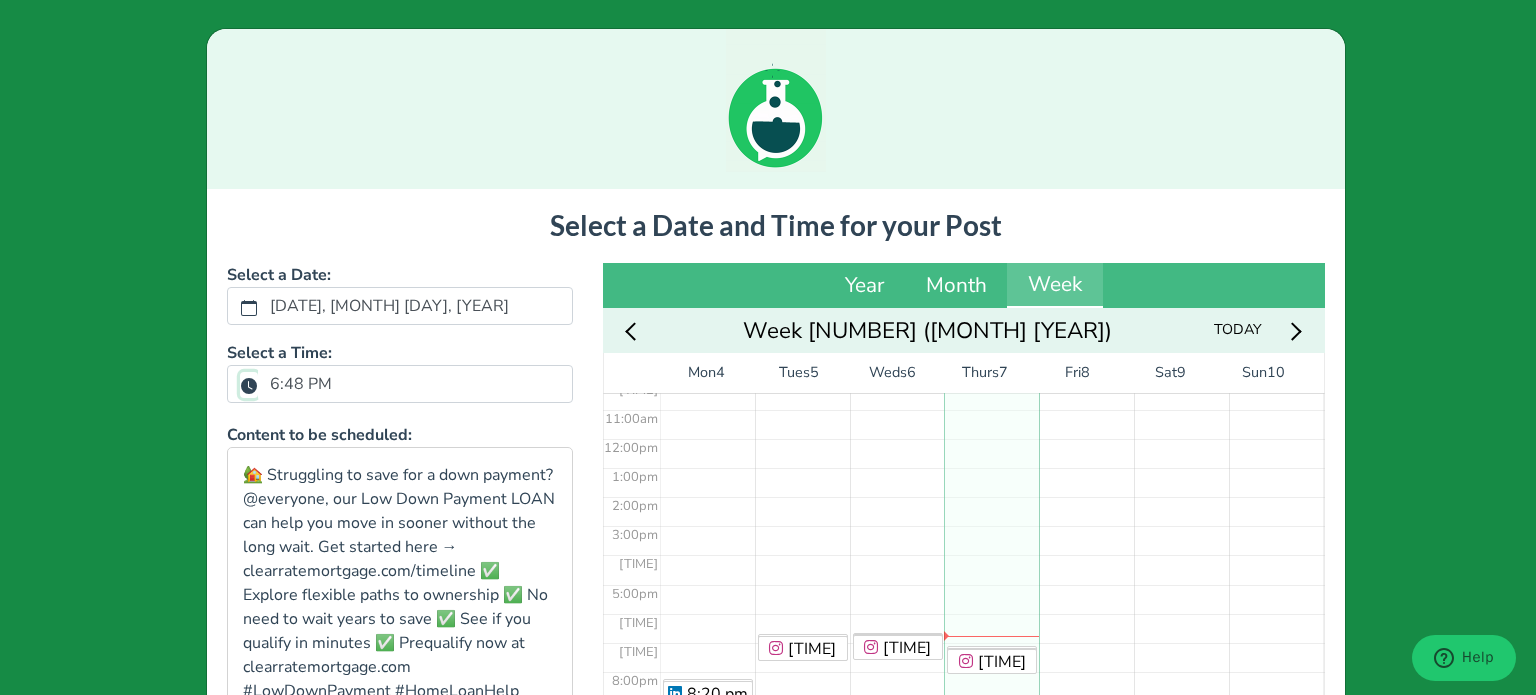 click on "6:48 PM" at bounding box center (249, 385) 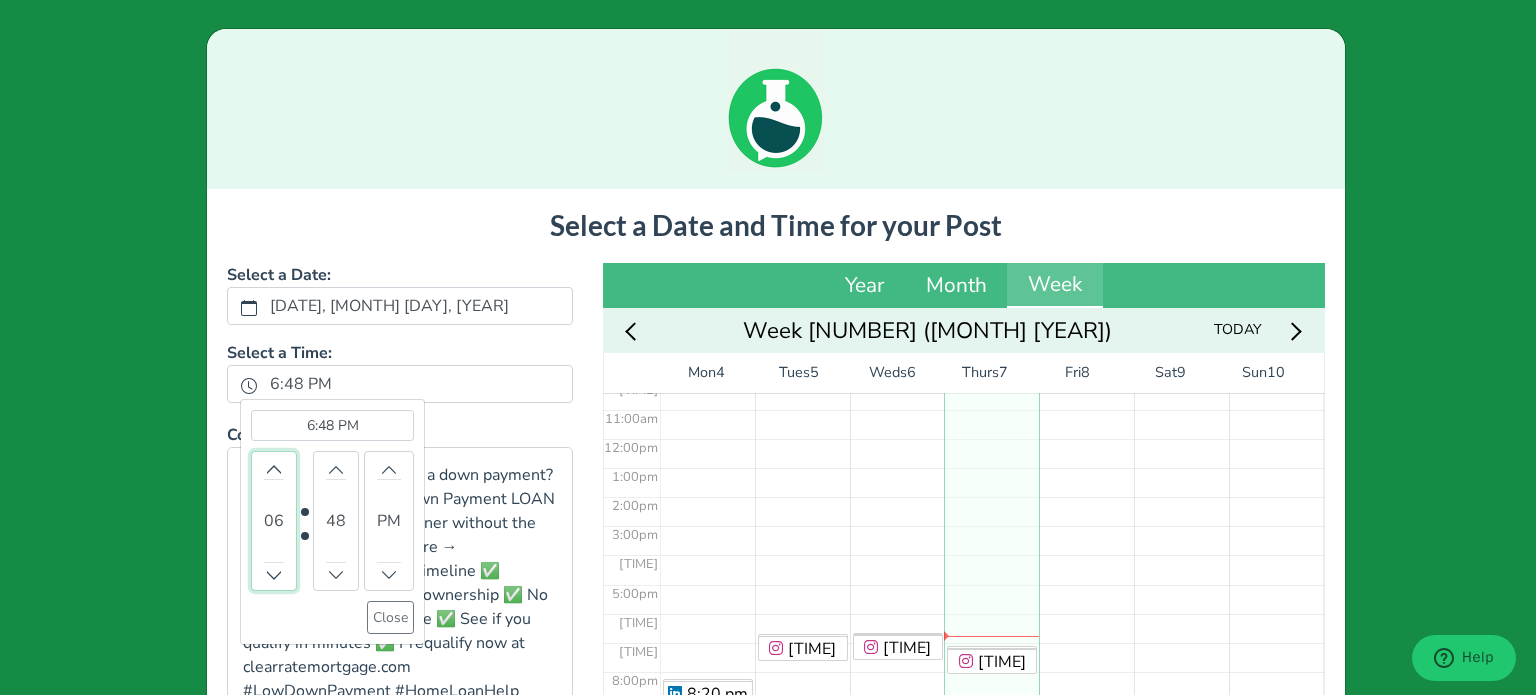 click on "06" at bounding box center [274, 521] 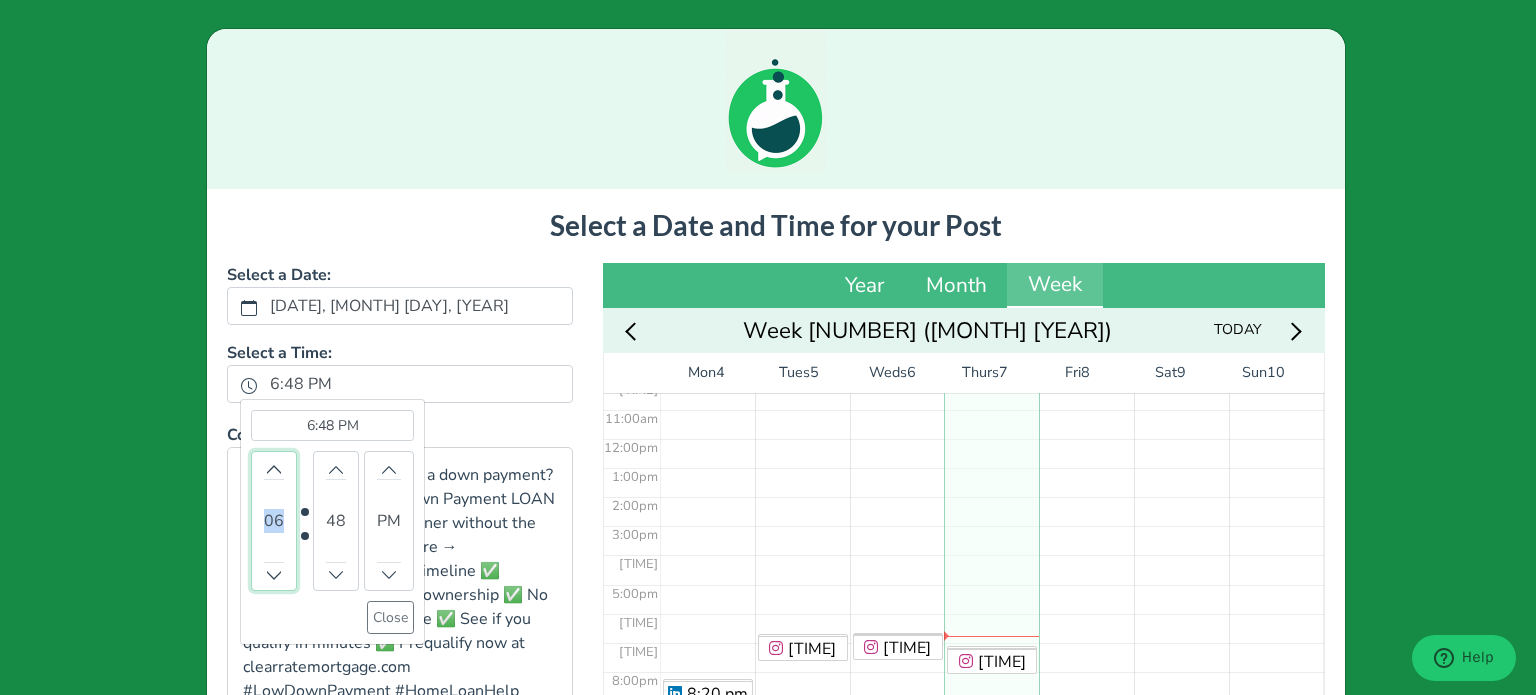 click on "06" at bounding box center [274, 521] 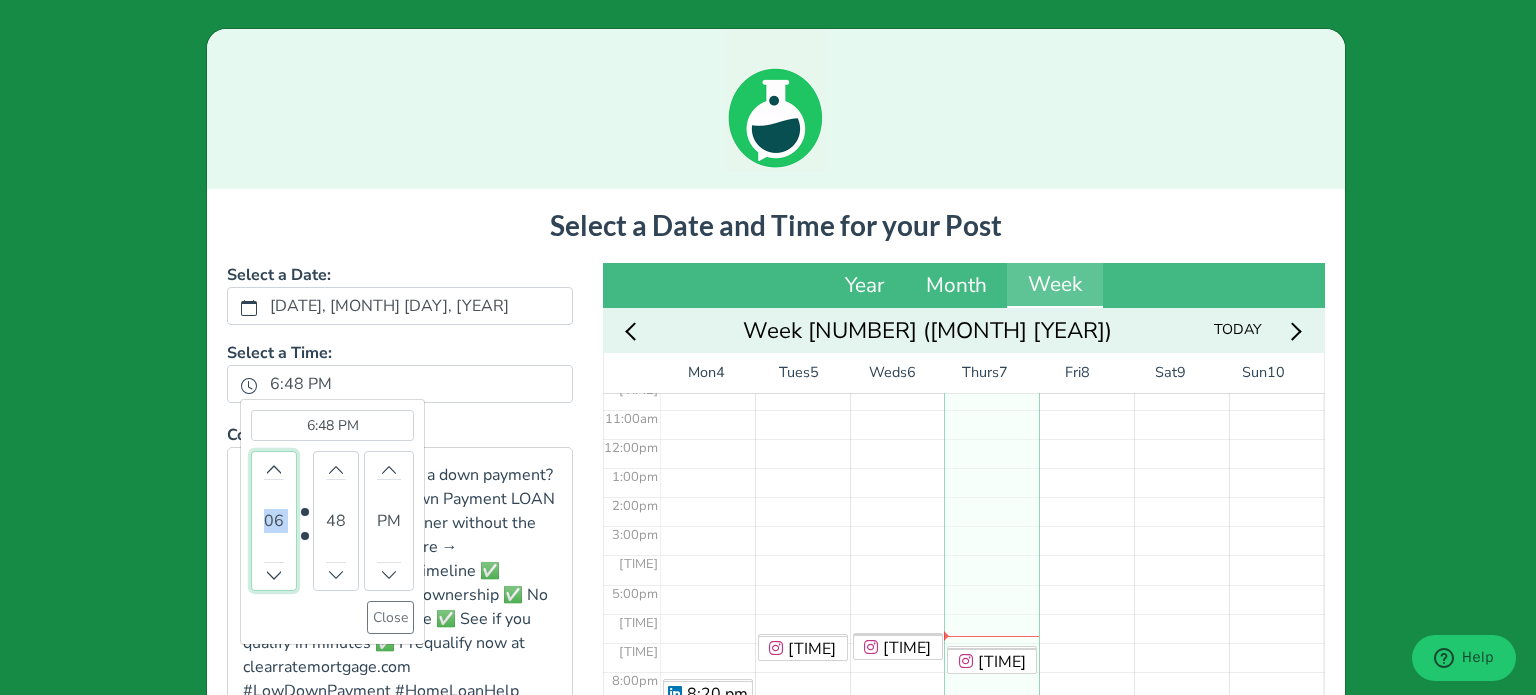 click on "06" at bounding box center (274, 521) 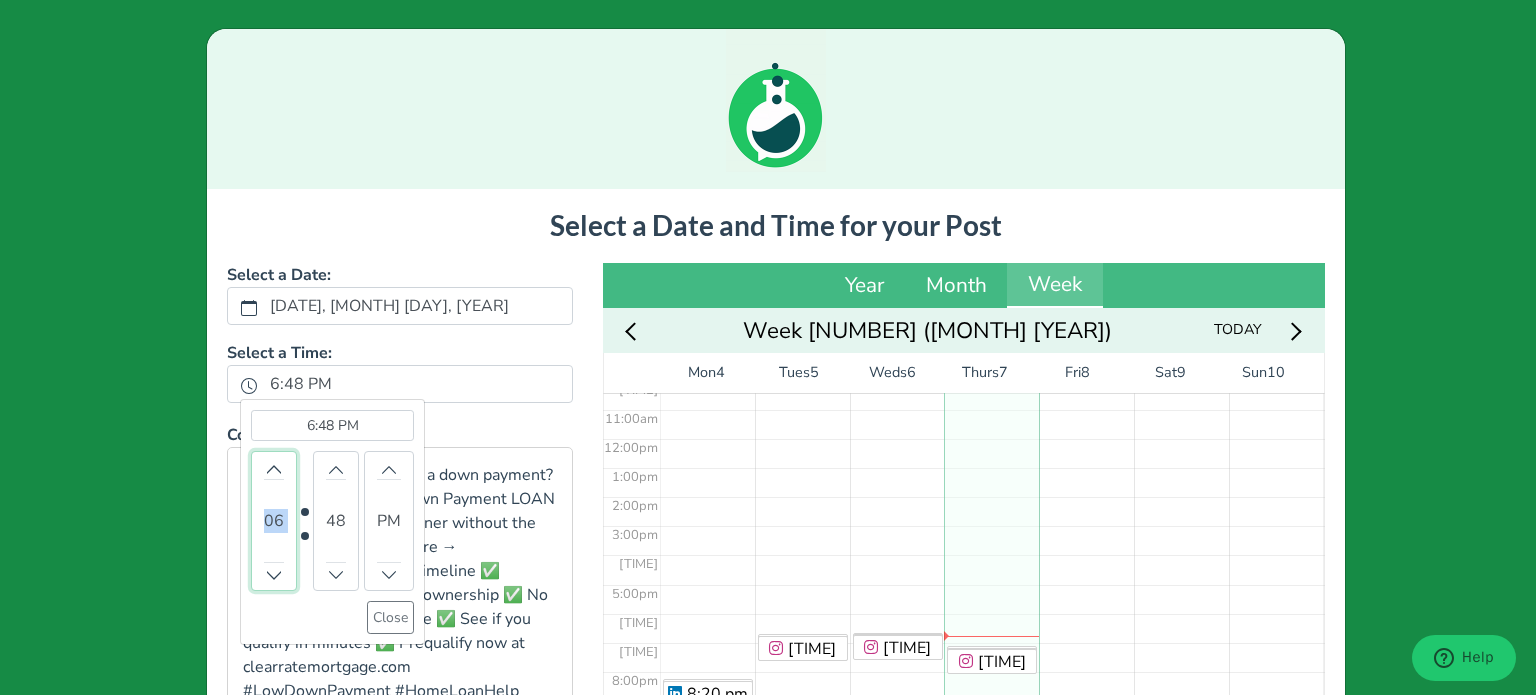 click on "06" at bounding box center [274, 521] 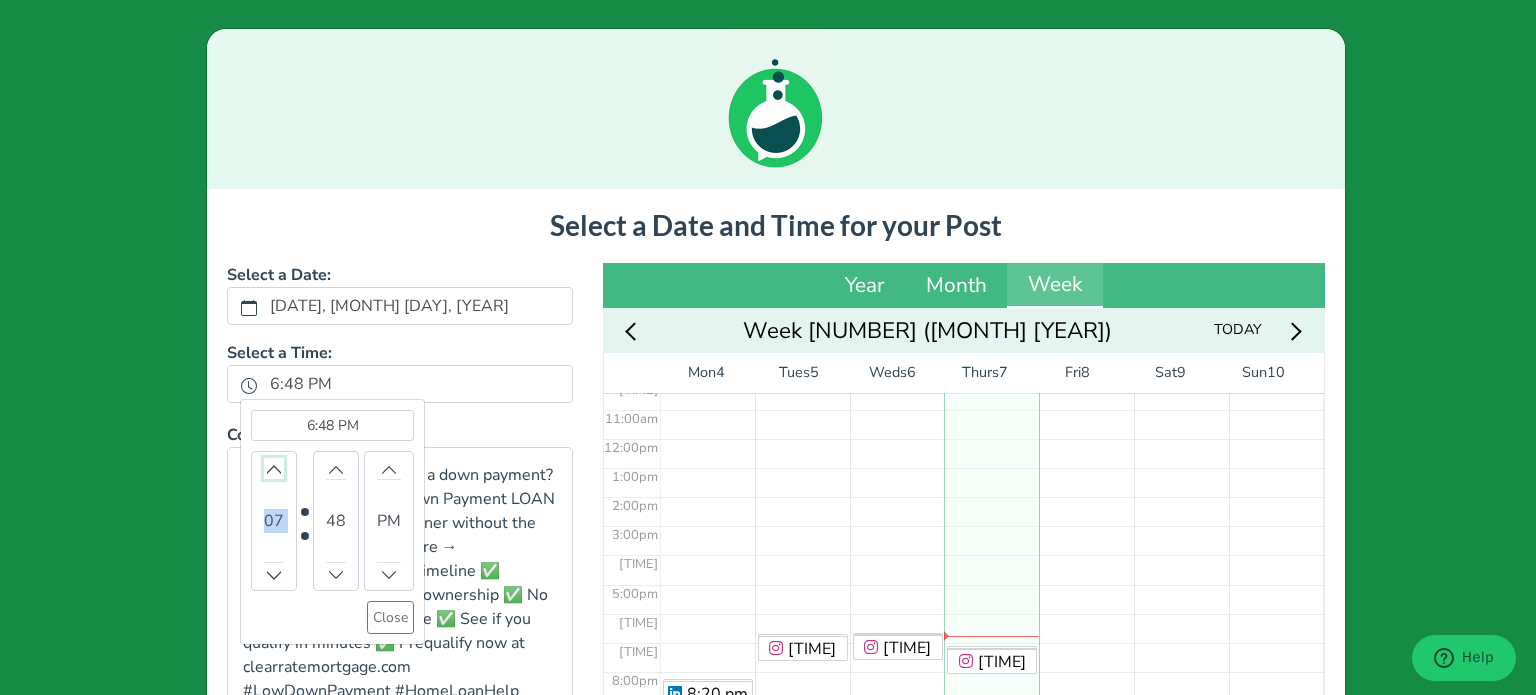 click at bounding box center (274, 468) 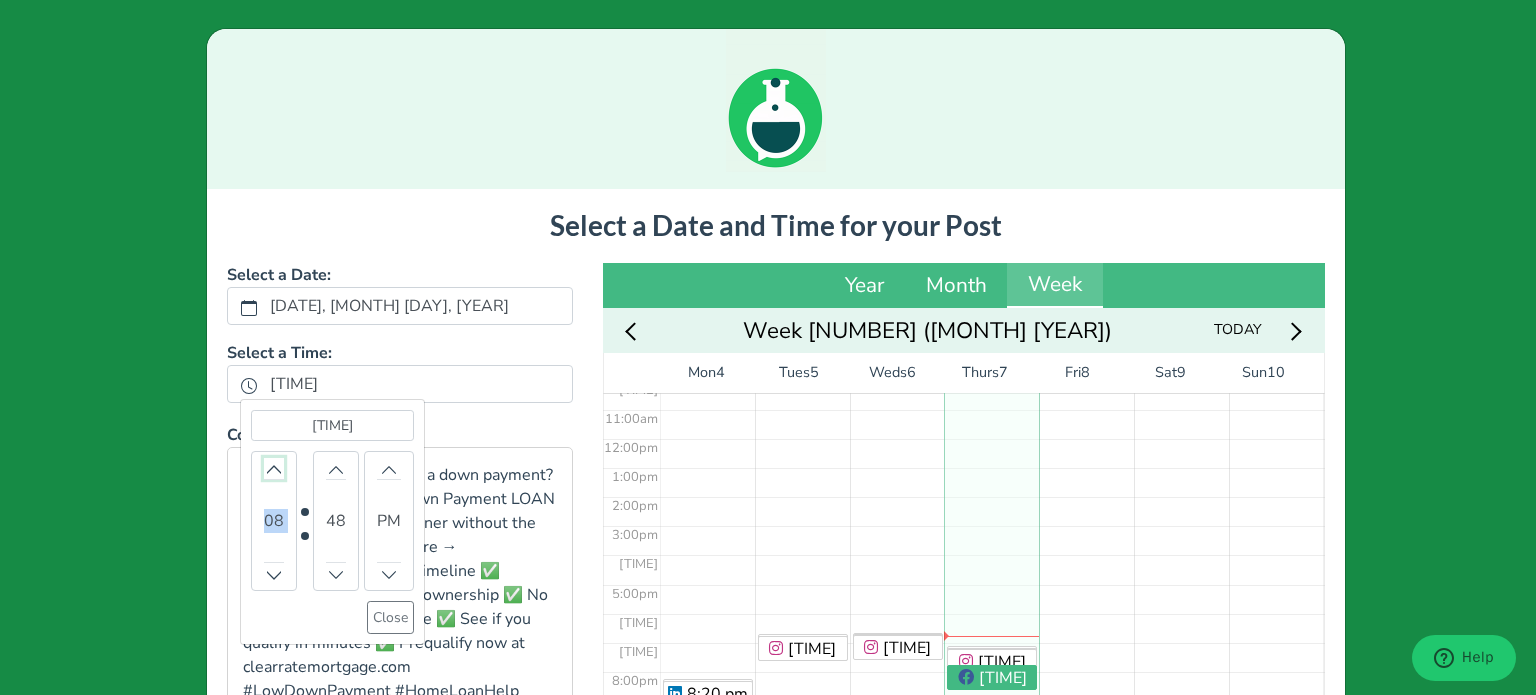 click at bounding box center (274, 468) 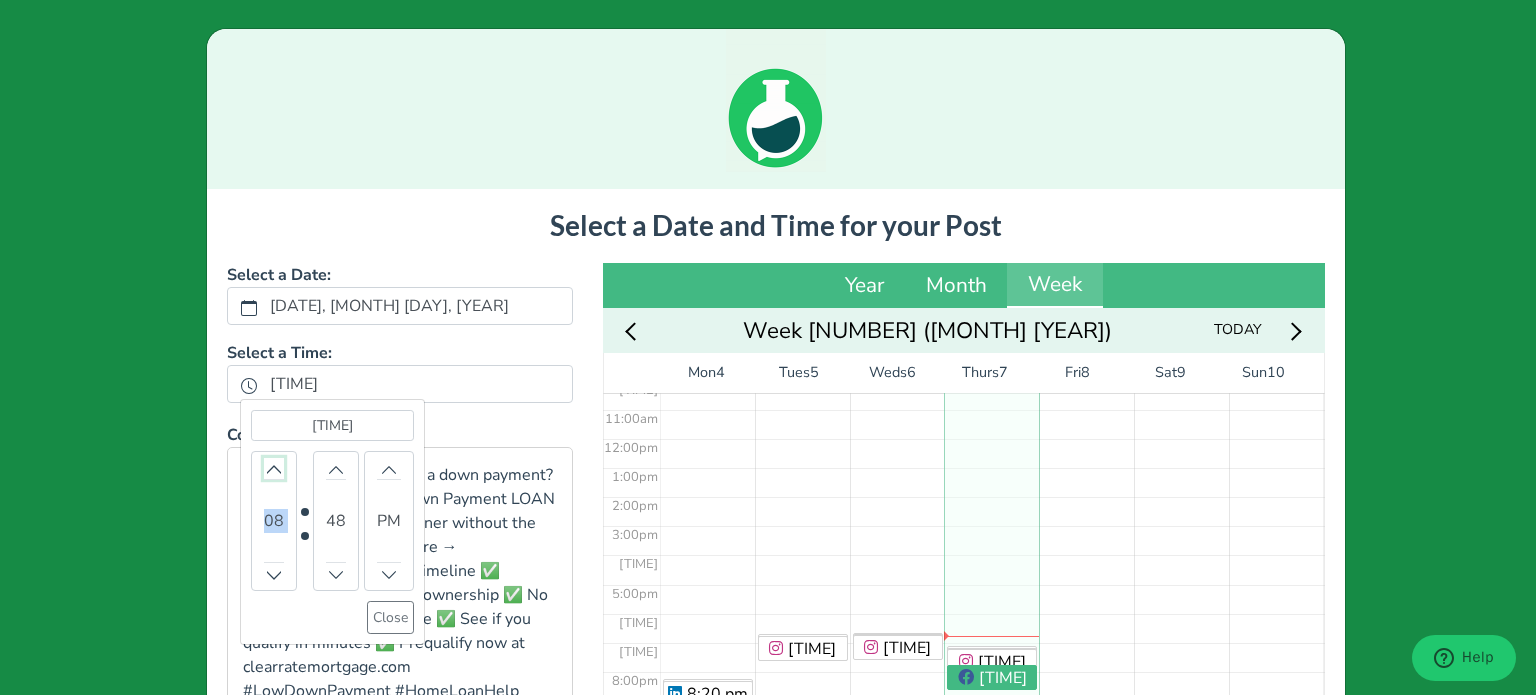 click at bounding box center (274, 468) 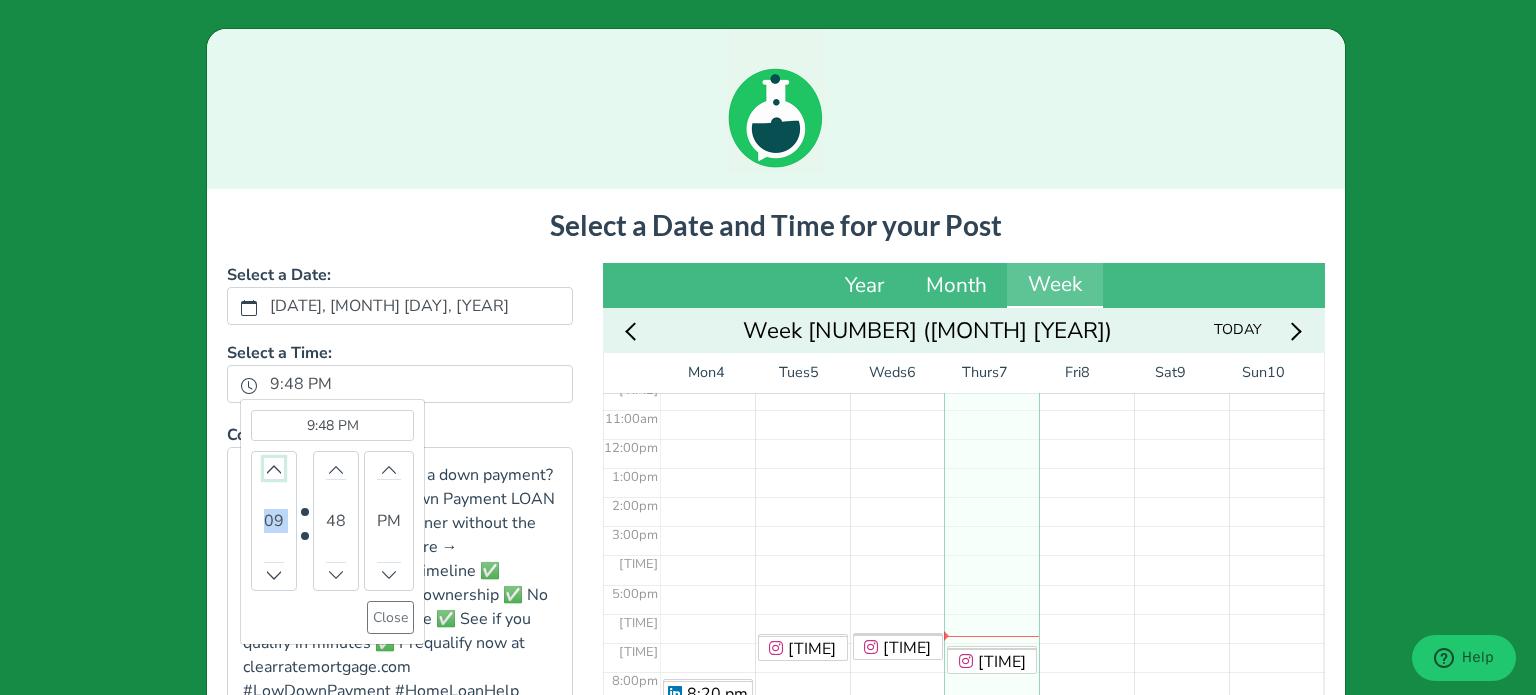 click at bounding box center [274, 468] 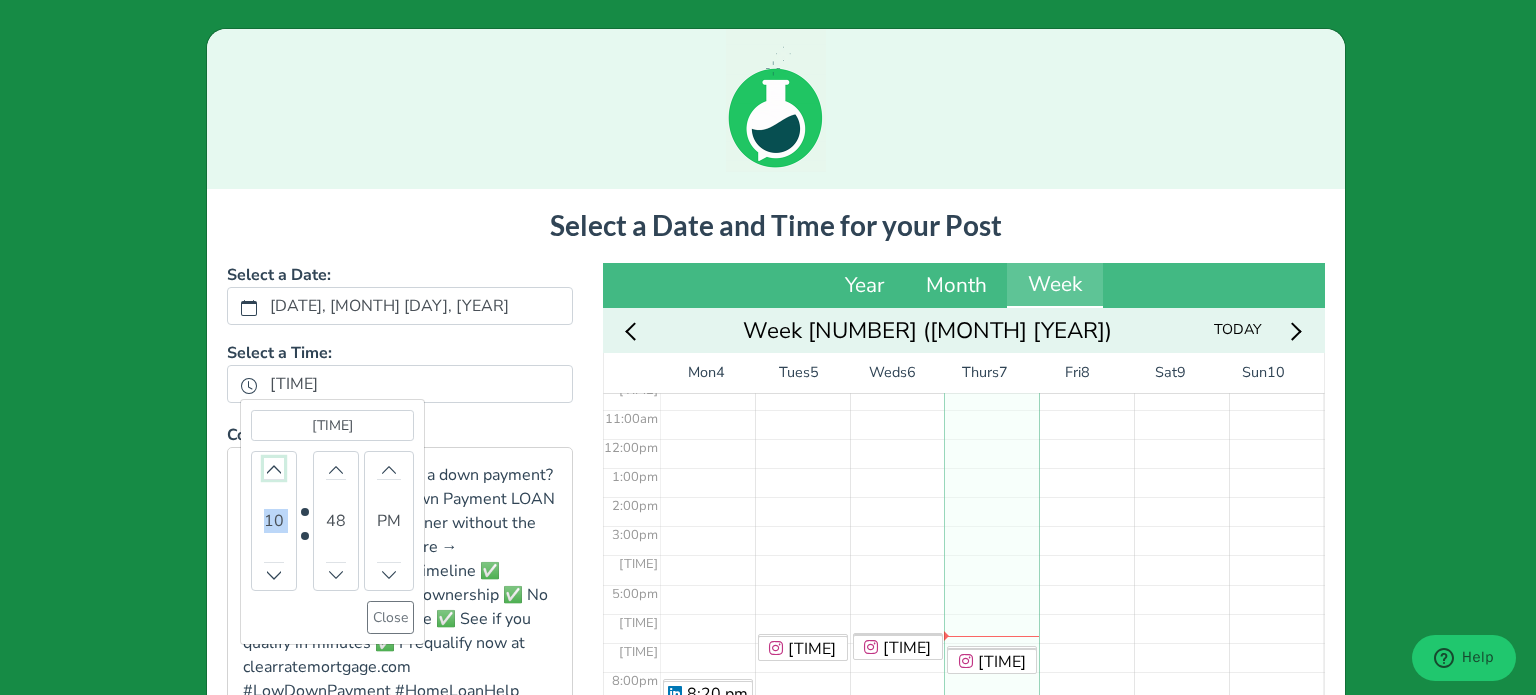 click at bounding box center (274, 468) 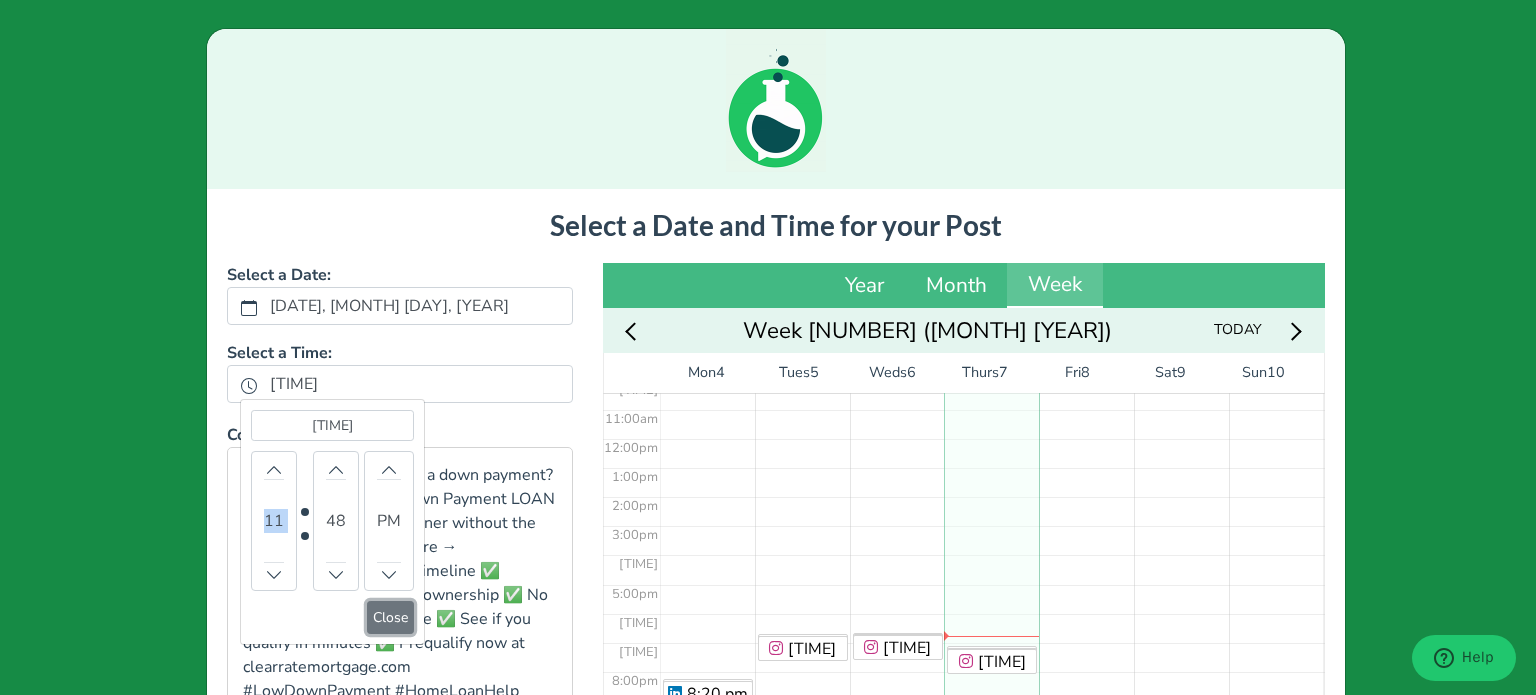 click on "Close" at bounding box center (390, 617) 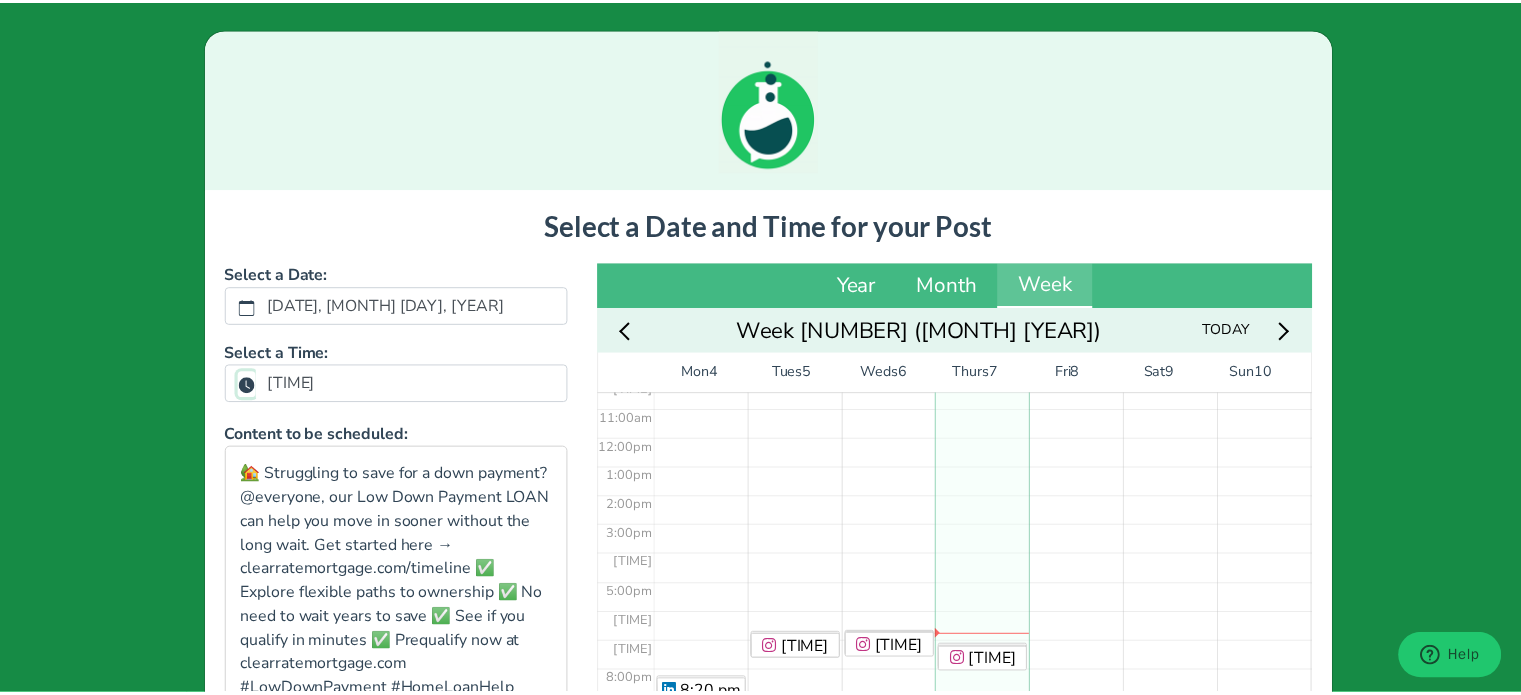 scroll, scrollTop: 441, scrollLeft: 0, axis: vertical 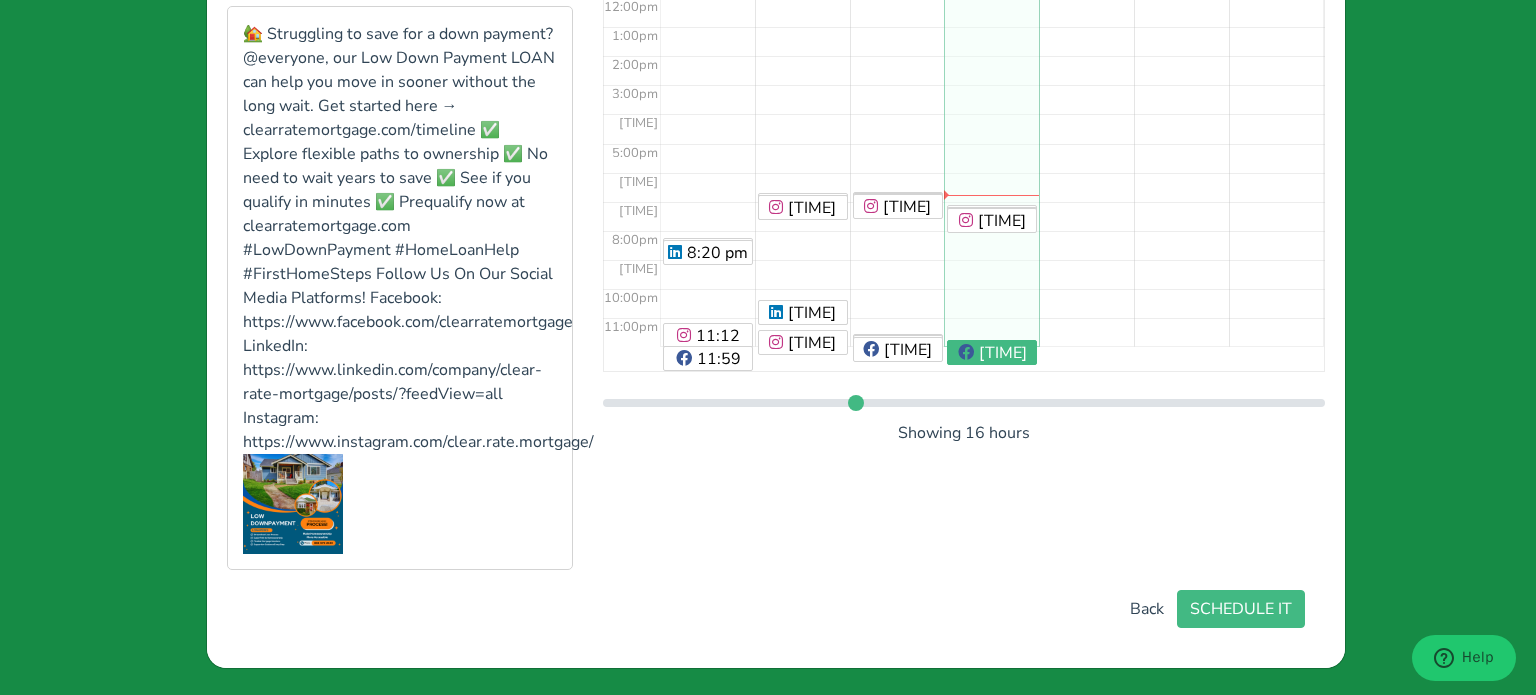 click on "Select a Date and Time for your Post Select a Date: [DATE], [MONTH] [DAY], [YEAR] Select a Time: [TIME] Content to be scheduled: 🏡 Struggling to save for a down payment?
@everyone, our Low Down Payment LOAN can help you move in sooner without the long wait.
Get started here → clearratemortgage.com/timeline
✅ Explore flexible paths to ownership
✅ No need to wait years to save
✅ See if you qualify in minutes
✅ Prequalify now at clearratemortgage.com
#LowDownPayment
#HomeLoanHelp #FirstHomeSteps
Follow Us On Our Social Media Platforms!
Facebook: https://www.facebook.com/clearratemortgage
LinkedIn: https://www.linkedin.com/company/clear-rate-mortgage/posts/?feedView=all
Instagram: https://www.instagram.com/clear.rate.mortgage/
Year Month Week     Week 32 ([MONTH] [YEAR]) Today     Mon Mon M  4 Tues Tue T  5 Weds Wed W  6 Thurs Thu T  7 Fri Fri F  8 Sat Sat S  9 Sun Sun S  10 [TIME] [TIME] [TIME] [TIME] [TIME] [TIME] [TIME] [TIME] [TIME] [TIME] [TIME] [TIME] [TIME] [TIME] [TIME]" at bounding box center [776, 208] 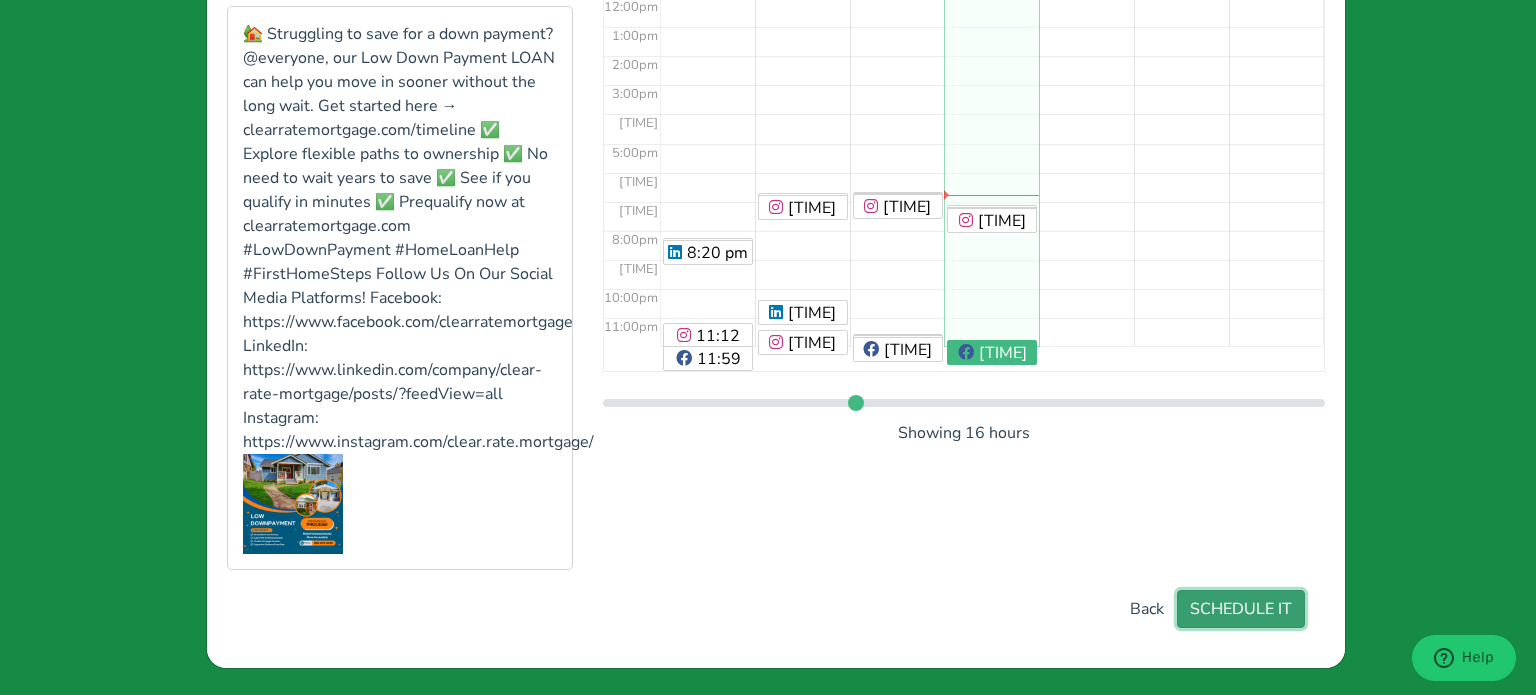 click on "SCHEDULE IT" at bounding box center [1241, 609] 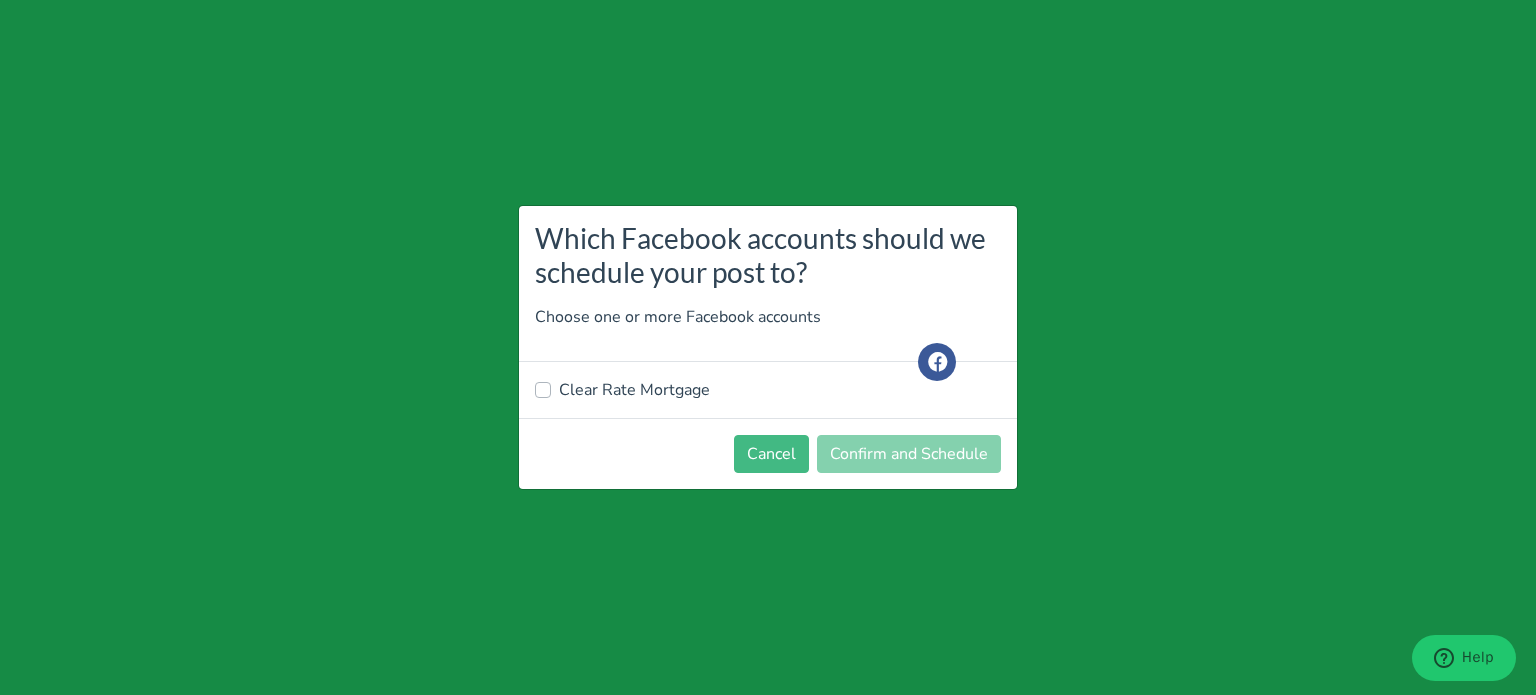 click on "Clear Rate Mortgage" at bounding box center [634, 390] 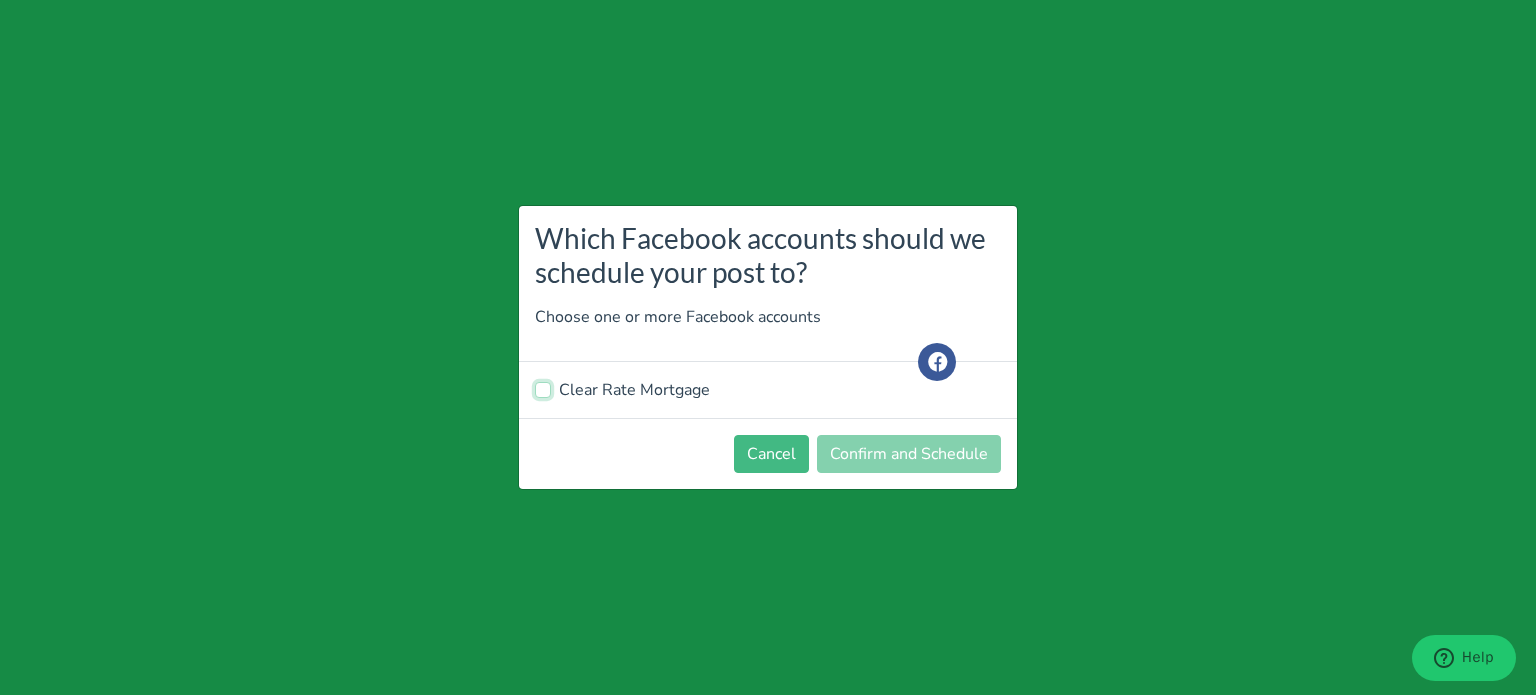 click on "Clear Rate Mortgage" at bounding box center [543, 388] 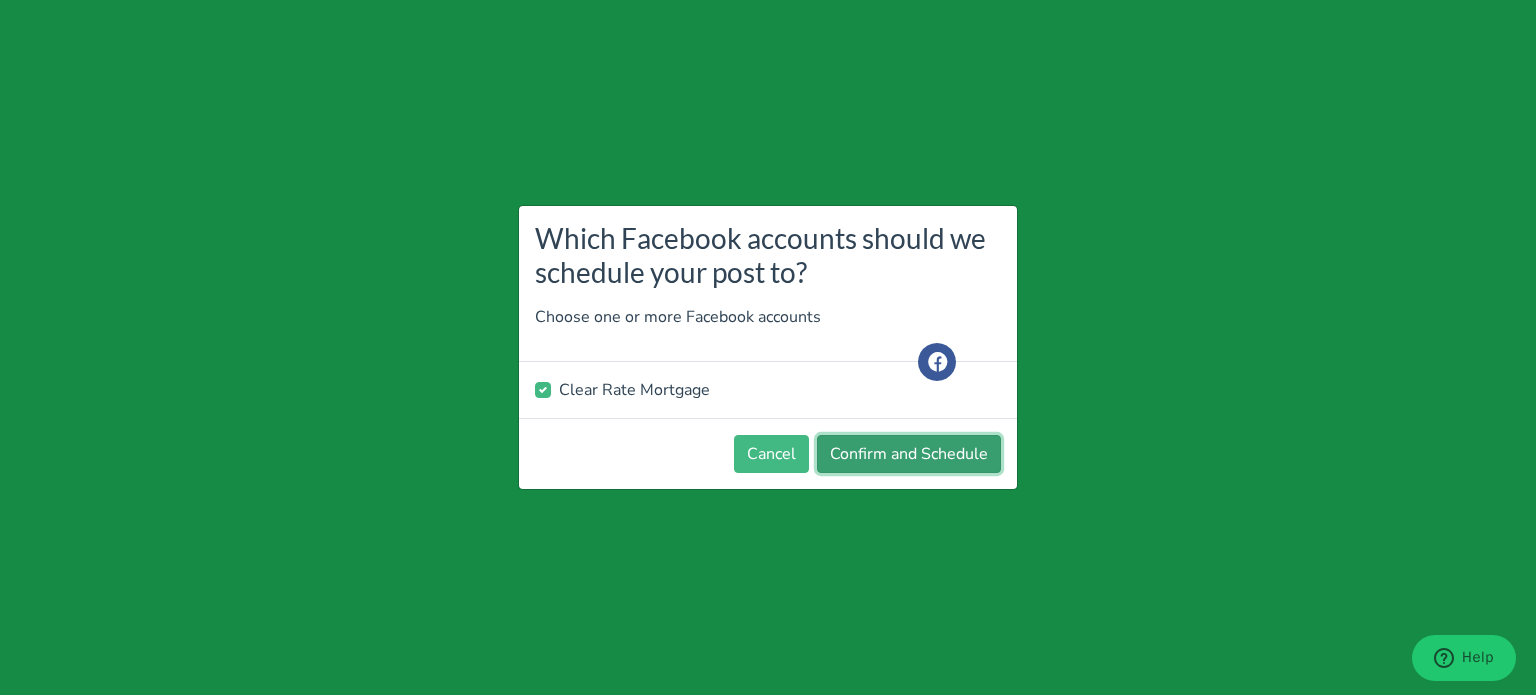 click on "Confirm and Schedule" at bounding box center [909, 454] 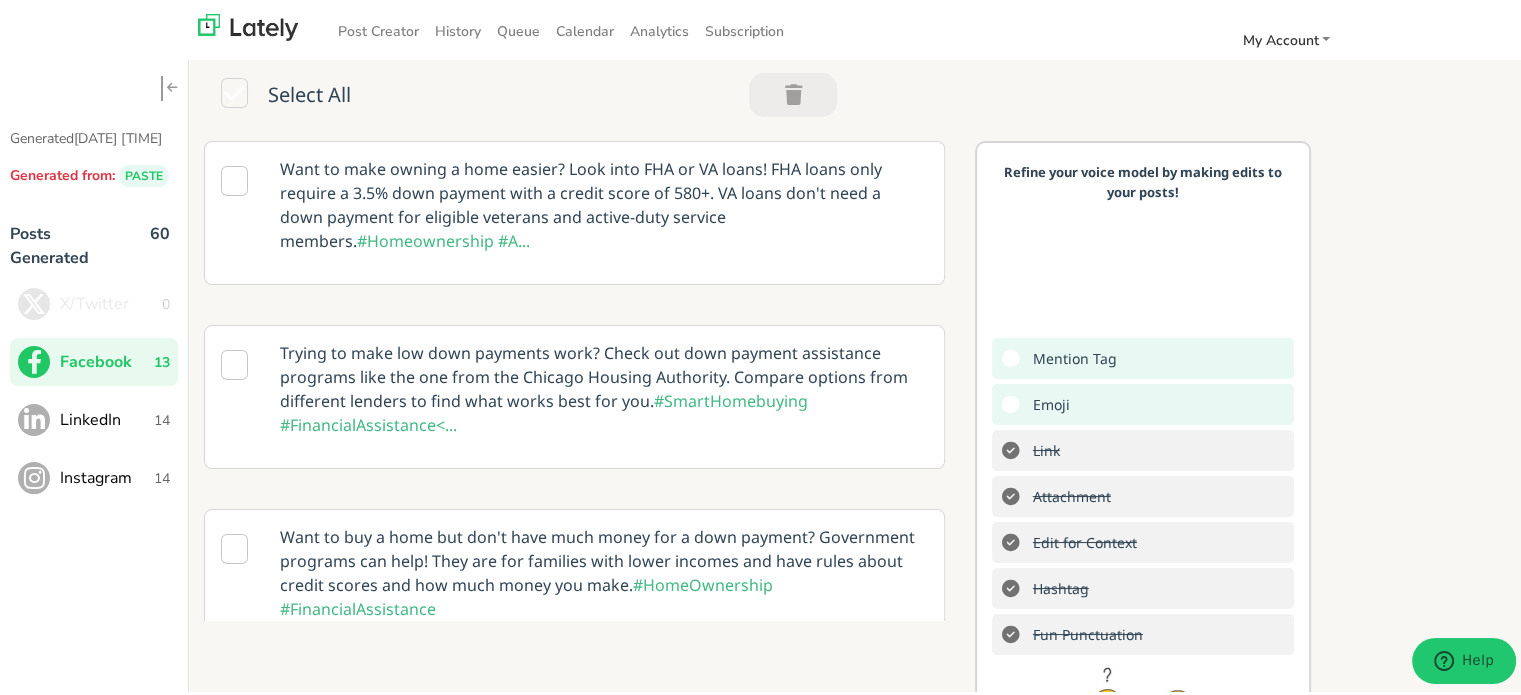 click on "LinkedIn" at bounding box center [107, 417] 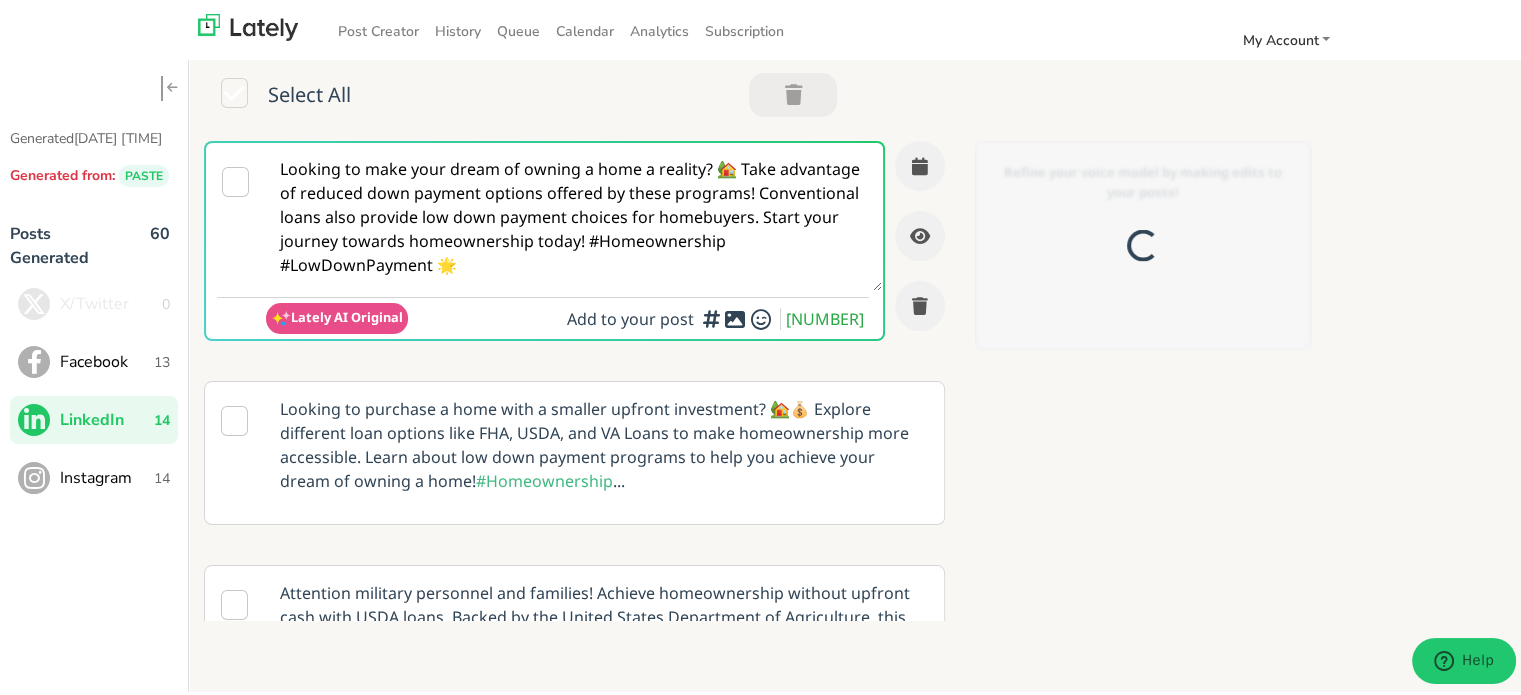 scroll, scrollTop: 0, scrollLeft: 0, axis: both 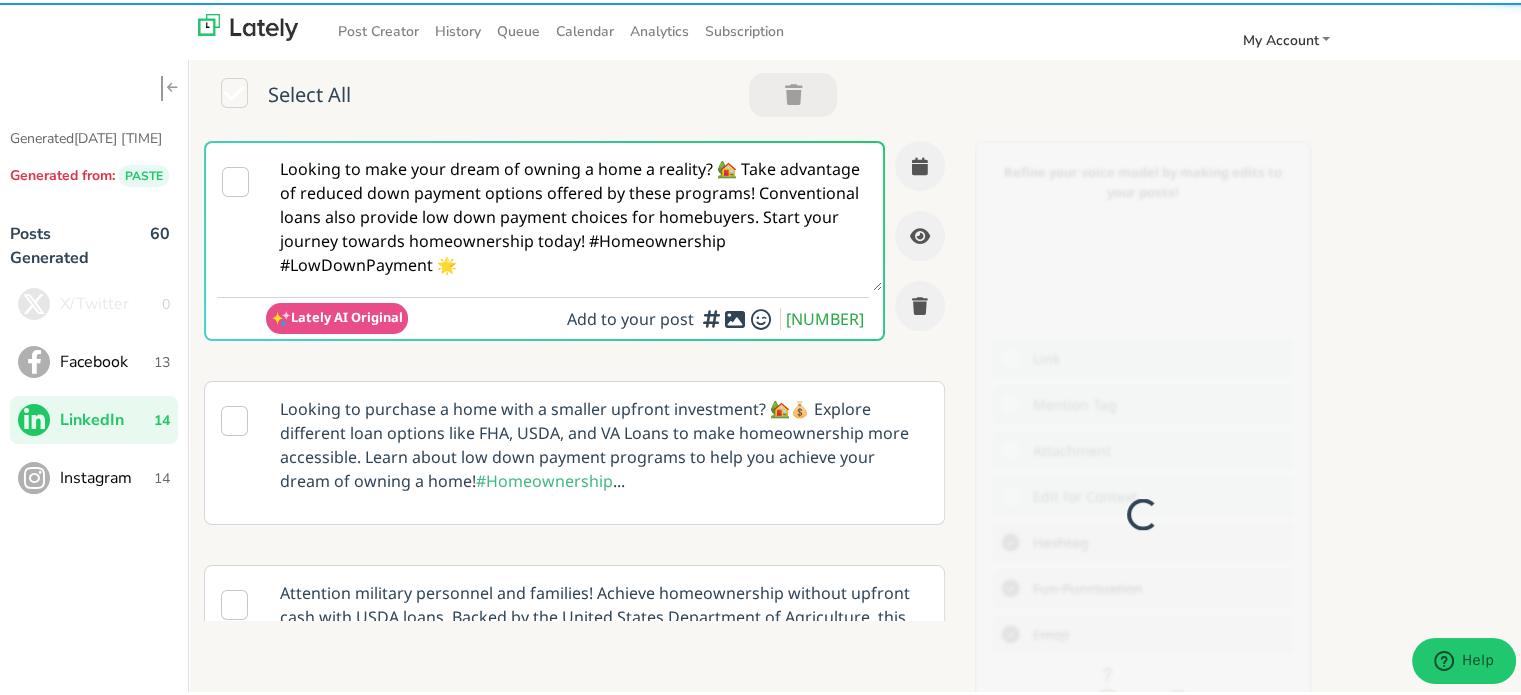 click on "Looking to make your dream of owning a home a reality? 🏡 Take advantage of reduced down payment options offered by these programs! Conventional loans also provide low down payment choices for homebuyers. Start your journey towards homeownership today! #Homeownership #LowDownPayment 🌟" at bounding box center (574, 214) 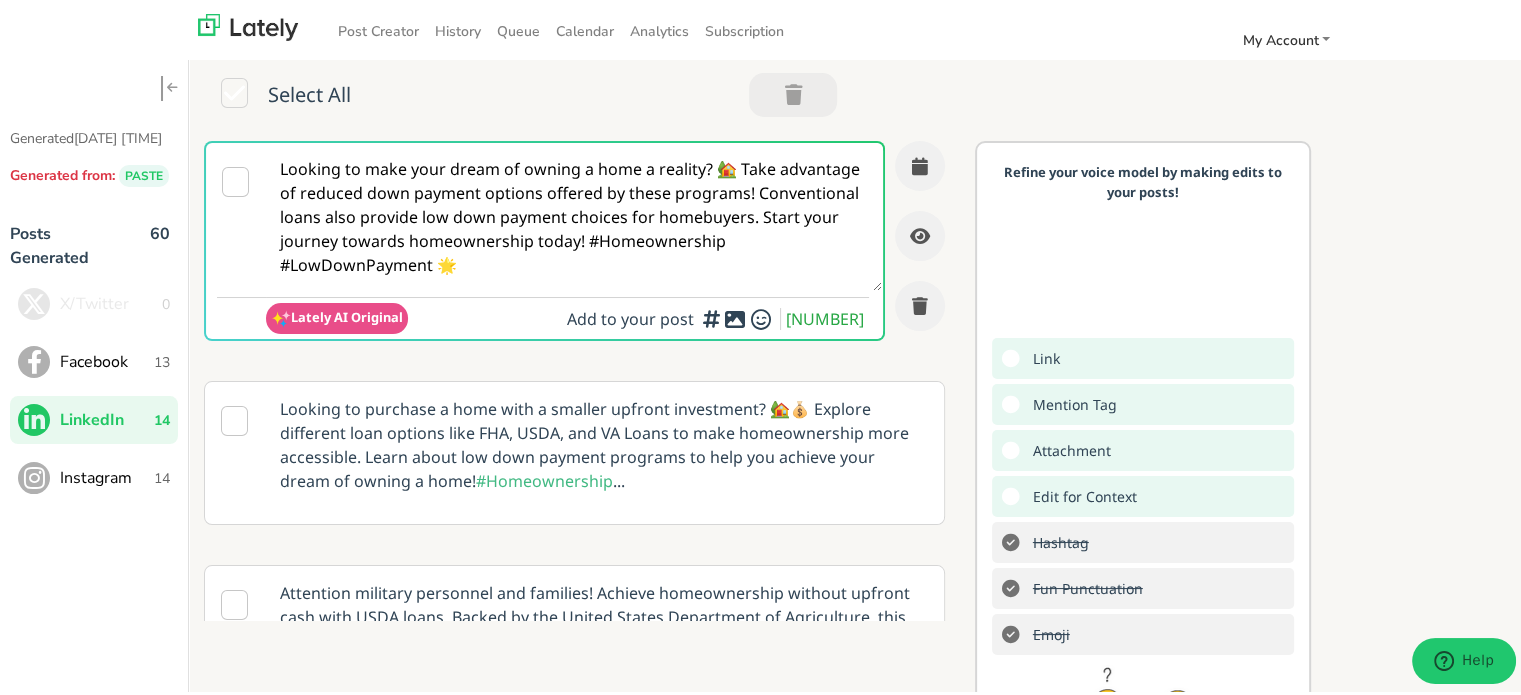 click on "Looking to make your dream of owning a home a reality? 🏡 Take advantage of reduced down payment options offered by these programs! Conventional loans also provide low down payment choices for homebuyers. Start your journey towards homeownership today! #Homeownership #LowDownPayment 🌟" at bounding box center [574, 214] 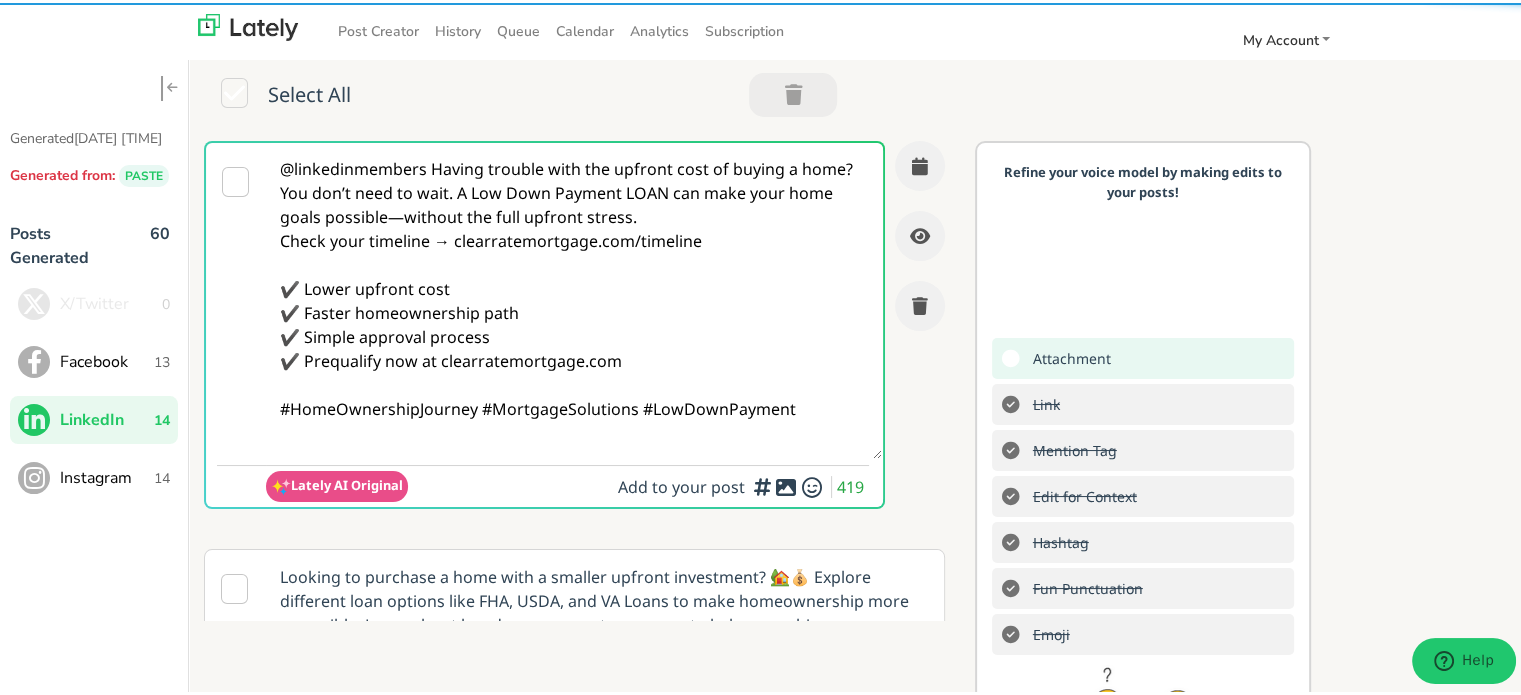 click on "@linkedinmembers Having trouble with the upfront cost of buying a home?
You don’t need to wait. A Low Down Payment LOAN can make your home goals possible—without the full upfront stress.
Check your timeline → clearratemortgage.com/timeline
✔️ Lower upfront cost
✔️ Faster homeownership path
✔️ Simple approval process
✔️ Prequalify now at clearratemortgage.com
#HomeOwnershipJourney #MortgageSolutions #LowDownPayment" at bounding box center (574, 298) 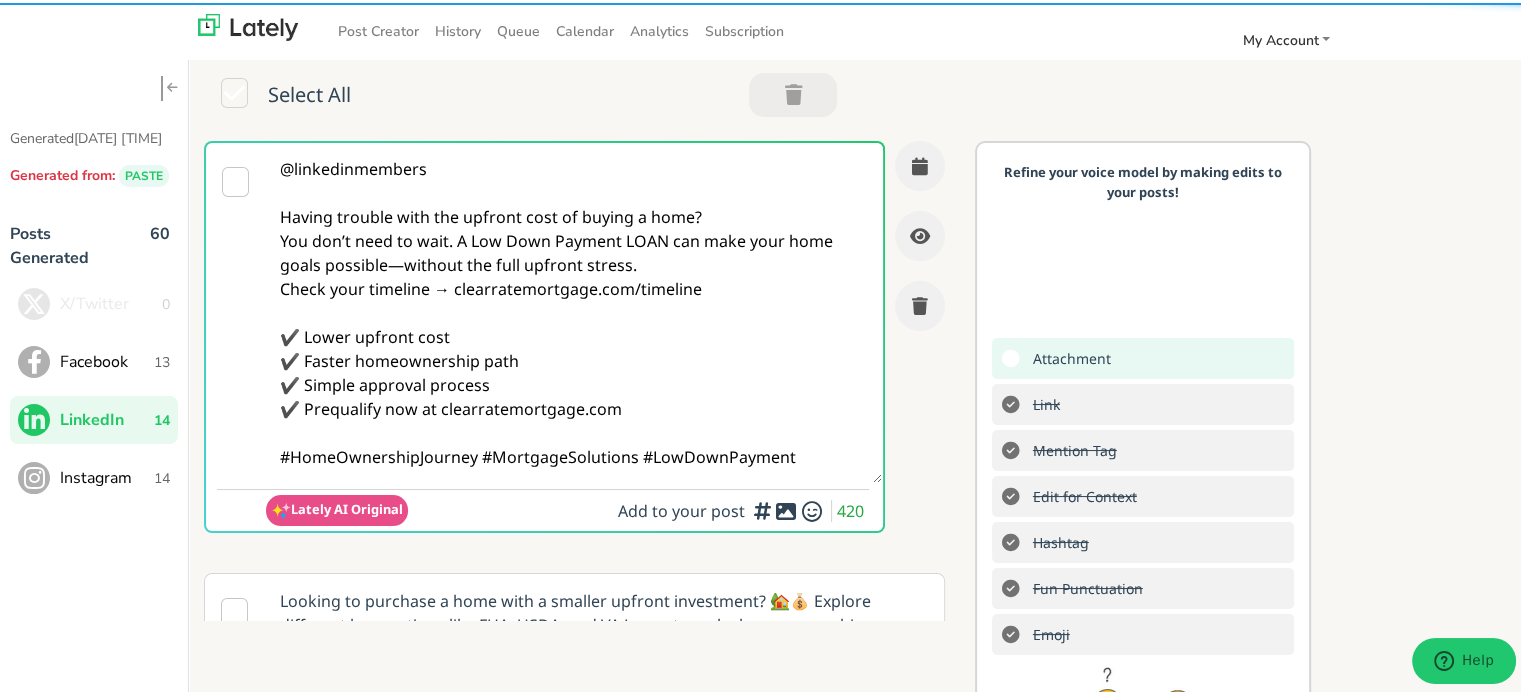 click on "@linkedinmembers
Having trouble with the upfront cost of buying a home?
You don’t need to wait. A Low Down Payment LOAN can make your home goals possible—without the full upfront stress.
Check your timeline → clearratemortgage.com/timeline
✔️ Lower upfront cost
✔️ Faster homeownership path
✔️ Simple approval process
✔️ Prequalify now at clearratemortgage.com
#HomeOwnershipJourney #MortgageSolutions #LowDownPayment" at bounding box center (574, 310) 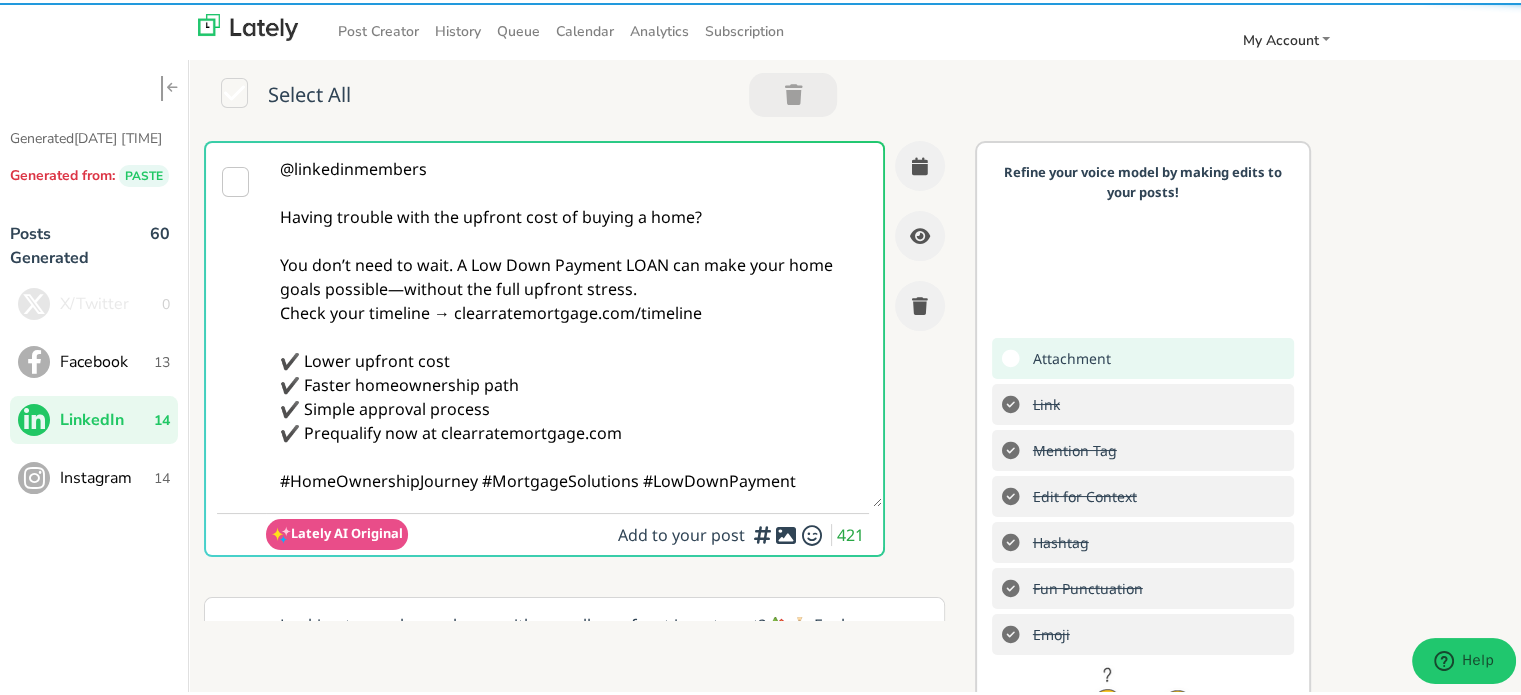 click on "@linkedinmembers
Having trouble with the upfront cost of buying a home?
You don’t need to wait. A Low Down Payment LOAN can make your home goals possible—without the full upfront stress.
Check your timeline → clearratemortgage.com/timeline
✔️ Lower upfront cost
✔️ Faster homeownership path
✔️ Simple approval process
✔️ Prequalify now at clearratemortgage.com
#HomeOwnershipJourney #MortgageSolutions #LowDownPayment" at bounding box center [574, 322] 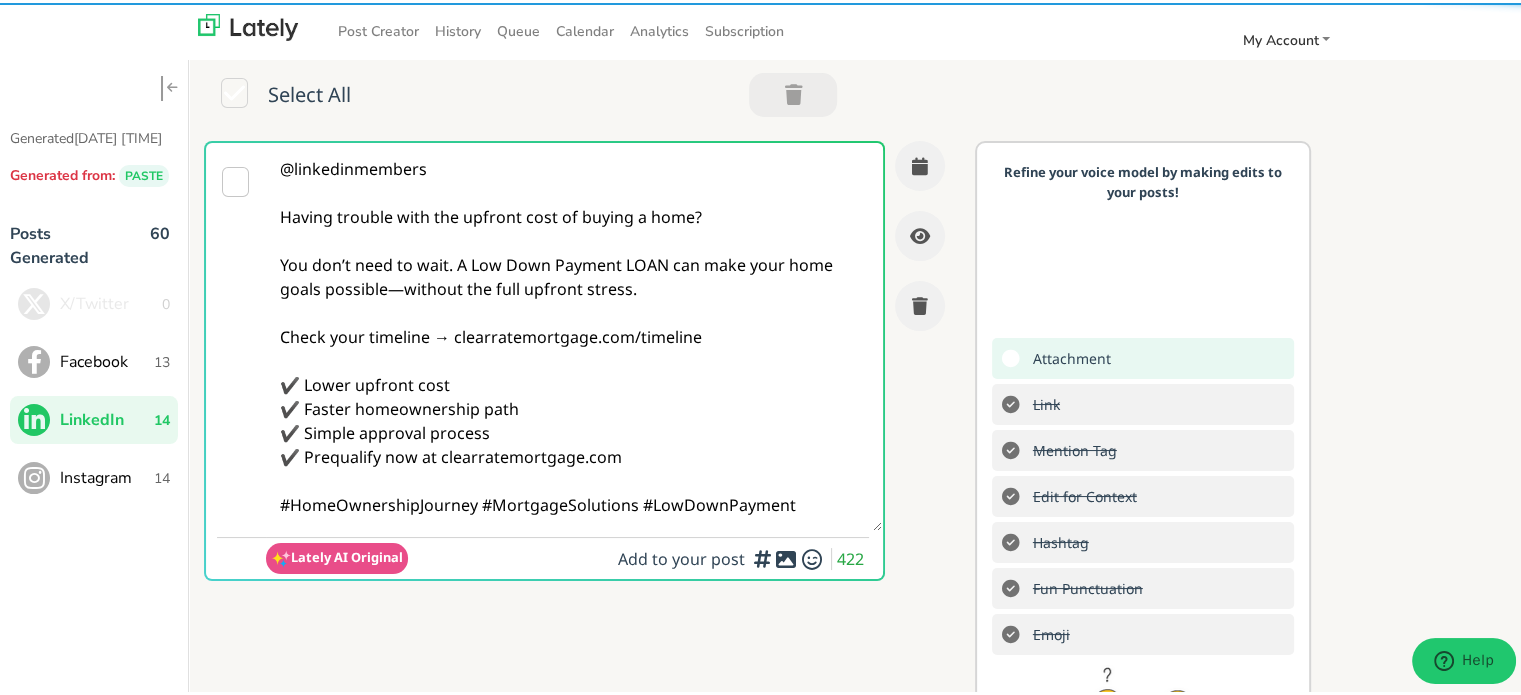 click on "@linkedinmembers
Having trouble with the upfront cost of buying a home?
You don’t need to wait. A Low Down Payment LOAN can make your home goals possible—without the full upfront stress.
Check your timeline → clearratemortgage.com/timeline
✔️ Lower upfront cost
✔️ Faster homeownership path
✔️ Simple approval process
✔️ Prequalify now at clearratemortgage.com
#HomeOwnershipJourney #MortgageSolutions #LowDownPayment" at bounding box center (574, 334) 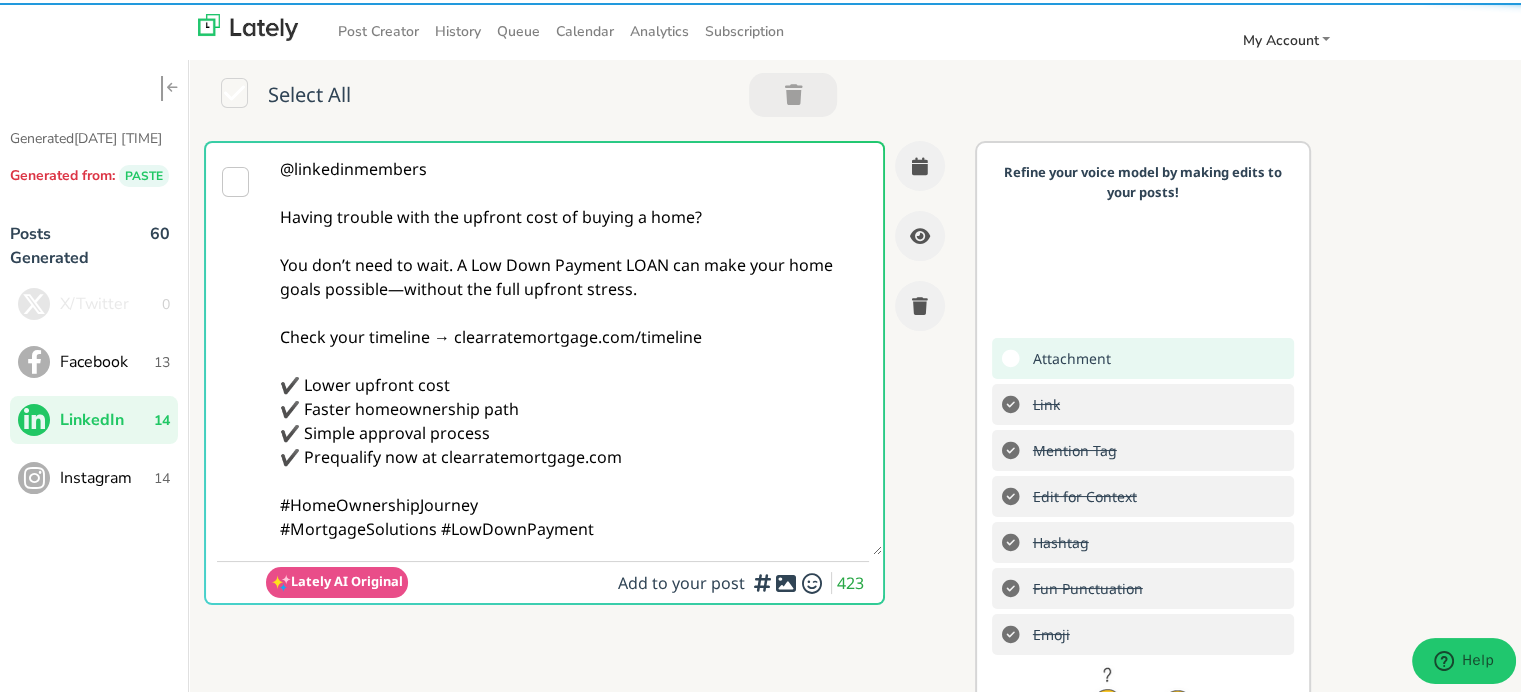 click on "@linkedinmembers
Having trouble with the upfront cost of buying a home?
You don’t need to wait. A Low Down Payment LOAN can make your home goals possible—without the full upfront stress.
Check your timeline → clearratemortgage.com/timeline
✔️ Lower upfront cost
✔️ Faster homeownership path
✔️ Simple approval process
✔️ Prequalify now at clearratemortgage.com
#HomeOwnershipJourney
#MortgageSolutions #LowDownPayment" at bounding box center (574, 346) 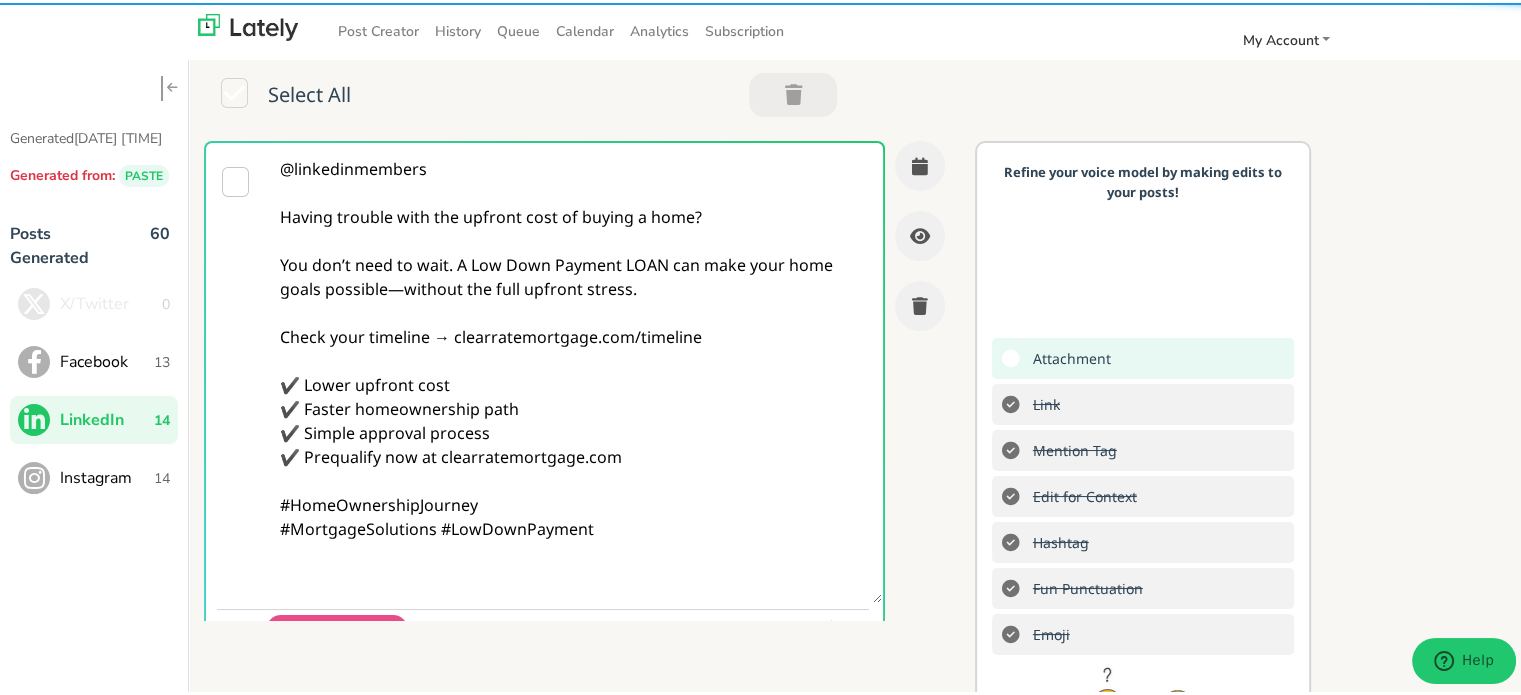 paste on "Follow Us On Our Social Media Platforms!
Facebook: https://www.facebook.com/clearratemortgage
LinkedIn: https://www.linkedin.com/company/clear-rate-mortgage/posts/?feedView=all
Instagram: https://www.instagram.com/clear.rate.mortgage/" 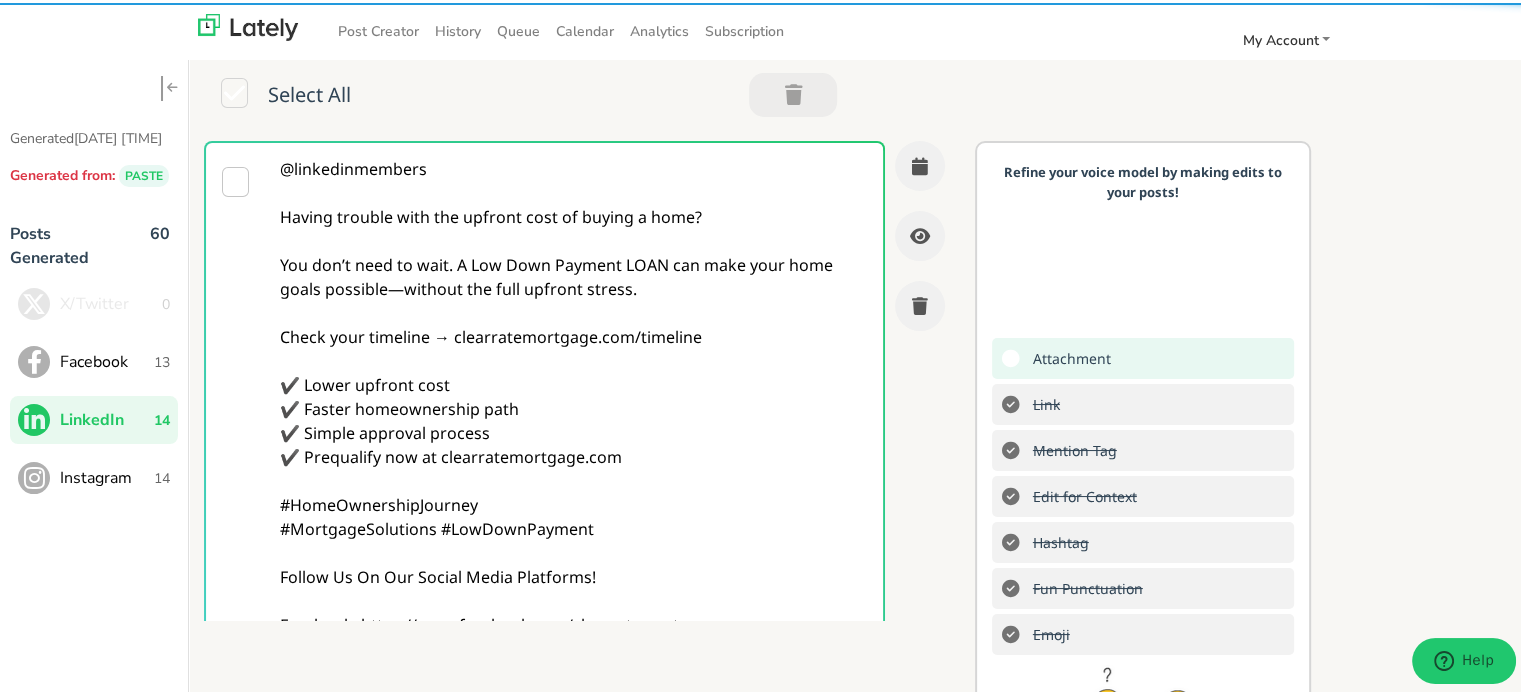 type on "@linkedinmembers
Having trouble with the upfront cost of buying a home?
You don’t need to wait. A Low Down Payment LOAN can make your home goals possible—without the full upfront stress.
Check your timeline → clearratemortgage.com/timeline
✔️ Lower upfront cost
✔️ Faster homeownership path
✔️ Simple approval process
✔️ Prequalify now at clearratemortgage.com
#HomeOwnershipJourney
#MortgageSolutions #LowDownPayment
Follow Us On Our Social Media Platforms!
Facebook: https://www.facebook.com/clearratemortgage
LinkedIn: https://www.linkedin.com/company/clear-rate-mortgage/posts/?feedView=all
Instagram: https://www.instagram.com/clear.rate.mortgage/" 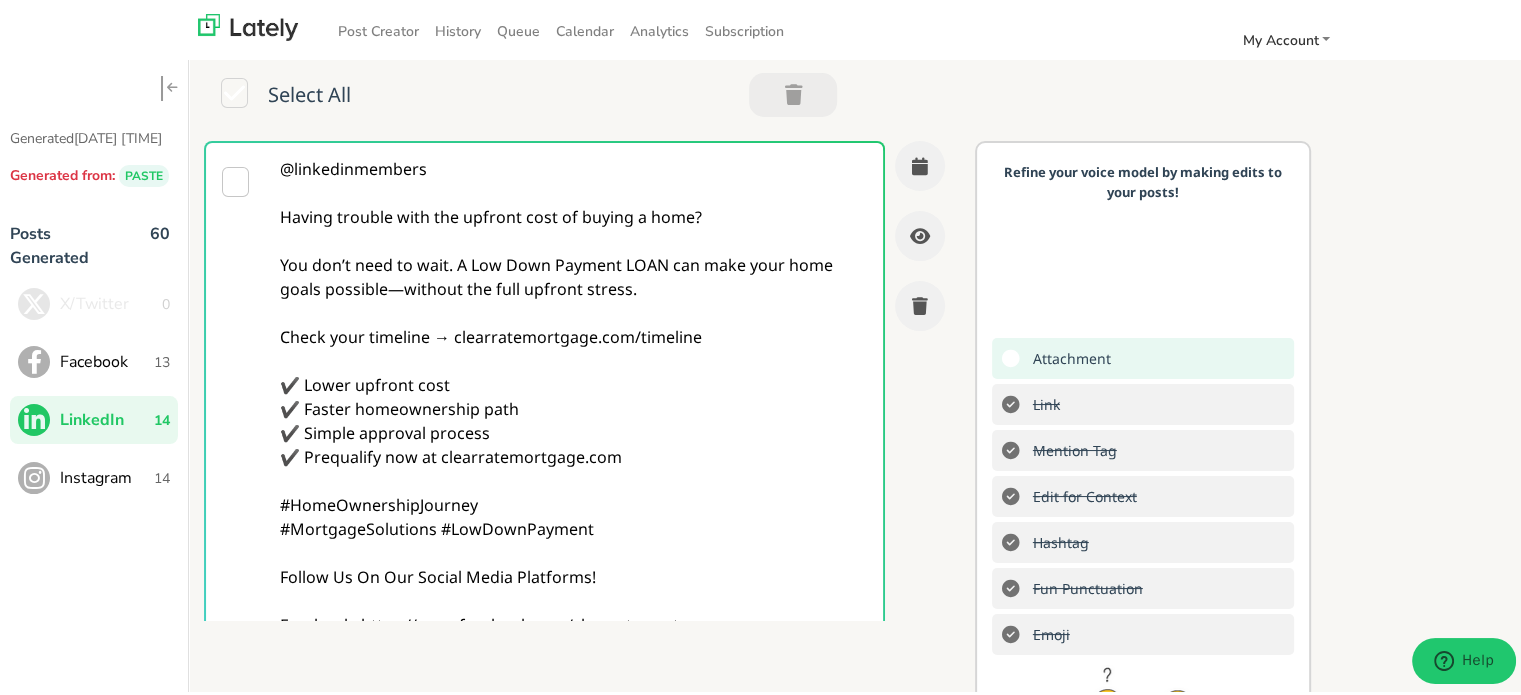 scroll, scrollTop: 420, scrollLeft: 0, axis: vertical 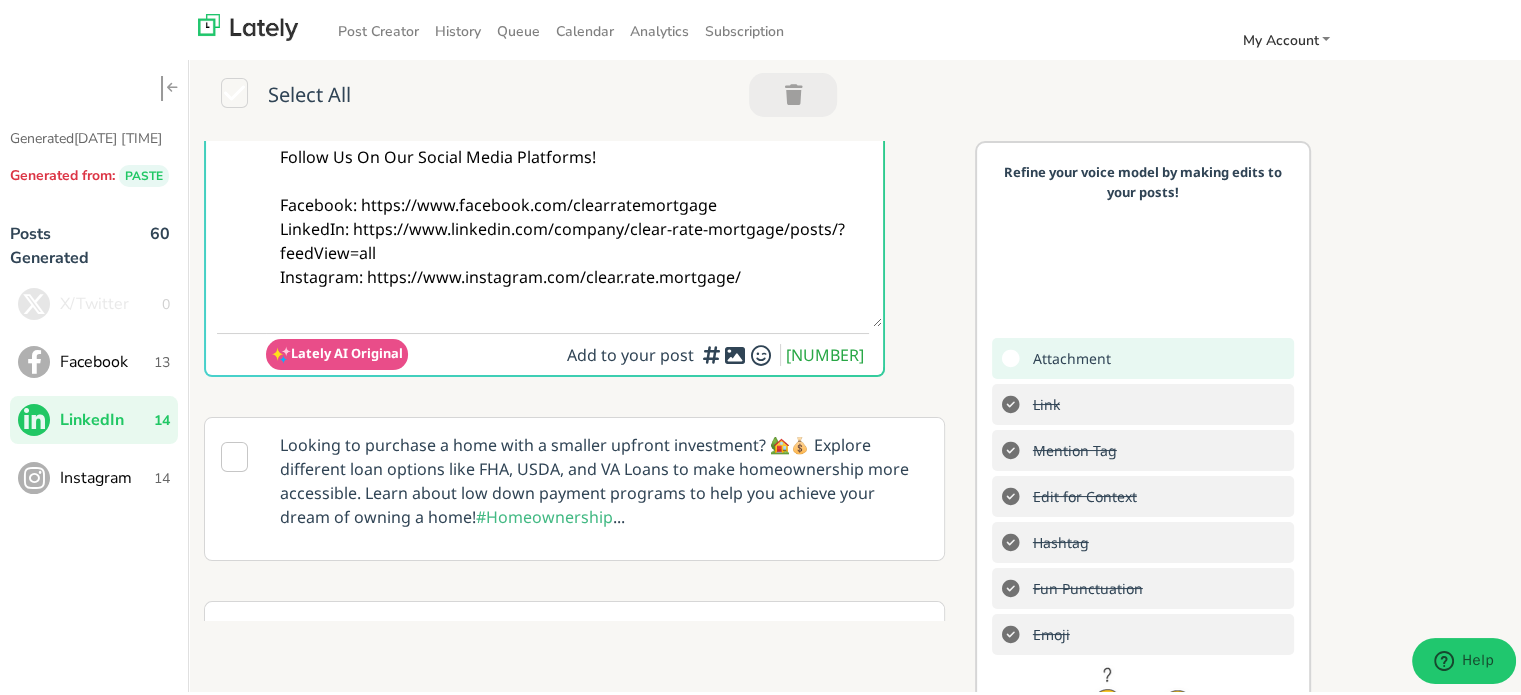 click at bounding box center (735, 352) 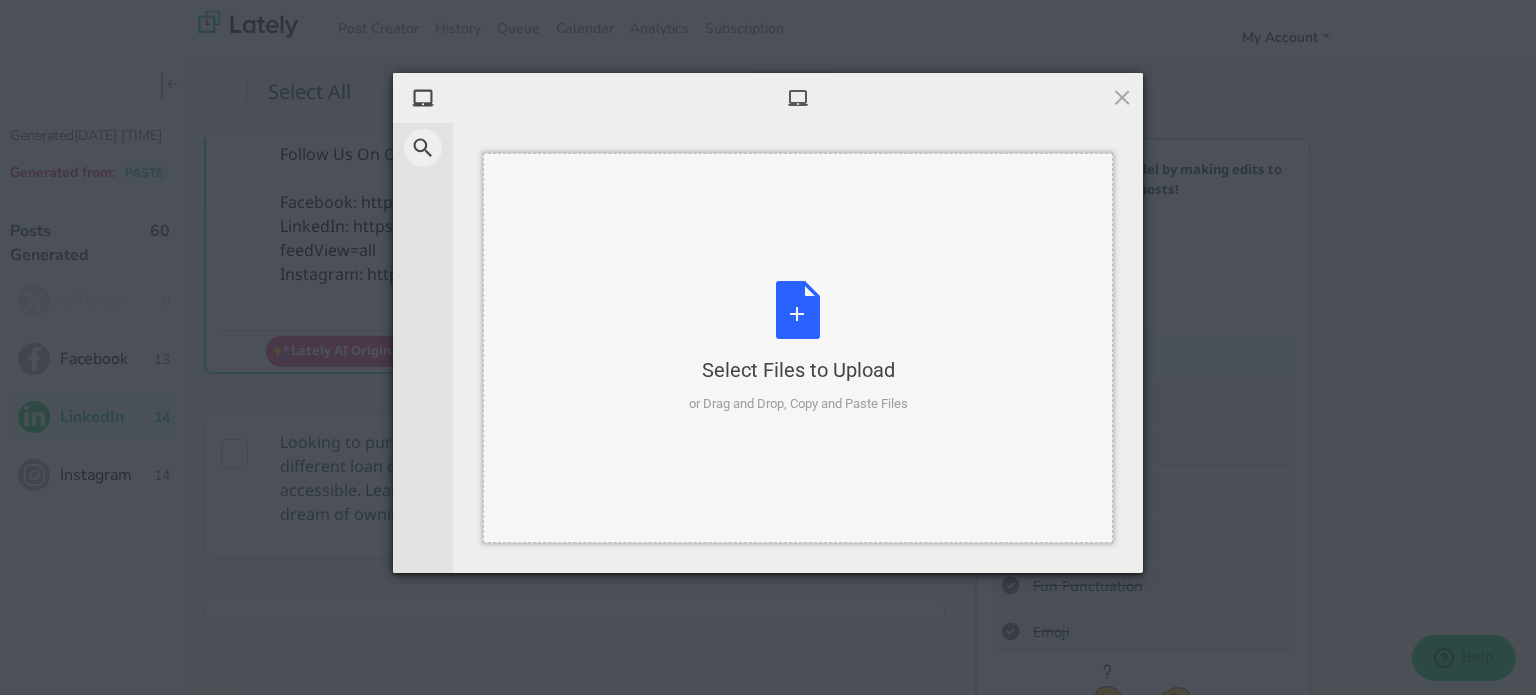 click on "Select Files to Upload
or Drag and Drop, Copy and Paste Files" at bounding box center (798, 347) 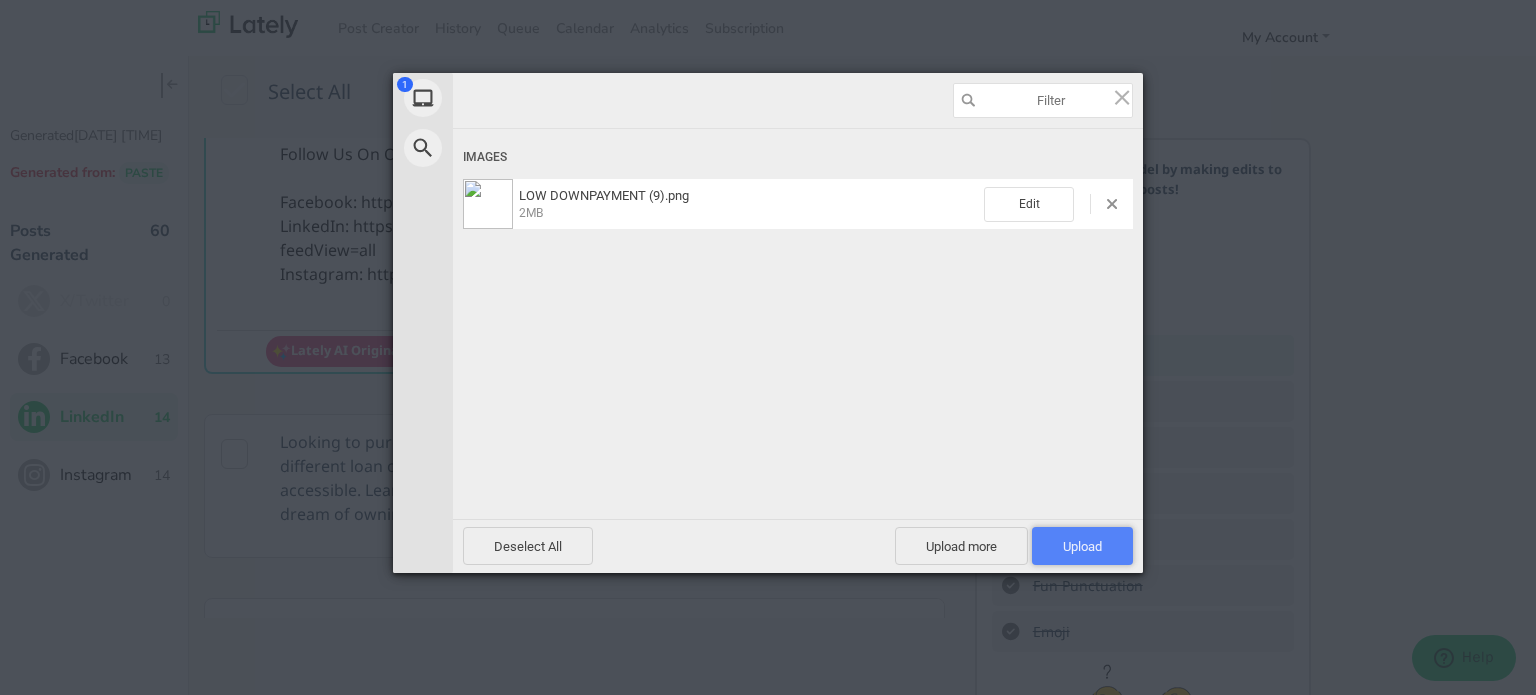 click on "Upload
1" at bounding box center (1082, 546) 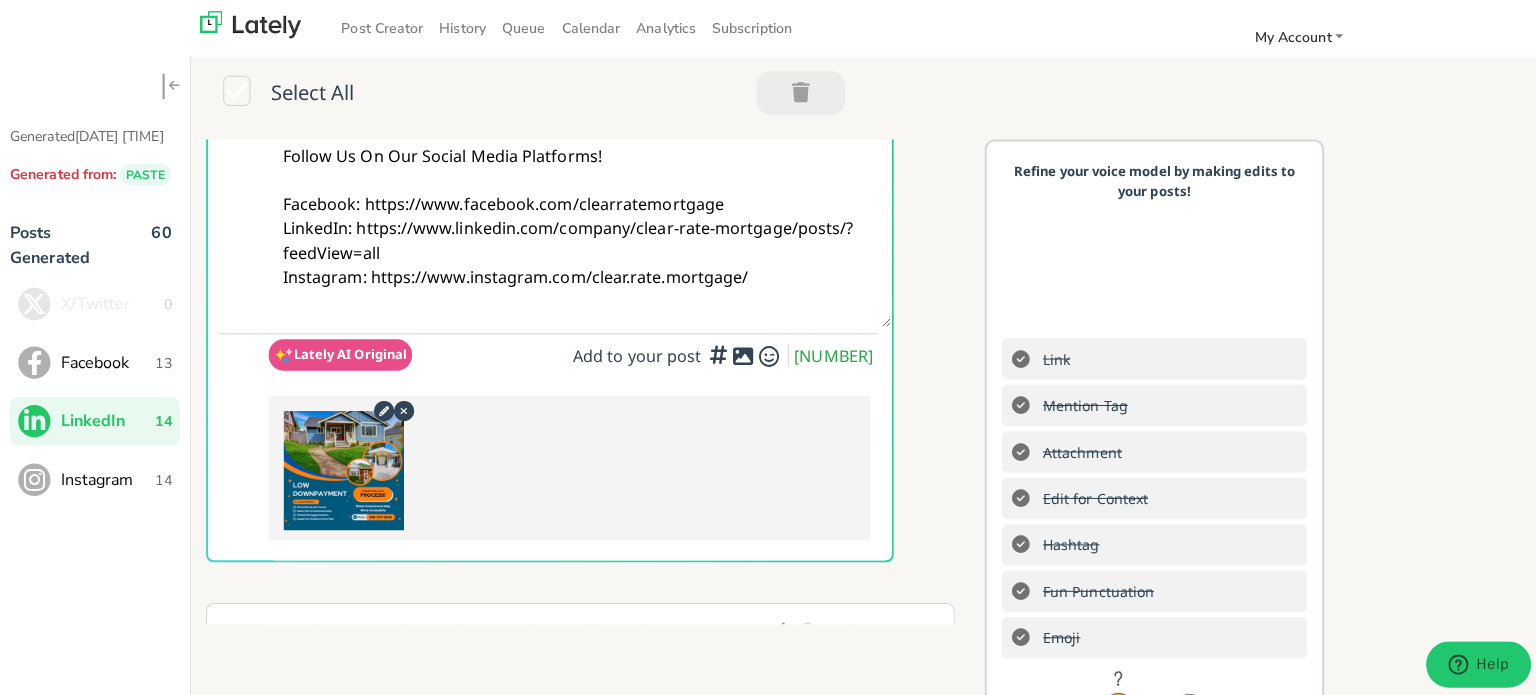 scroll, scrollTop: 0, scrollLeft: 0, axis: both 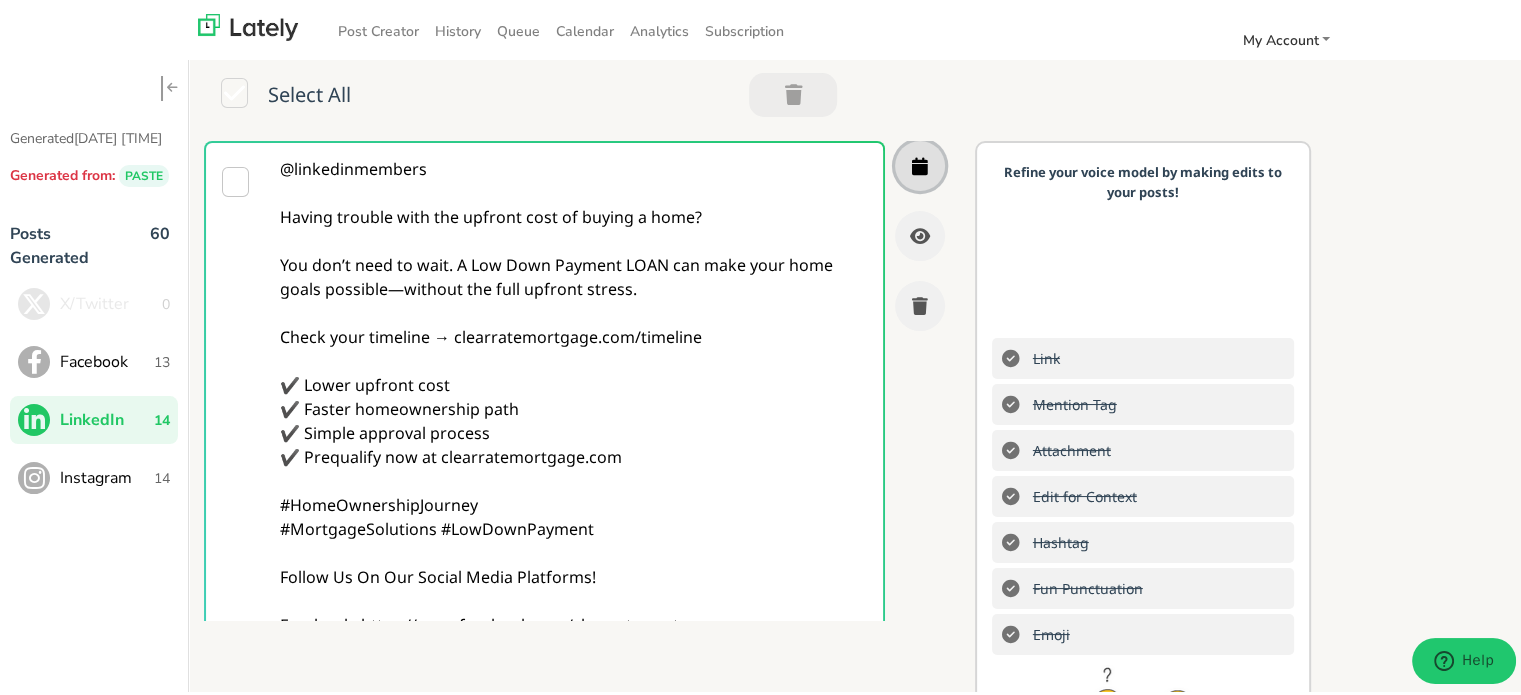 click at bounding box center [920, 163] 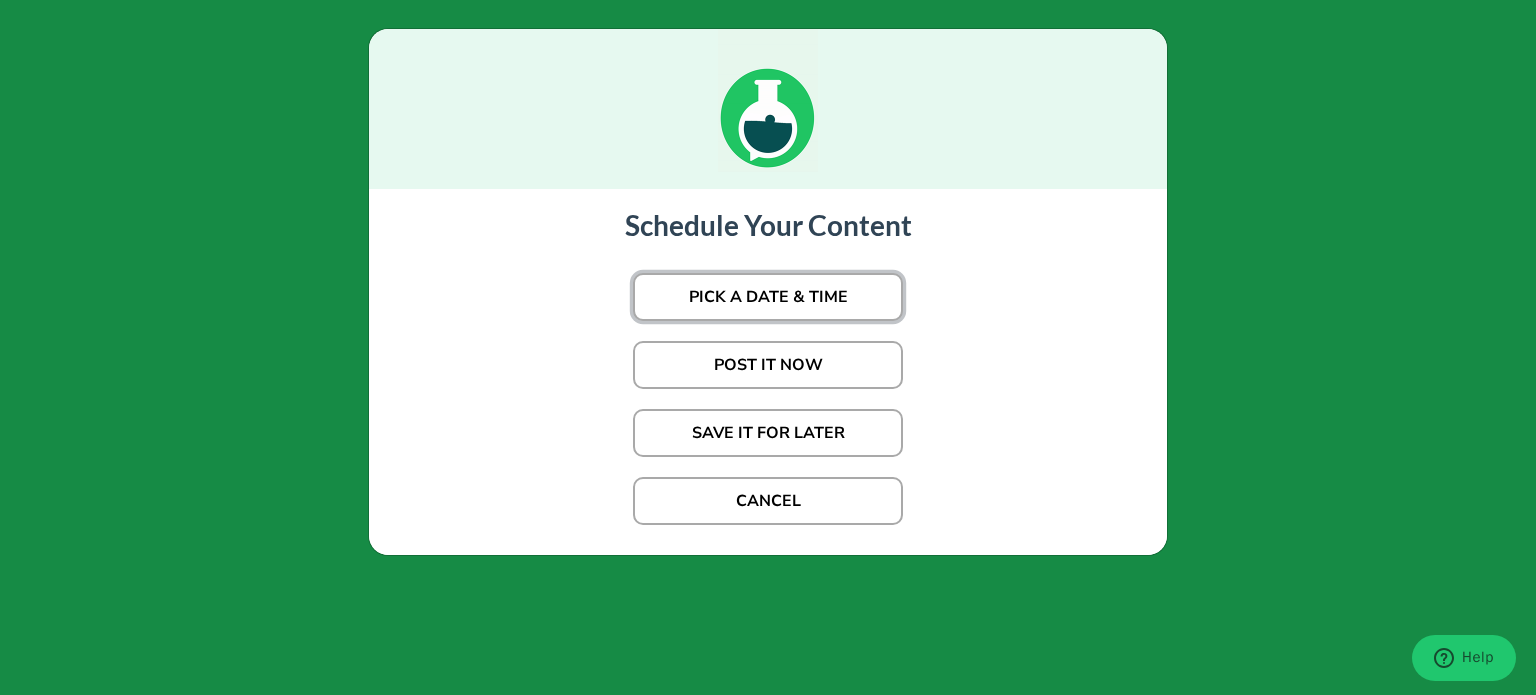 click on "PICK A DATE & TIME" at bounding box center (768, 297) 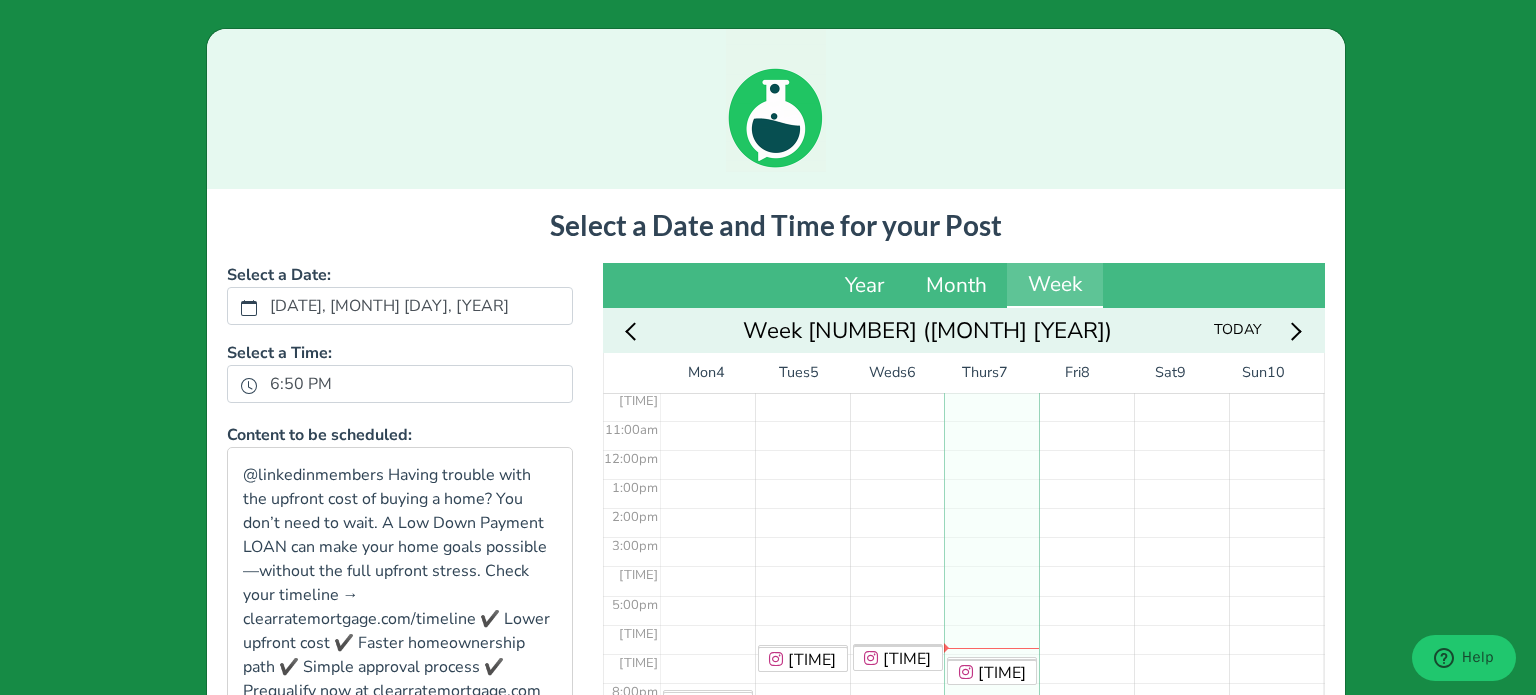 scroll, scrollTop: 303, scrollLeft: 0, axis: vertical 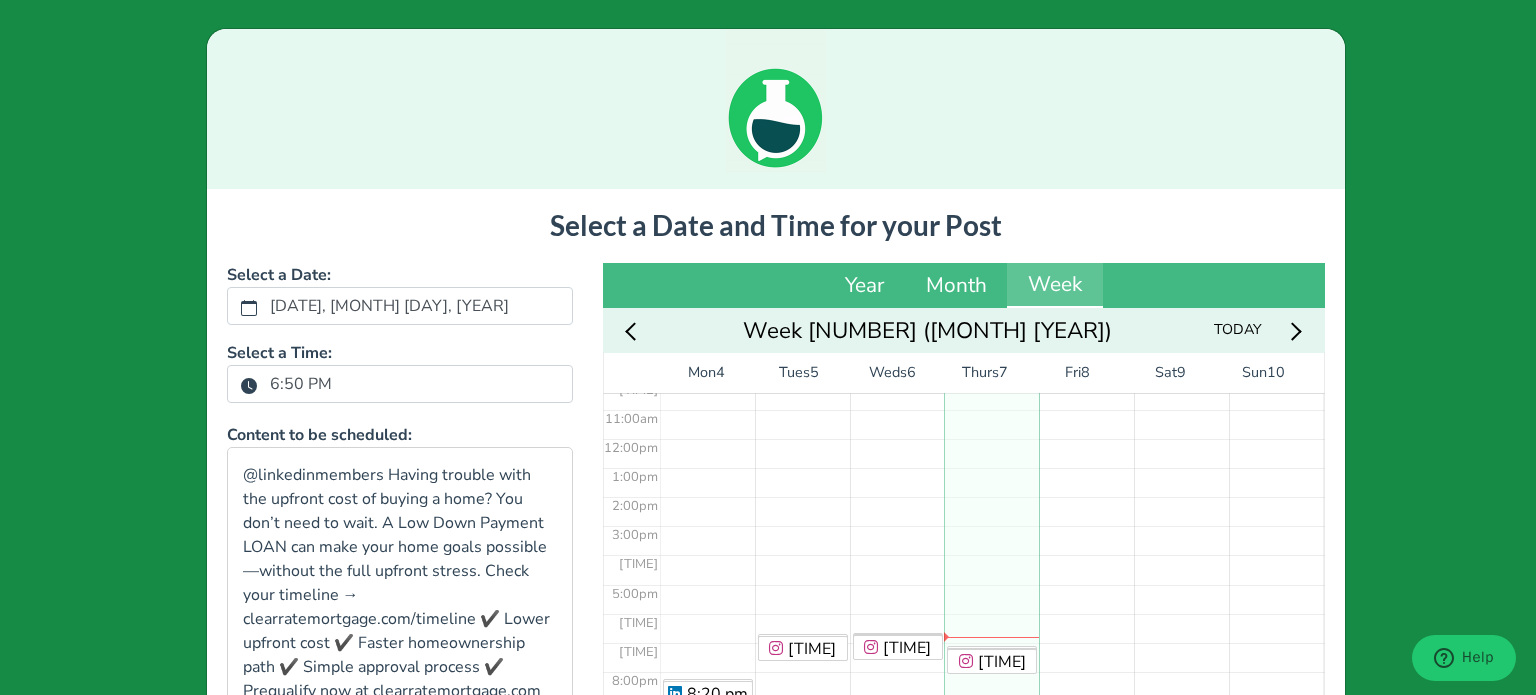 click on "6:50 PM" at bounding box center (301, 384) 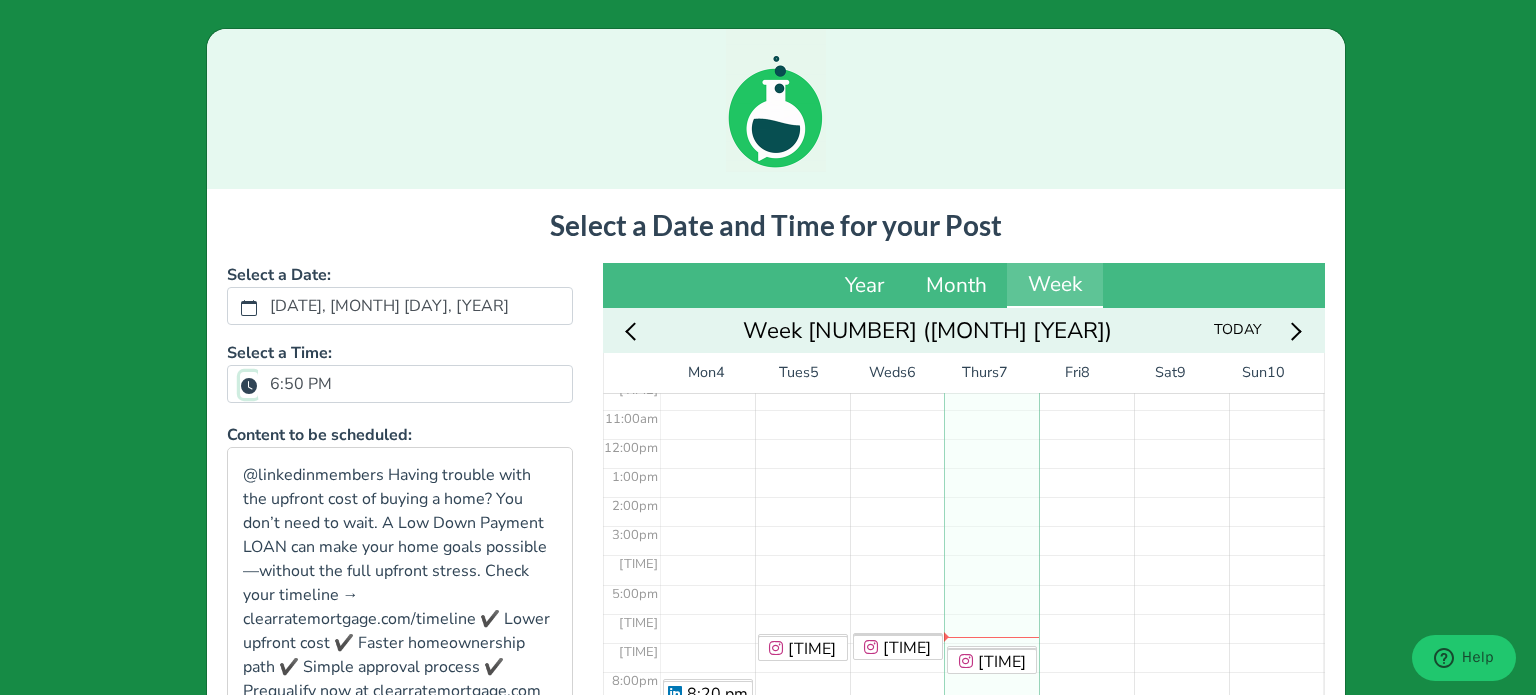click on "6:50 PM" at bounding box center (249, 385) 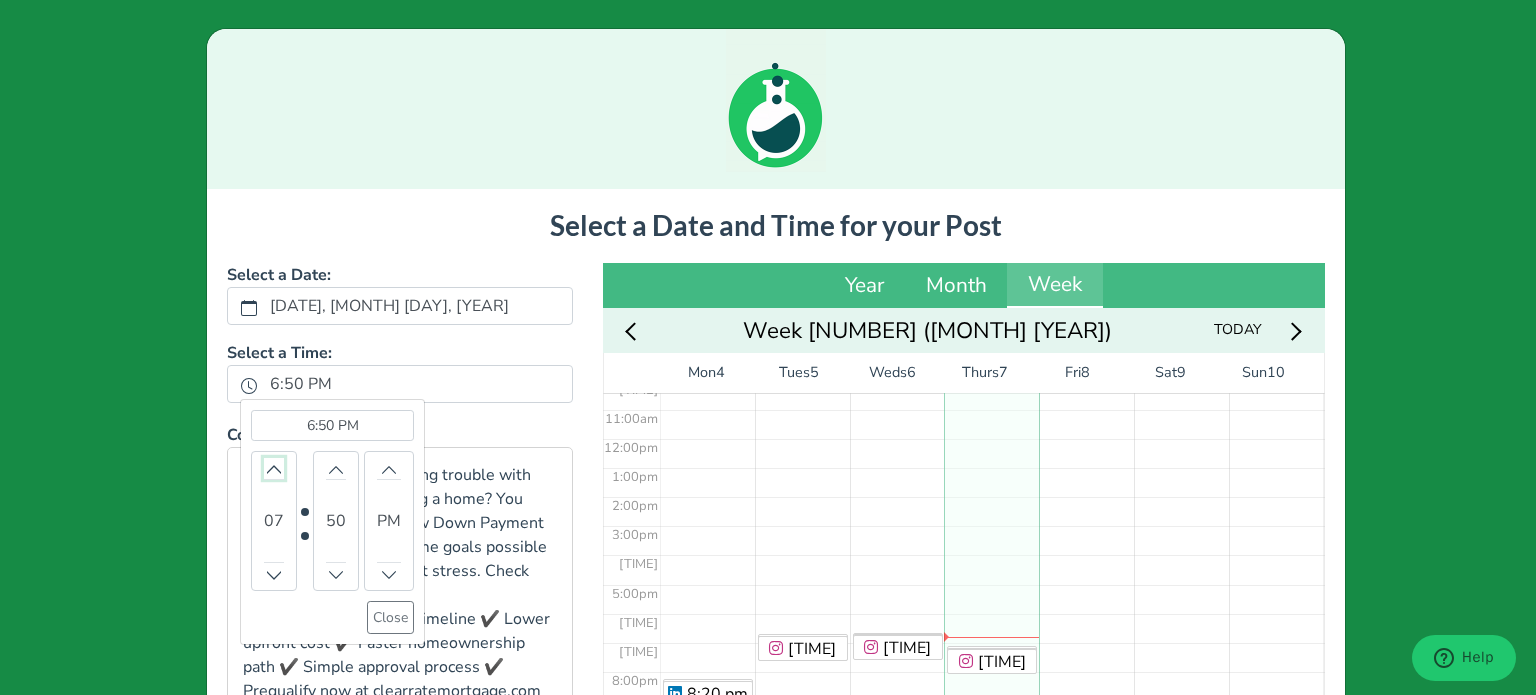 click 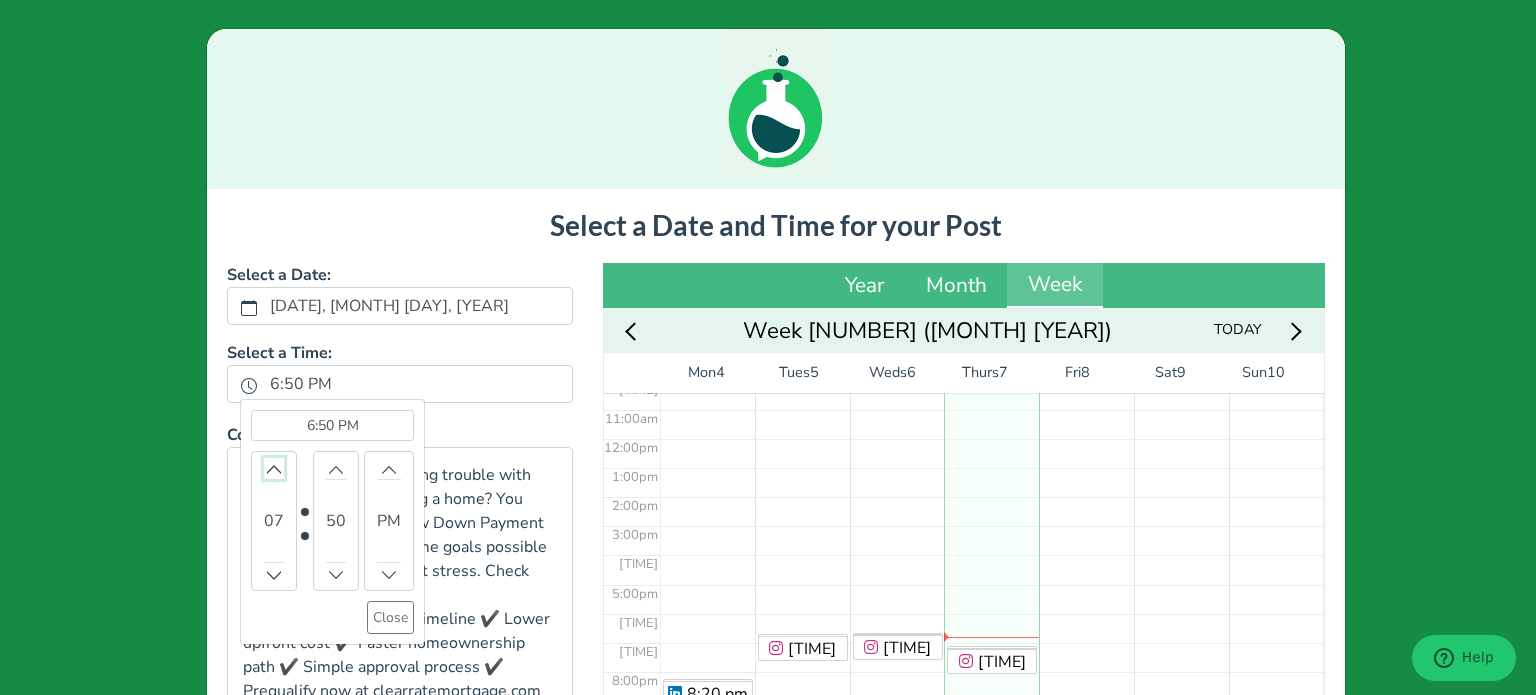 click 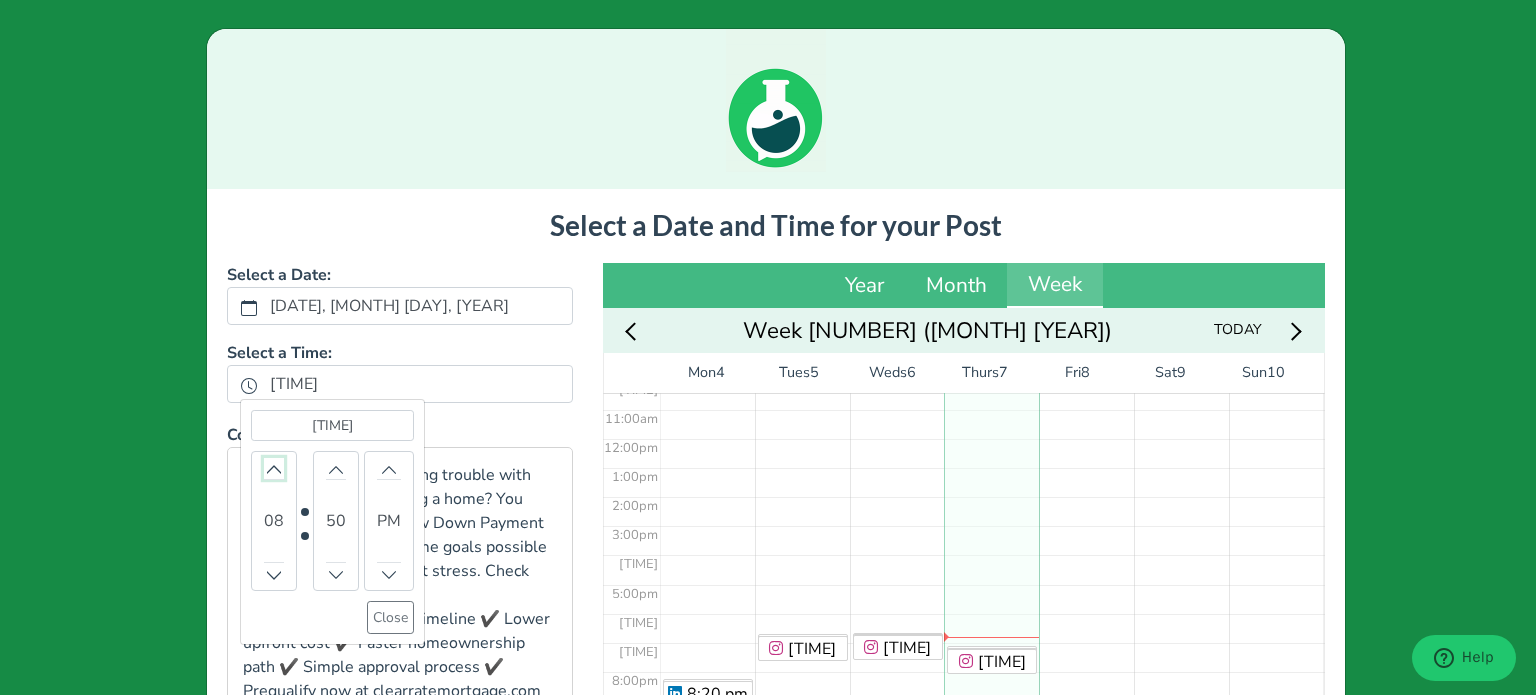 click 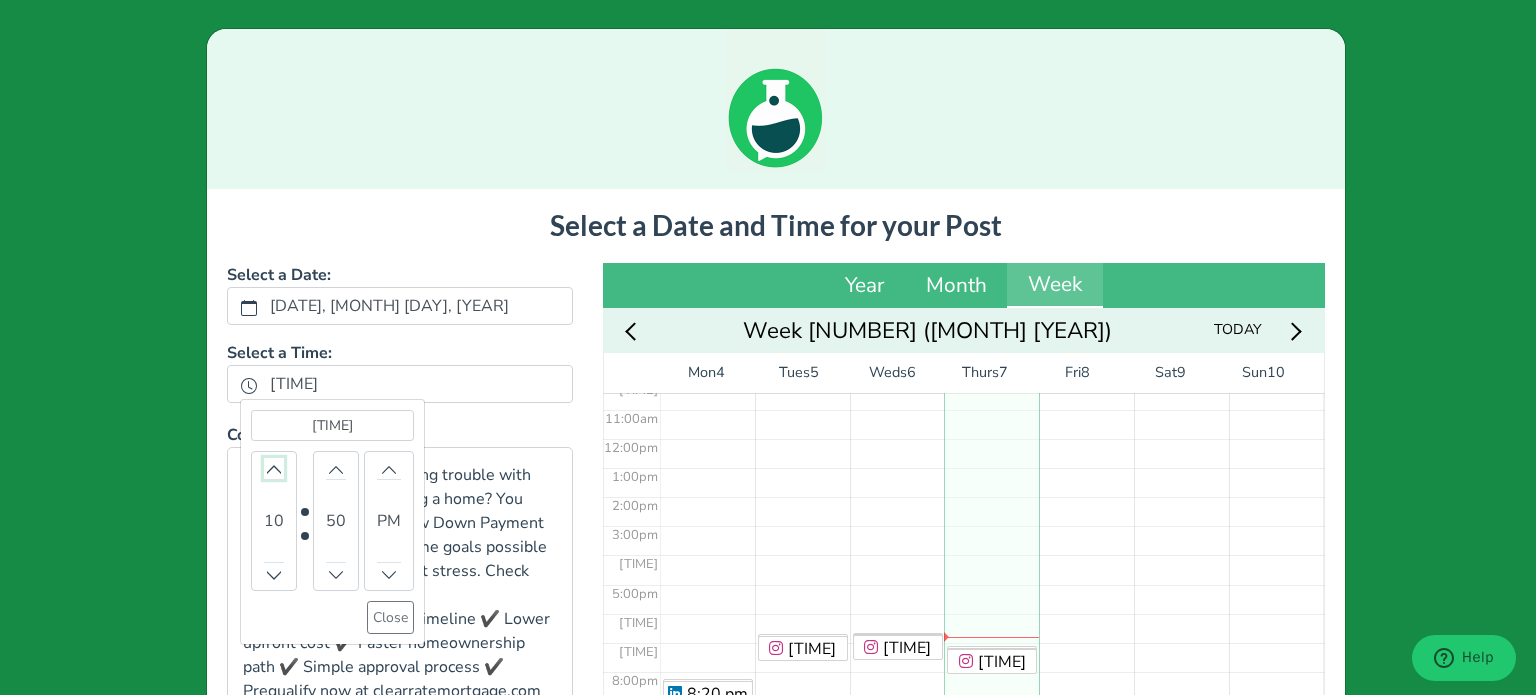 click 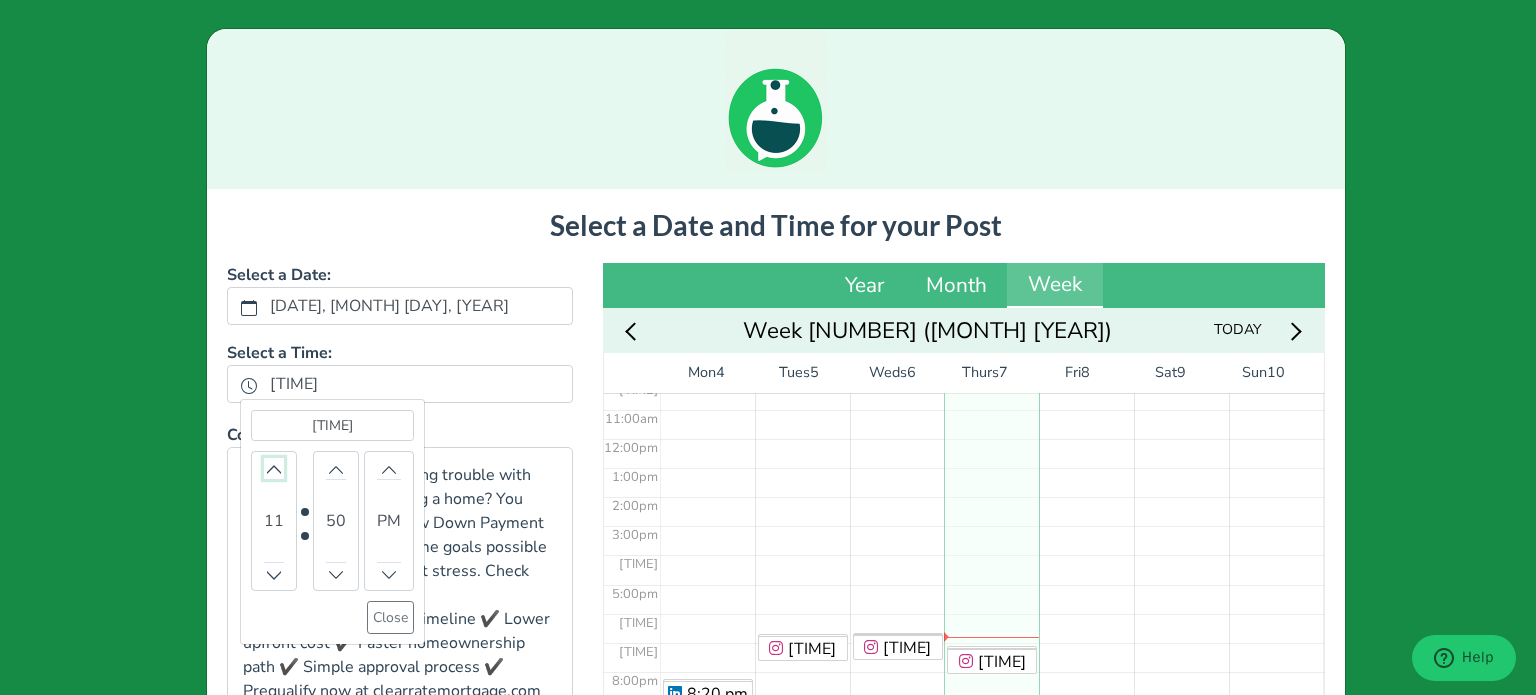 click 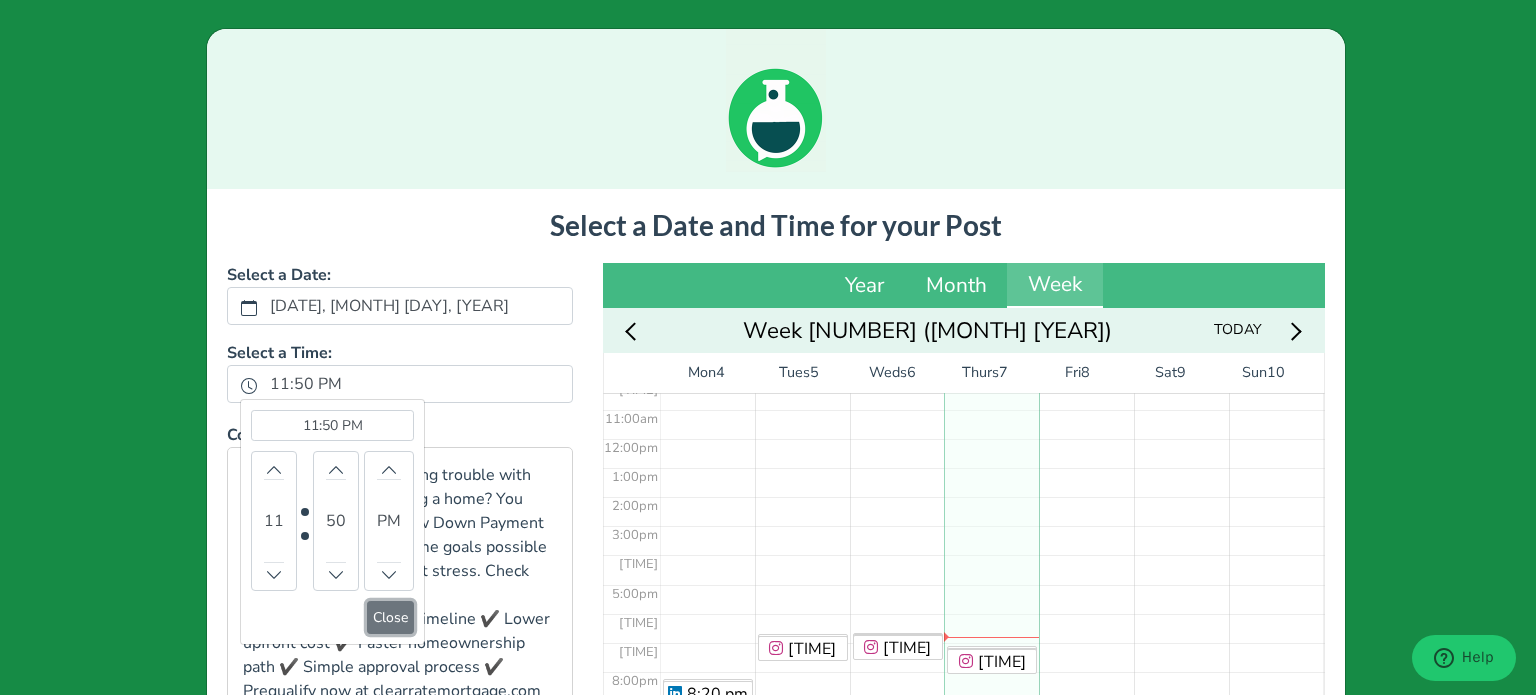 click on "Close" at bounding box center (390, 617) 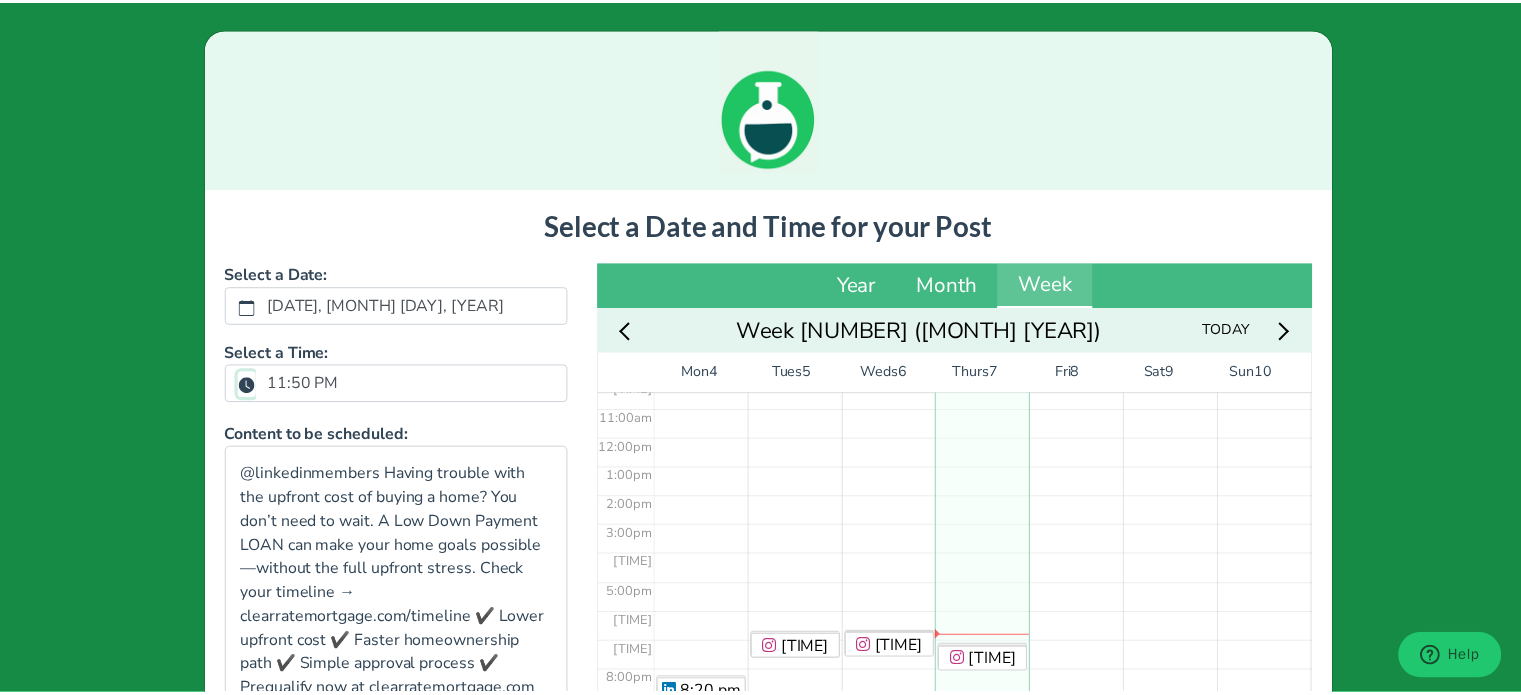 scroll, scrollTop: 489, scrollLeft: 0, axis: vertical 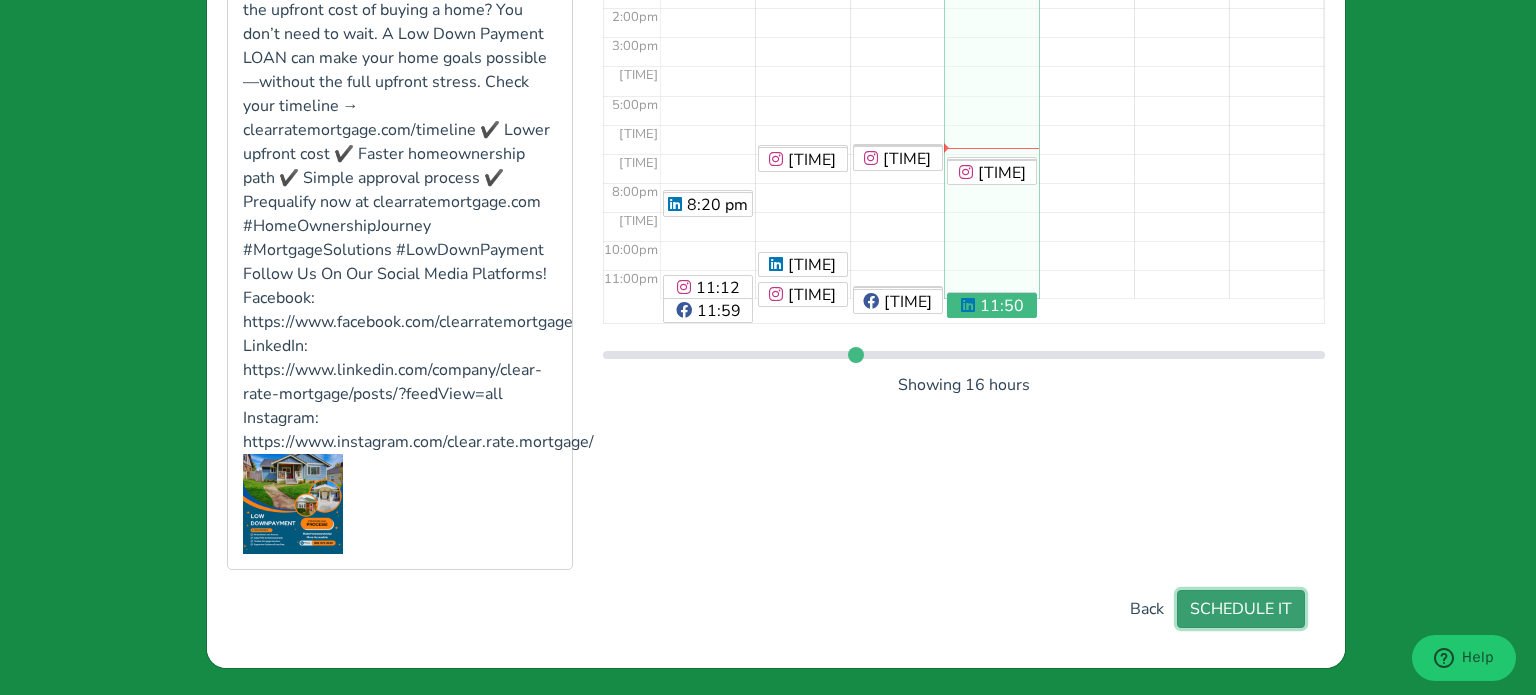 click on "SCHEDULE IT" at bounding box center (1241, 609) 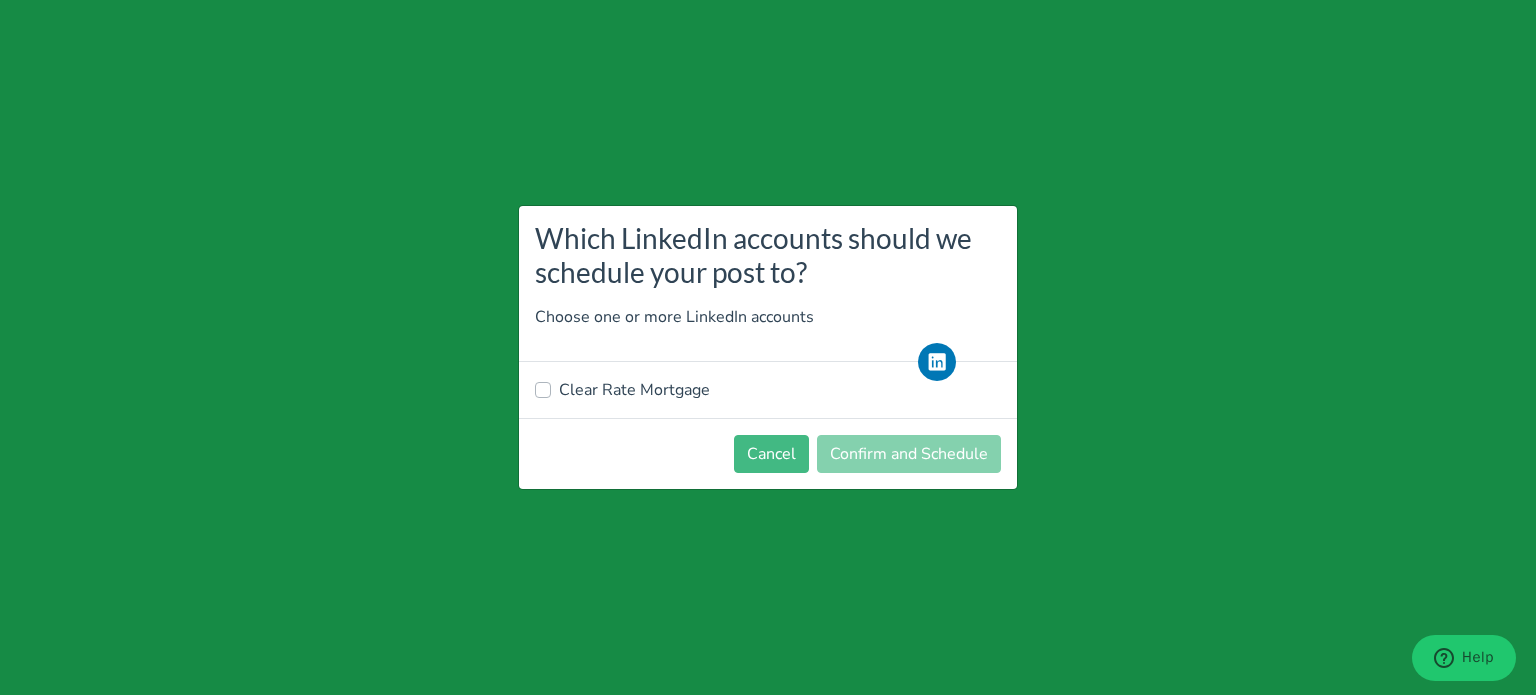 click on "Clear Rate Mortgage" at bounding box center (634, 390) 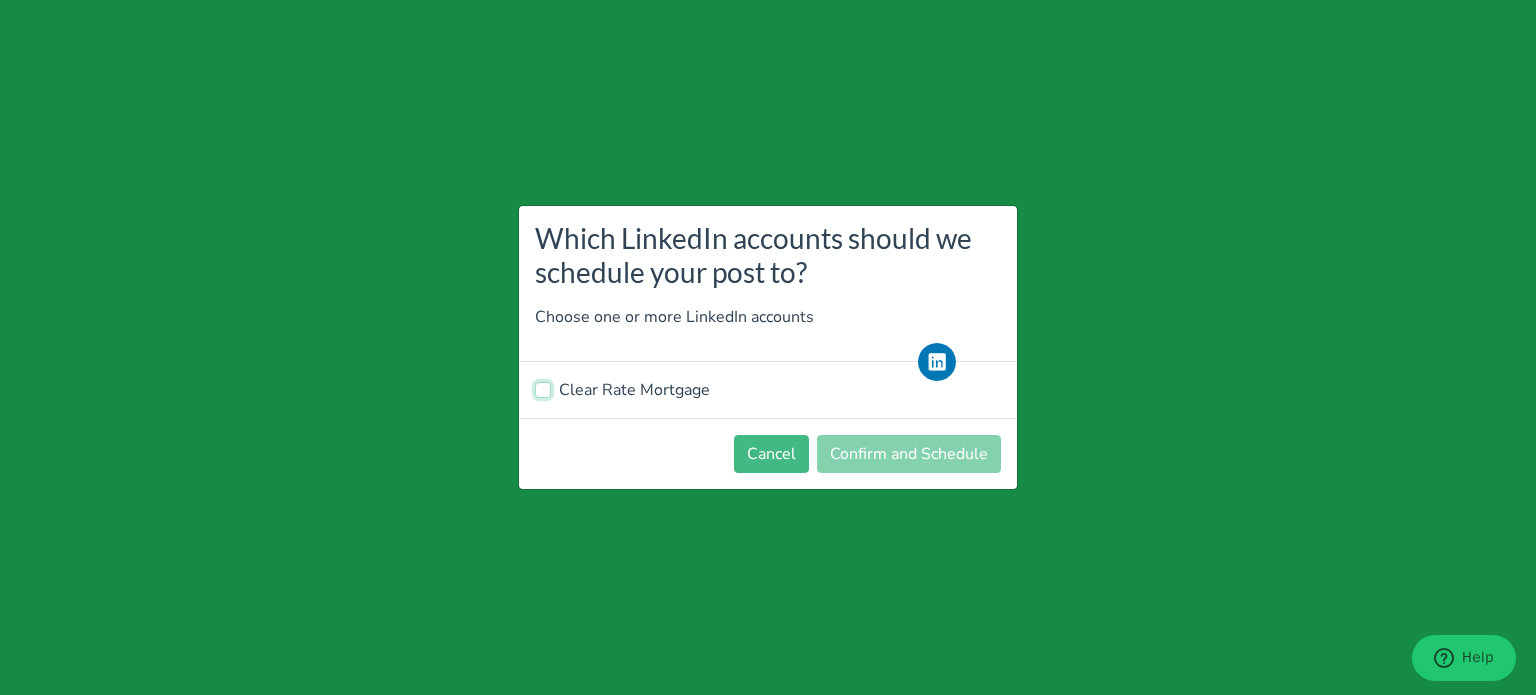 click on "Clear Rate Mortgage" at bounding box center [543, 388] 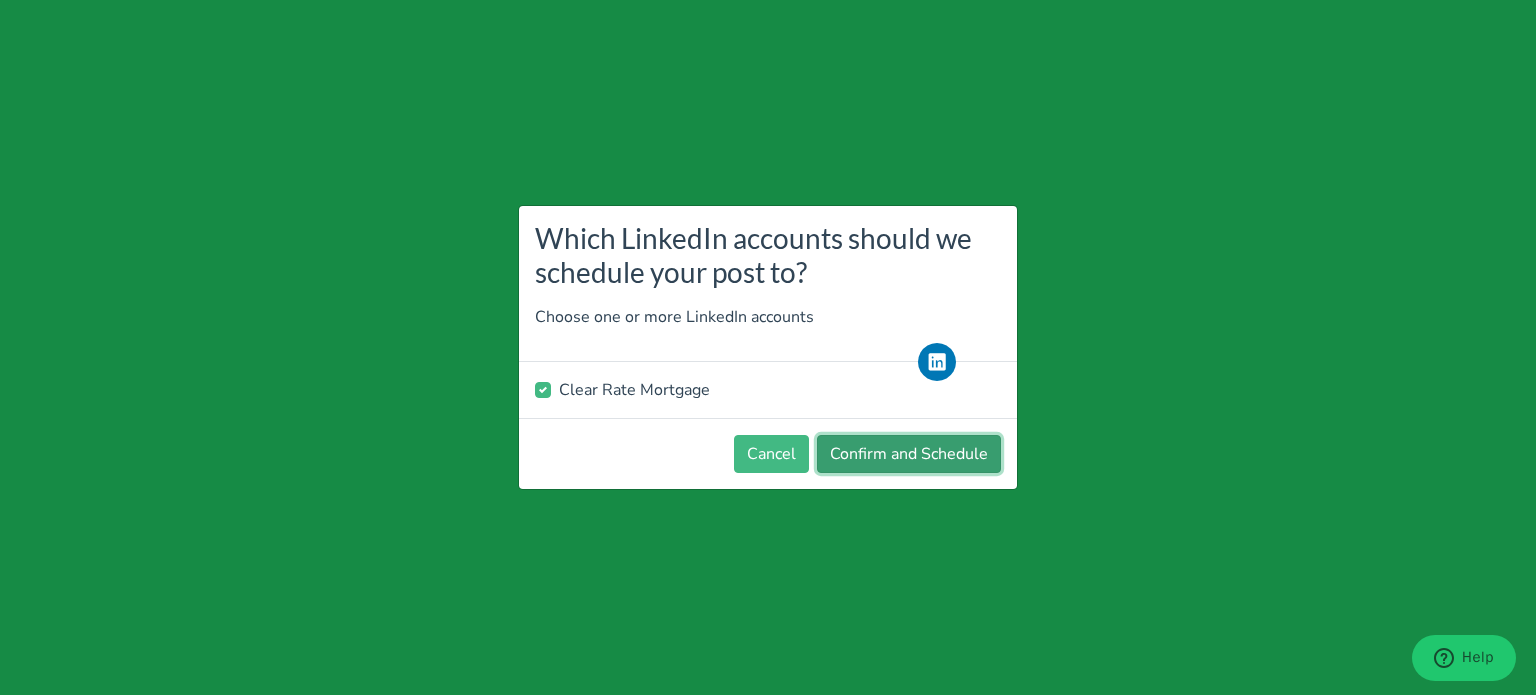 click on "Confirm and Schedule" at bounding box center (909, 454) 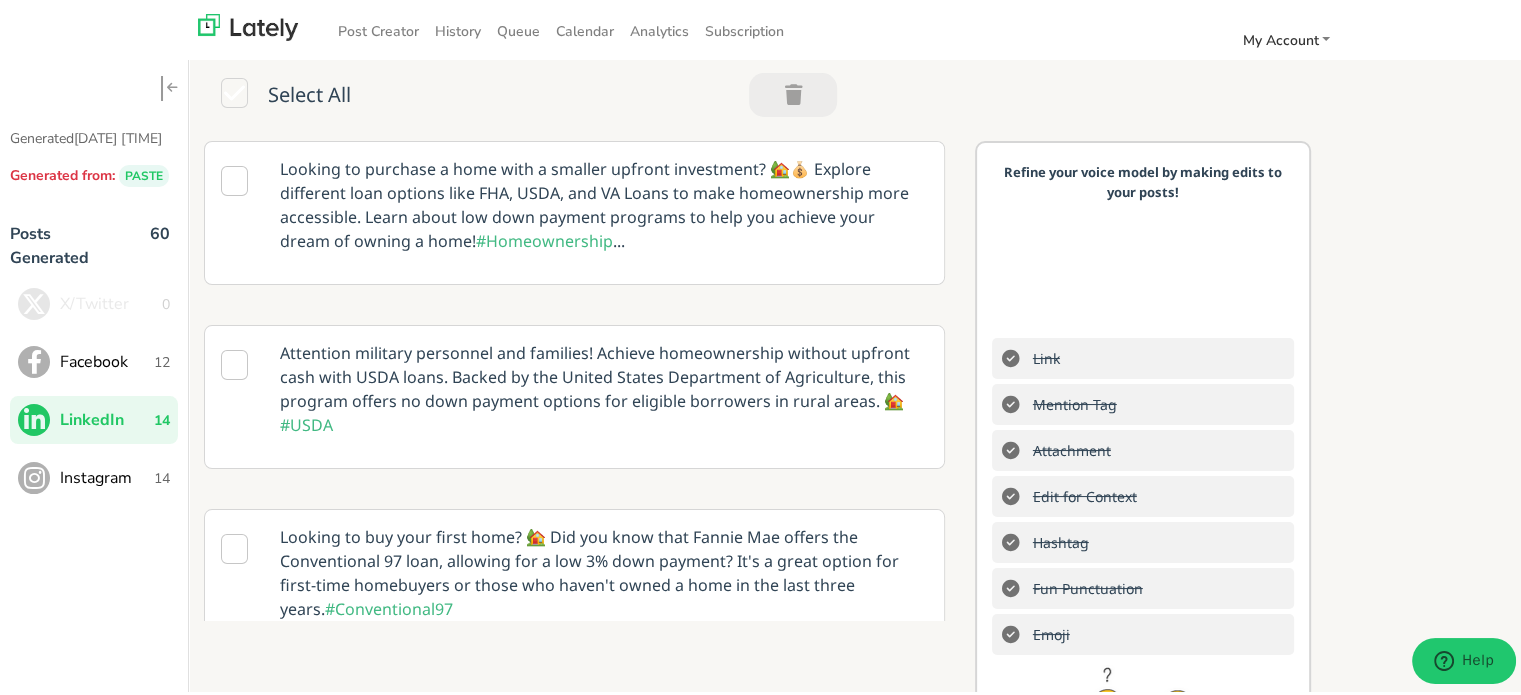 click on "14" at bounding box center [162, 475] 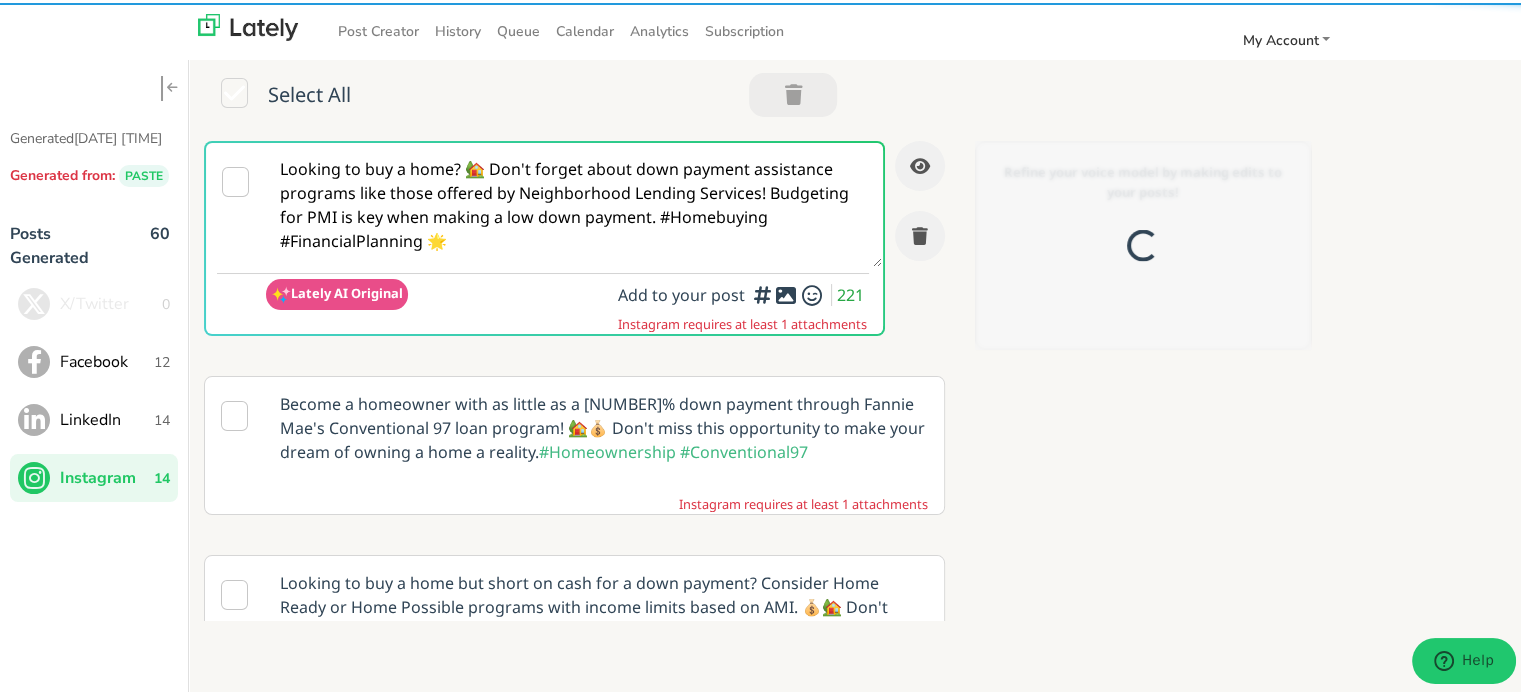 scroll, scrollTop: 0, scrollLeft: 0, axis: both 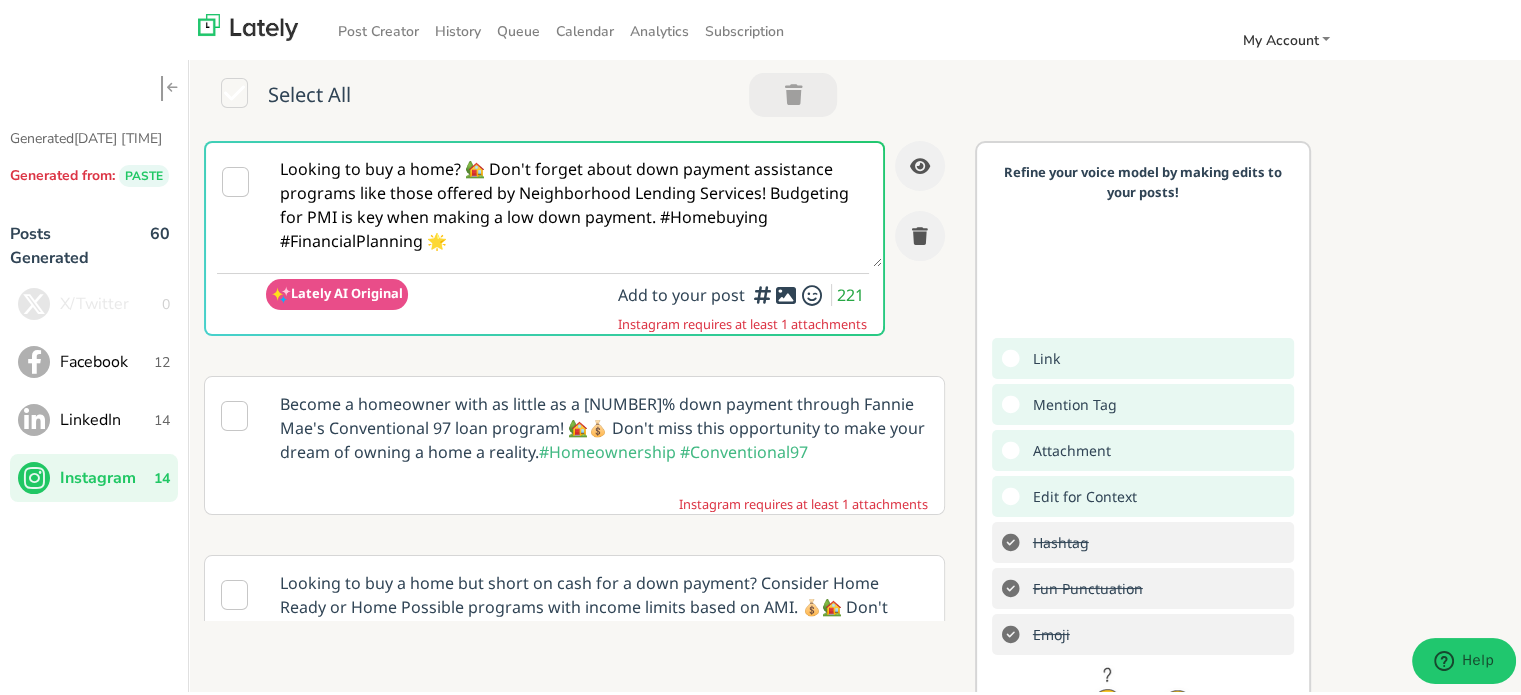 click on "Looking to buy a home? 🏡 Don't forget about down payment assistance programs like those offered by Neighborhood Lending Services! Budgeting for PMI is key when making a low down payment. #Homebuying #FinancialPlanning 🌟" at bounding box center [574, 202] 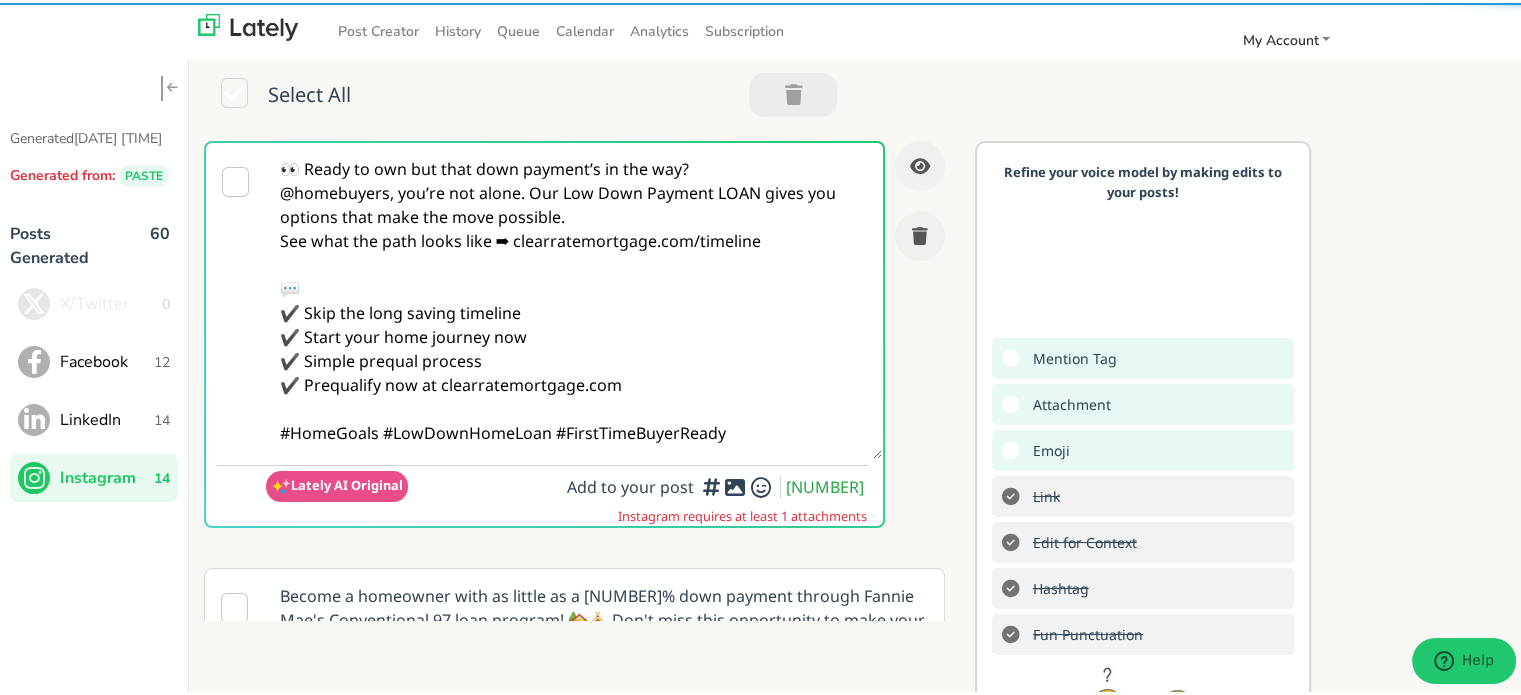 click on "👀 Ready to own but that down payment’s in the way?
@homebuyers, you’re not alone. Our Low Down Payment LOAN gives you options that make the move possible.
See what the path looks like ➡ clearratemortgage.com/timeline
💬
✔️ Skip the long saving timeline
✔️ Start your home journey now
✔️ Simple prequal process
✔️ Prequalify now at clearratemortgage.com
#HomeGoals #LowDownHomeLoan #FirstTimeBuyerReady" at bounding box center (574, 298) 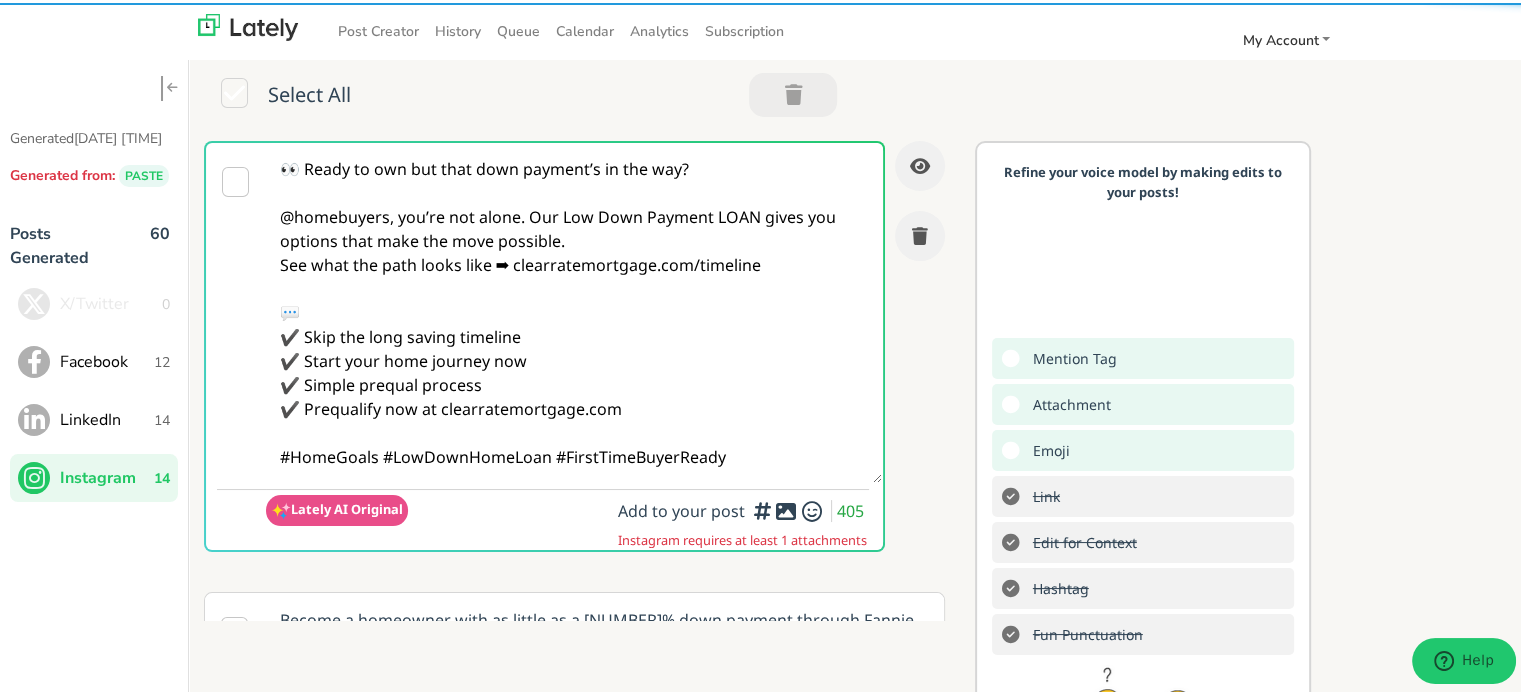 click on "👀 Ready to own but that down payment’s in the way?
@homebuyers, you’re not alone. Our Low Down Payment LOAN gives you options that make the move possible.
See what the path looks like ➡ clearratemortgage.com/timeline
💬
✔️ Skip the long saving timeline
✔️ Start your home journey now
✔️ Simple prequal process
✔️ Prequalify now at clearratemortgage.com
#HomeGoals #LowDownHomeLoan #FirstTimeBuyerReady" at bounding box center (574, 310) 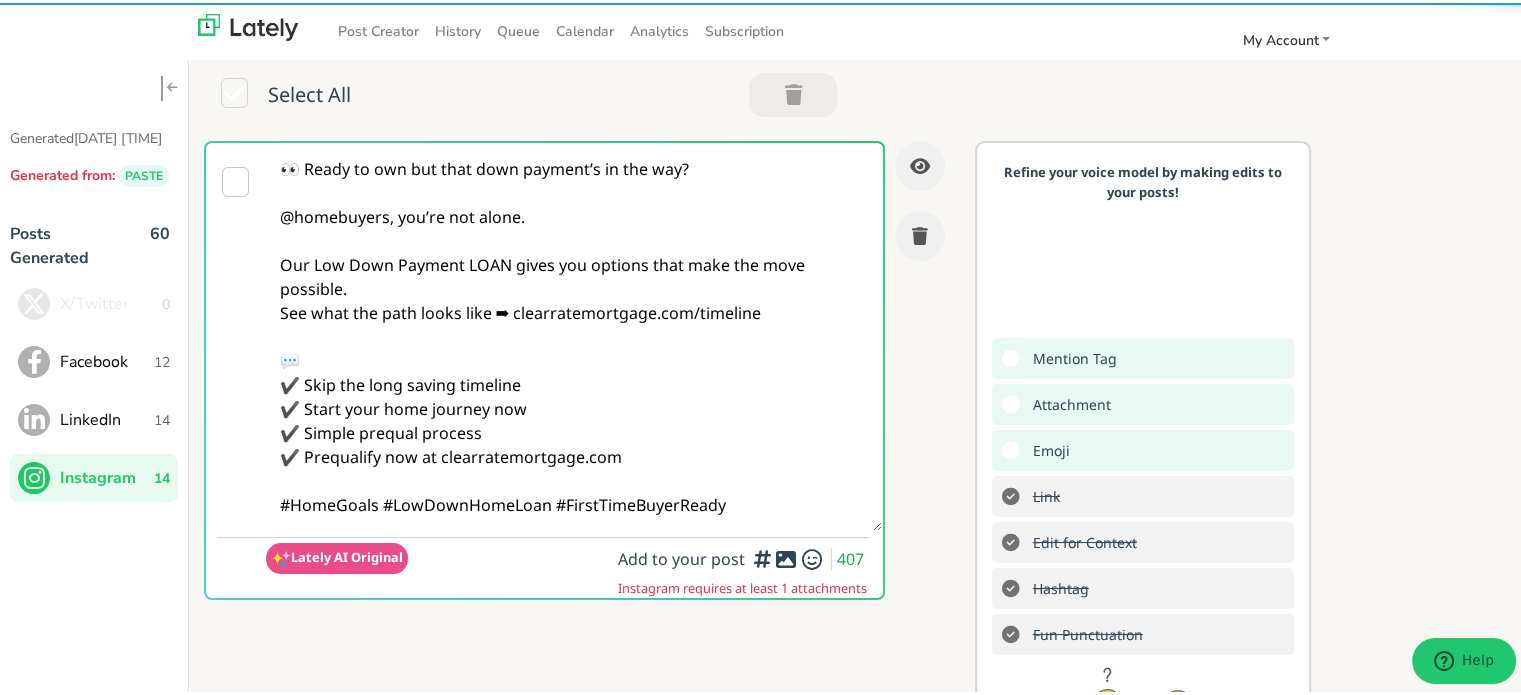 click on "👀 Ready to own but that down payment’s in the way?
@homebuyers, you’re not alone.
Our Low Down Payment LOAN gives you options that make the move possible.
See what the path looks like ➡ clearratemortgage.com/timeline
💬
✔️ Skip the long saving timeline
✔️ Start your home journey now
✔️ Simple prequal process
✔️ Prequalify now at clearratemortgage.com
#HomeGoals #LowDownHomeLoan #FirstTimeBuyerReady" at bounding box center (574, 334) 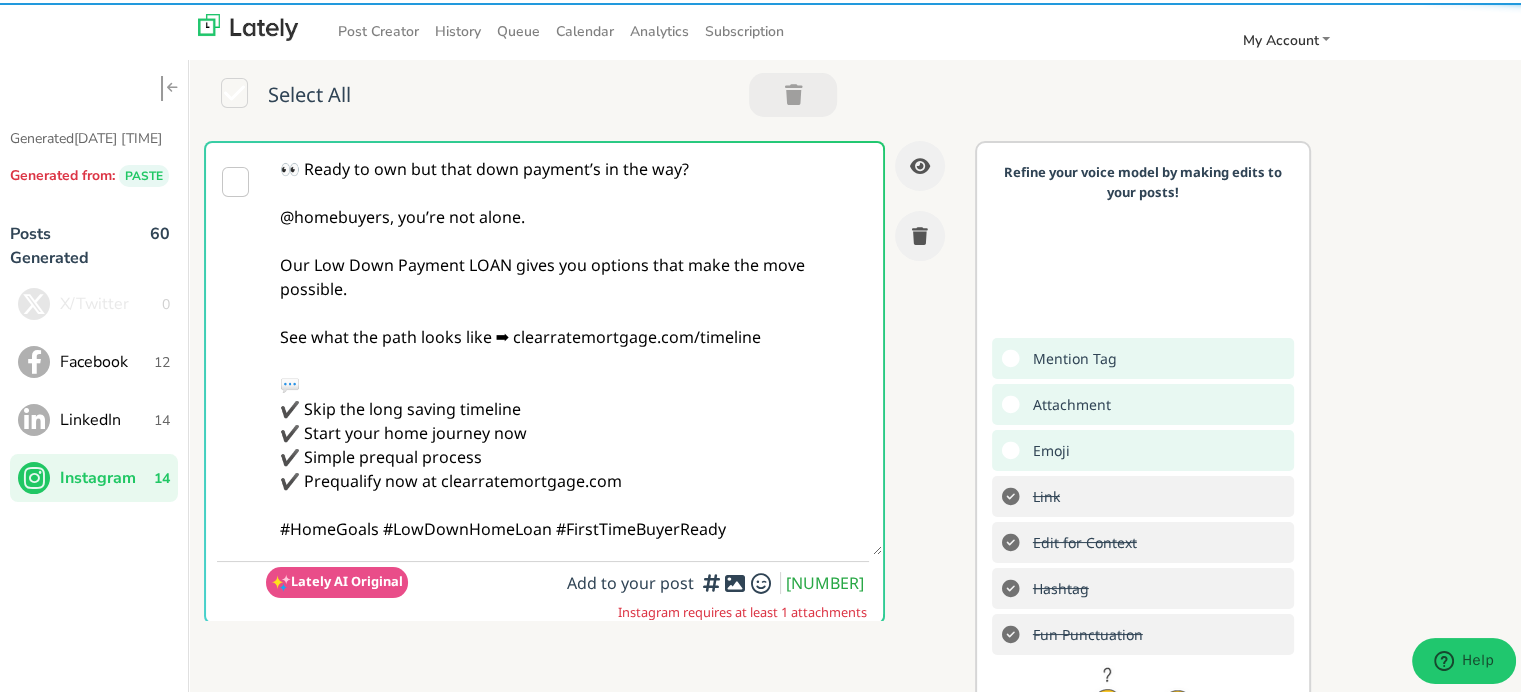 click on "👀 Ready to own but that down payment’s in the way?
@homebuyers, you’re not alone.
Our Low Down Payment LOAN gives you options that make the move possible.
See what the path looks like ➡ clearratemortgage.com/timeline
💬
✔️ Skip the long saving timeline
✔️ Start your home journey now
✔️ Simple prequal process
✔️ Prequalify now at clearratemortgage.com
#HomeGoals #LowDownHomeLoan #FirstTimeBuyerReady" at bounding box center (574, 346) 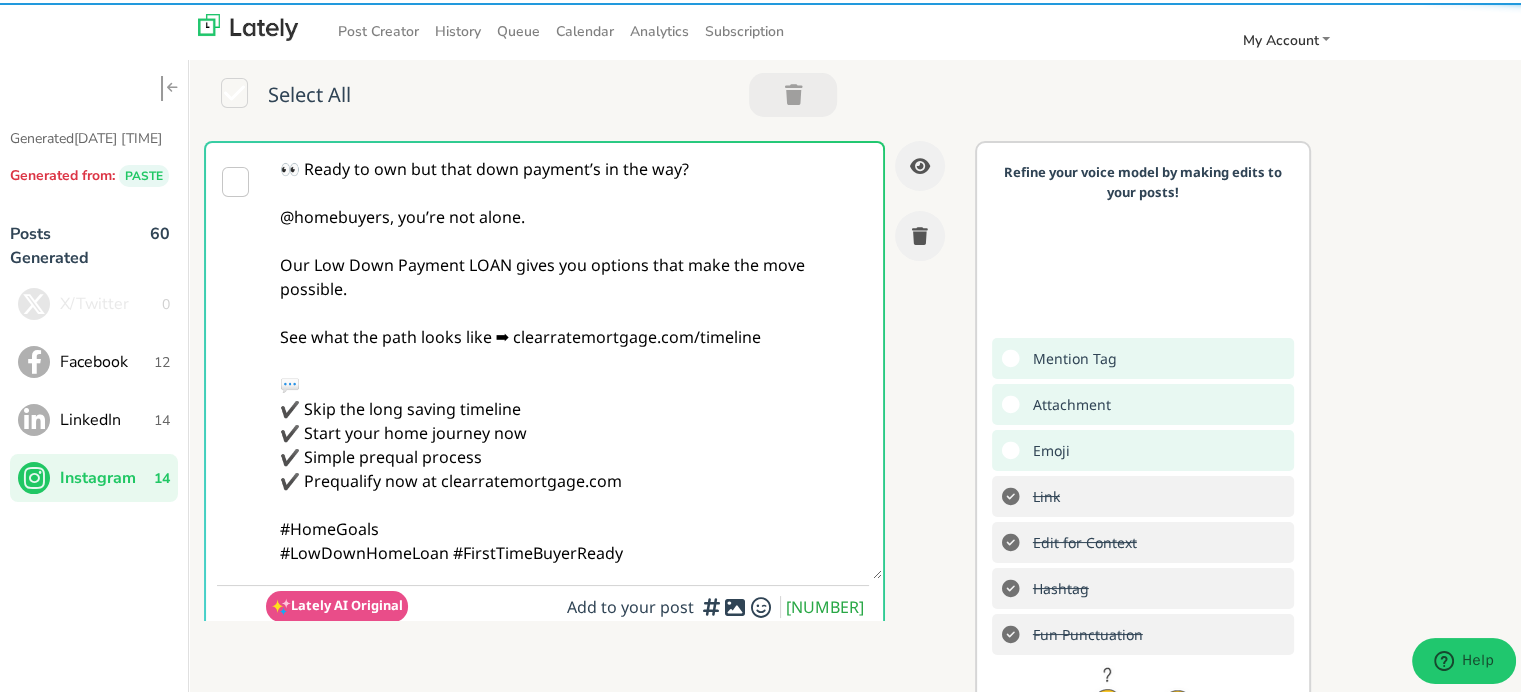 click on "👀 Ready to own but that down payment’s in the way?
@homebuyers, you’re not alone.
Our Low Down Payment LOAN gives you options that make the move possible.
See what the path looks like ➡ clearratemortgage.com/timeline
💬
✔️ Skip the long saving timeline
✔️ Start your home journey now
✔️ Simple prequal process
✔️ Prequalify now at clearratemortgage.com
#HomeGoals
#LowDownHomeLoan #FirstTimeBuyerReady" at bounding box center (574, 358) 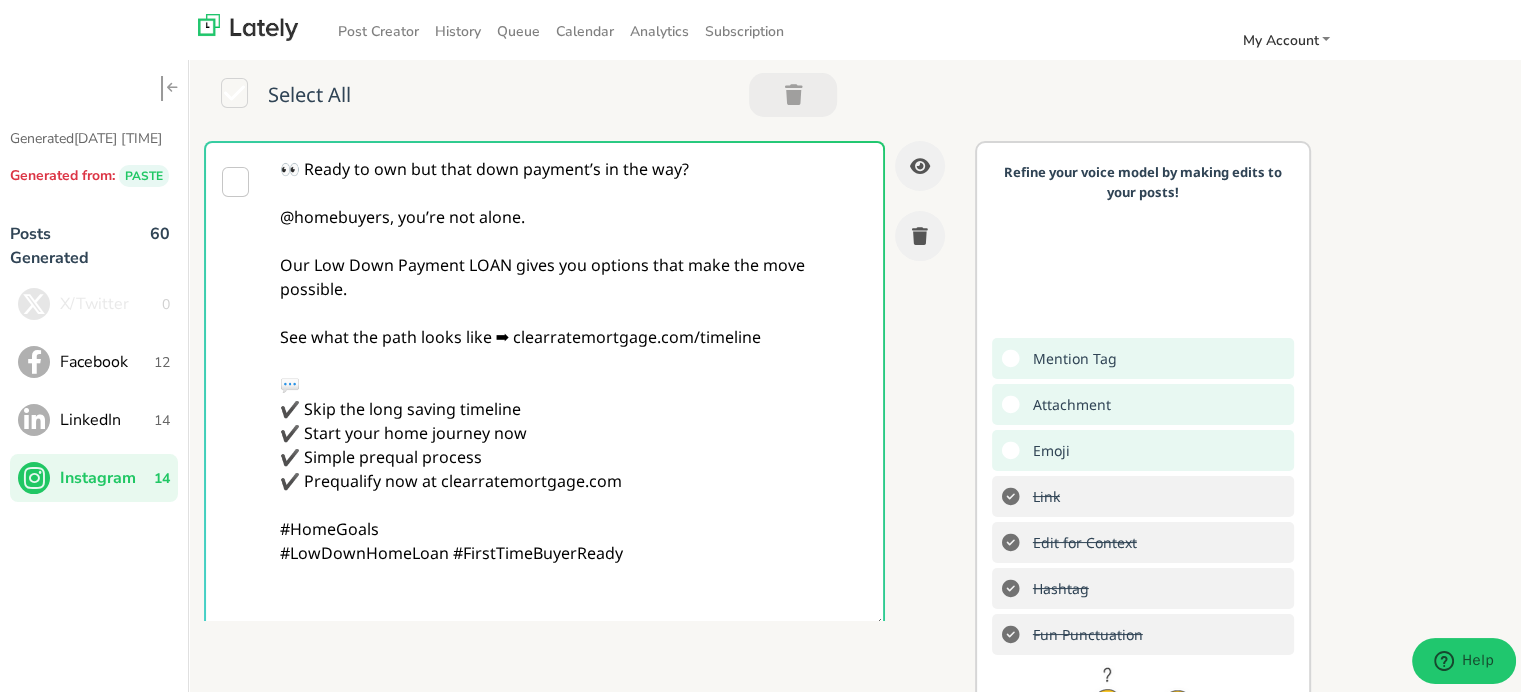 paste on "Follow Us On Our Social Media Platforms!
Facebook: https://www.facebook.com/clearratemortgage
LinkedIn: https://www.linkedin.com/company/clear-rate-mortgage/posts/?feedView=all
Instagram: https://www.instagram.com/clear.rate.mortgage/" 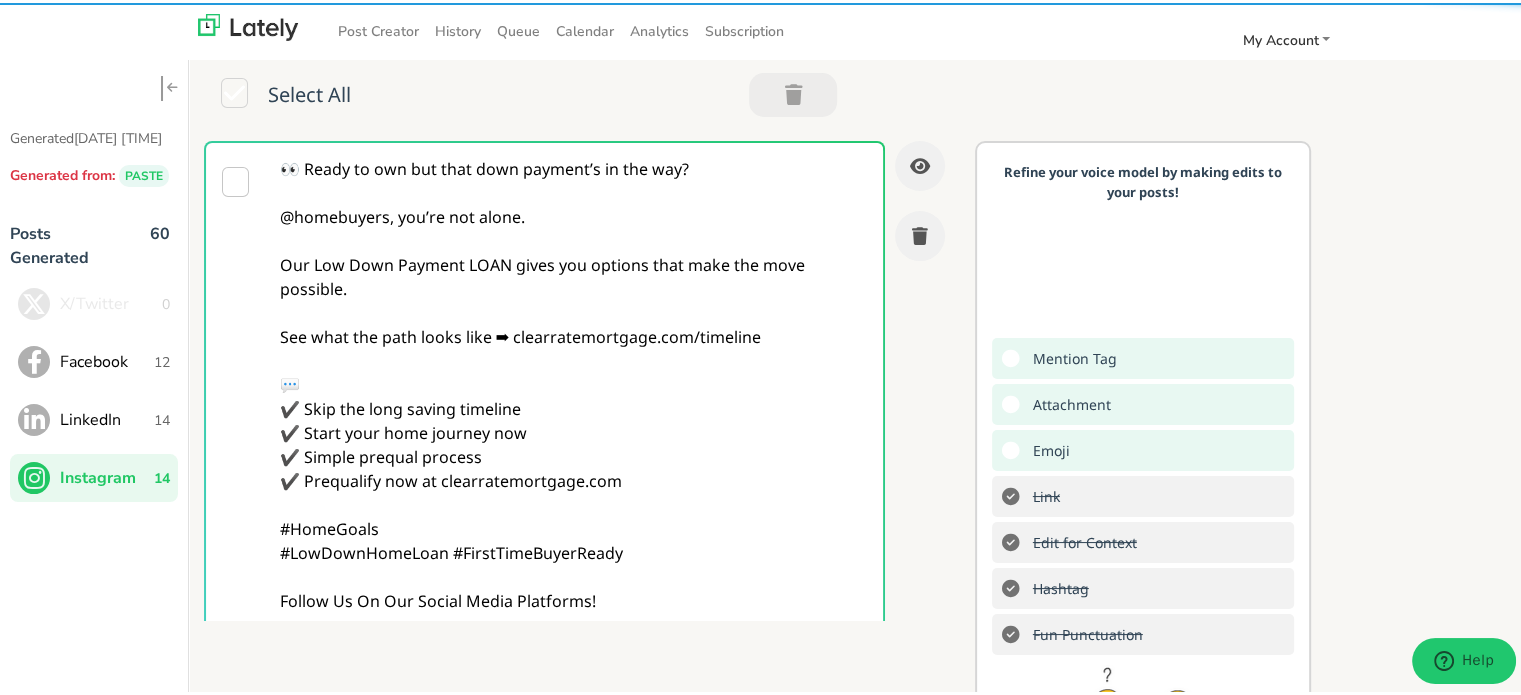 scroll, scrollTop: 420, scrollLeft: 0, axis: vertical 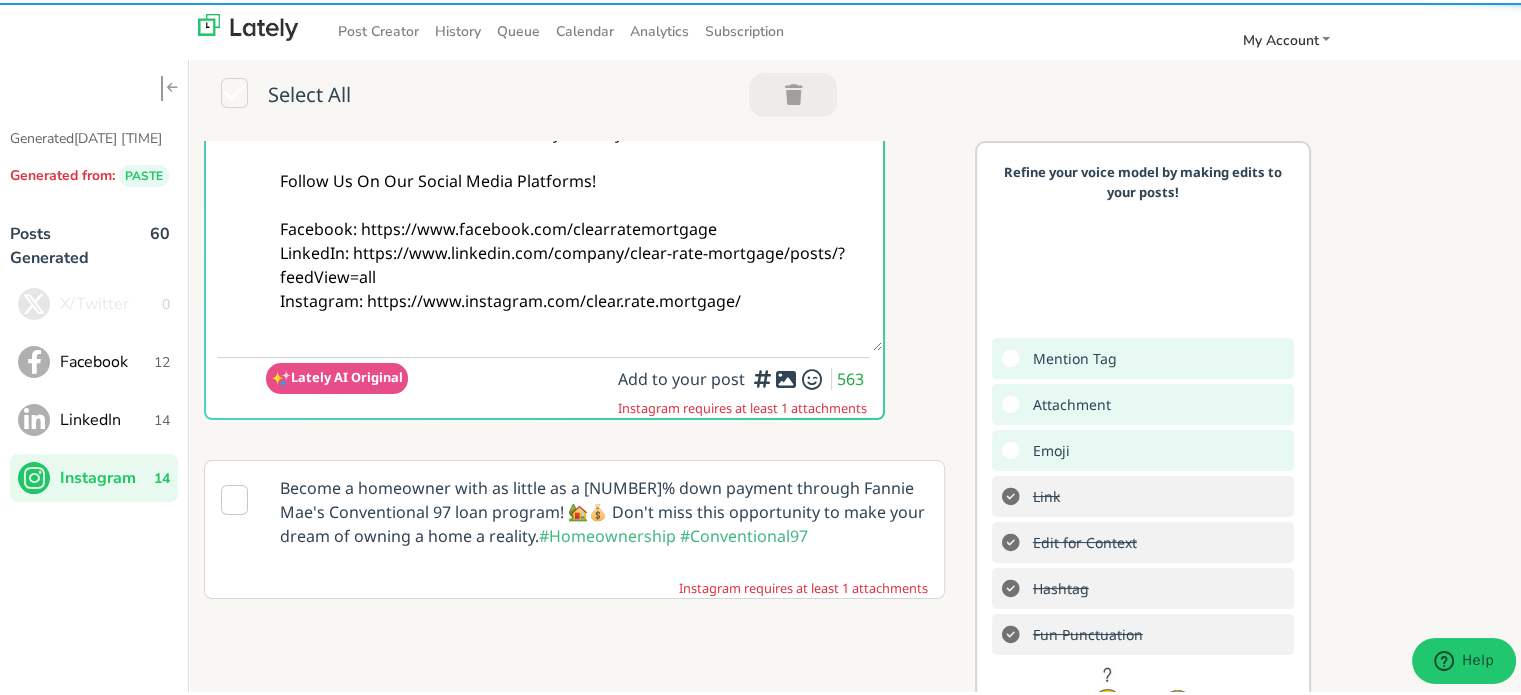 type on "👀 Ready to own but that down payment’s in the way?
@homebuyers, you’re not alone.
Our Low Down Payment LOAN gives you options that make the move possible.
See what the path looks like ➡ clearratemortgage.com/timeline
💬
✔️ Skip the long saving timeline
✔️ Start your home journey now
✔️ Simple prequal process
✔️ Prequalify now at clearratemortgage.com
#HomeGoals
#LowDownHomeLoan #FirstTimeBuyerReady
Follow Us On Our Social Media Platforms!
Facebook: https://www.facebook.com/clearratemortgage
LinkedIn: https://www.linkedin.com/company/clear-rate-mortgage/posts/?feedView=all
Instagram: https://www.instagram.com/clear.rate.mortgage/" 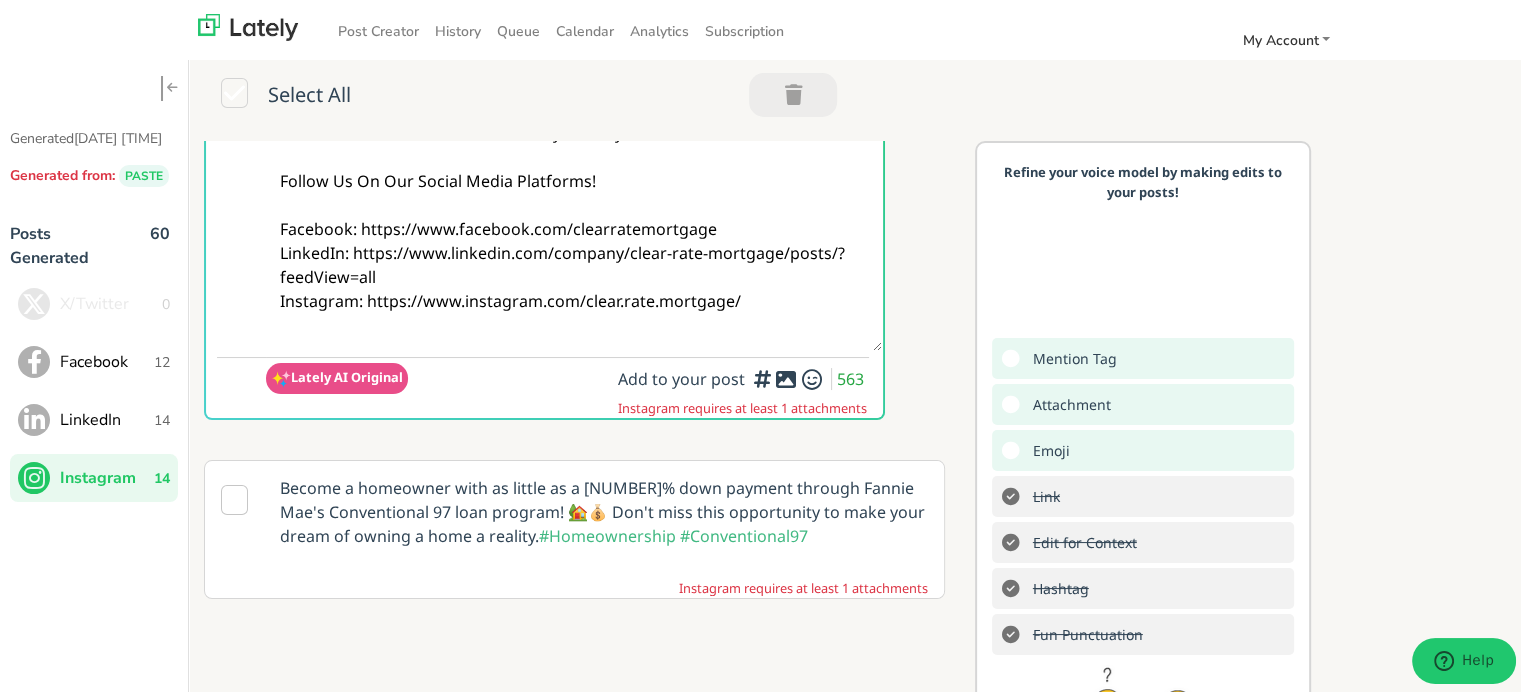 click at bounding box center [762, 372] 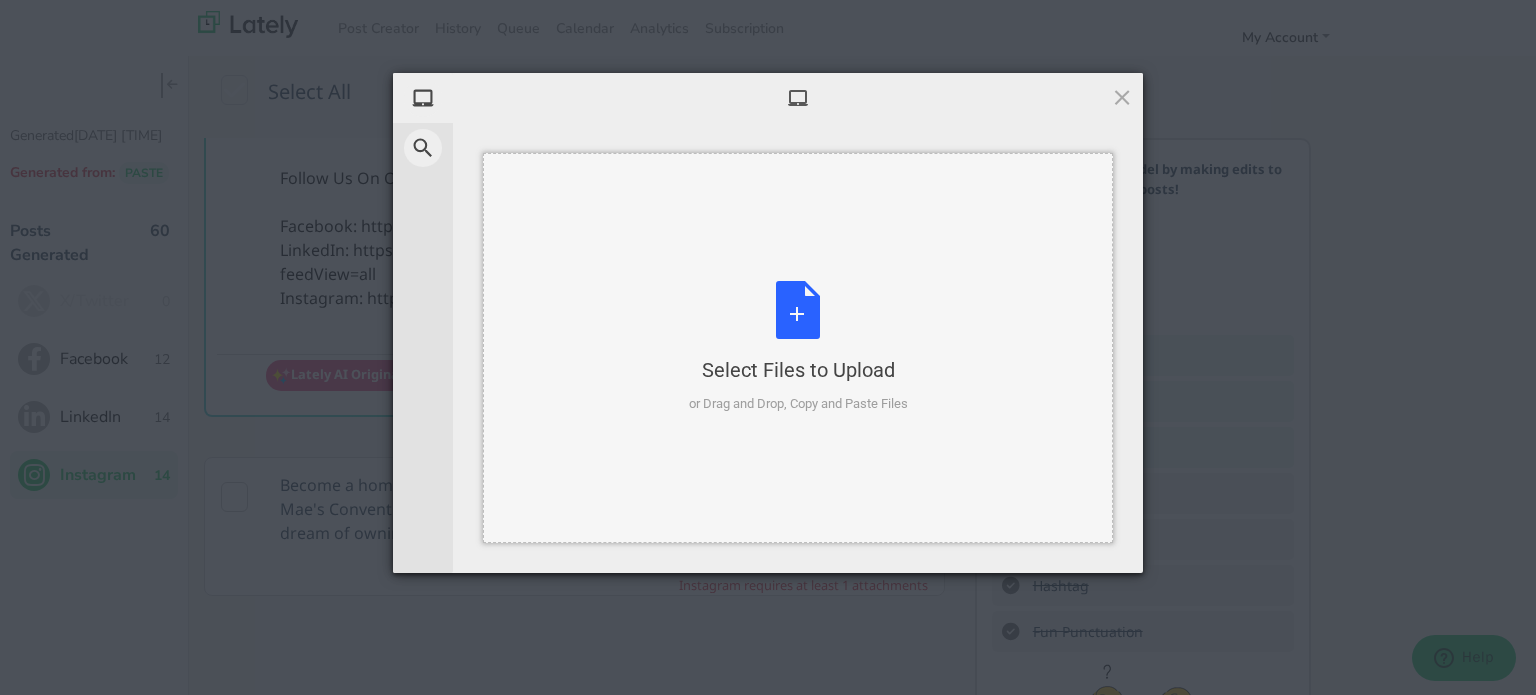 click on "Select Files to Upload
or Drag and Drop, Copy and Paste Files" at bounding box center (798, 347) 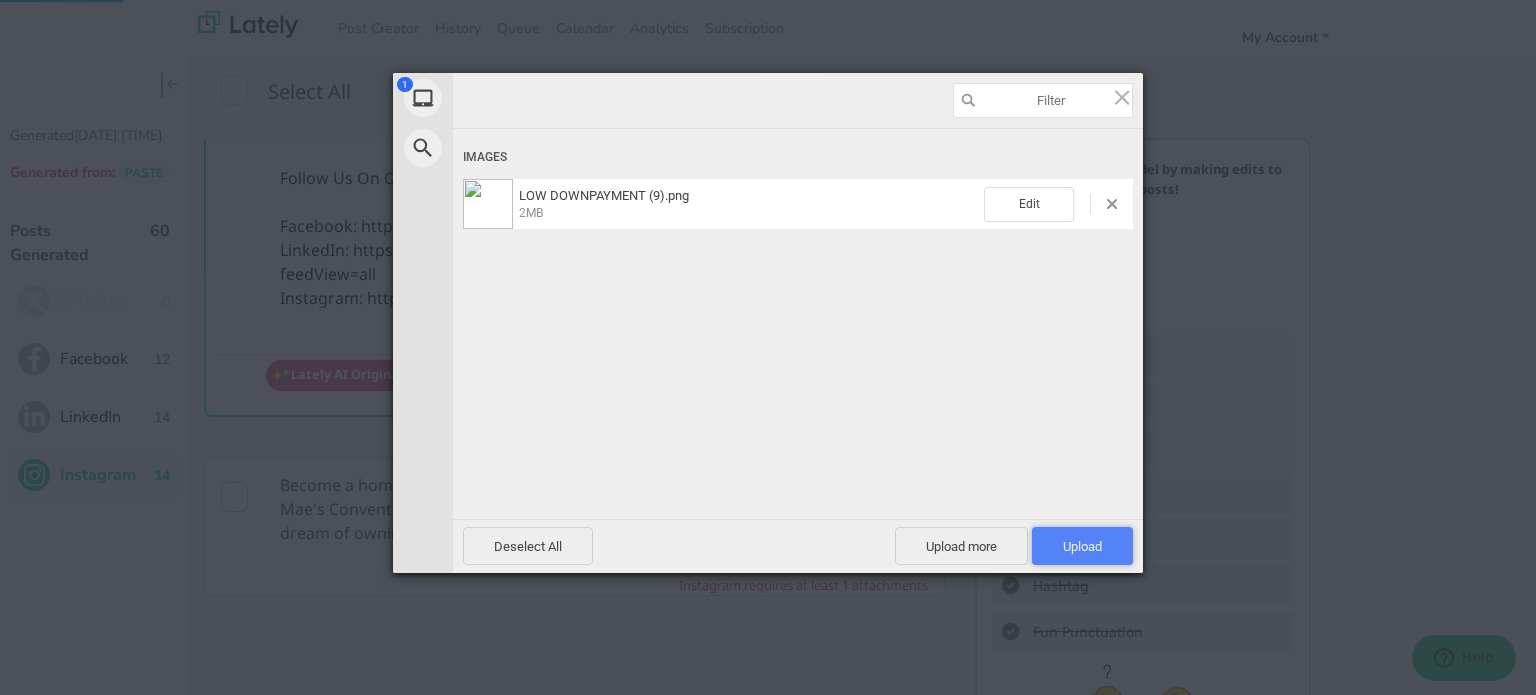 click on "Upload
1" at bounding box center (1082, 546) 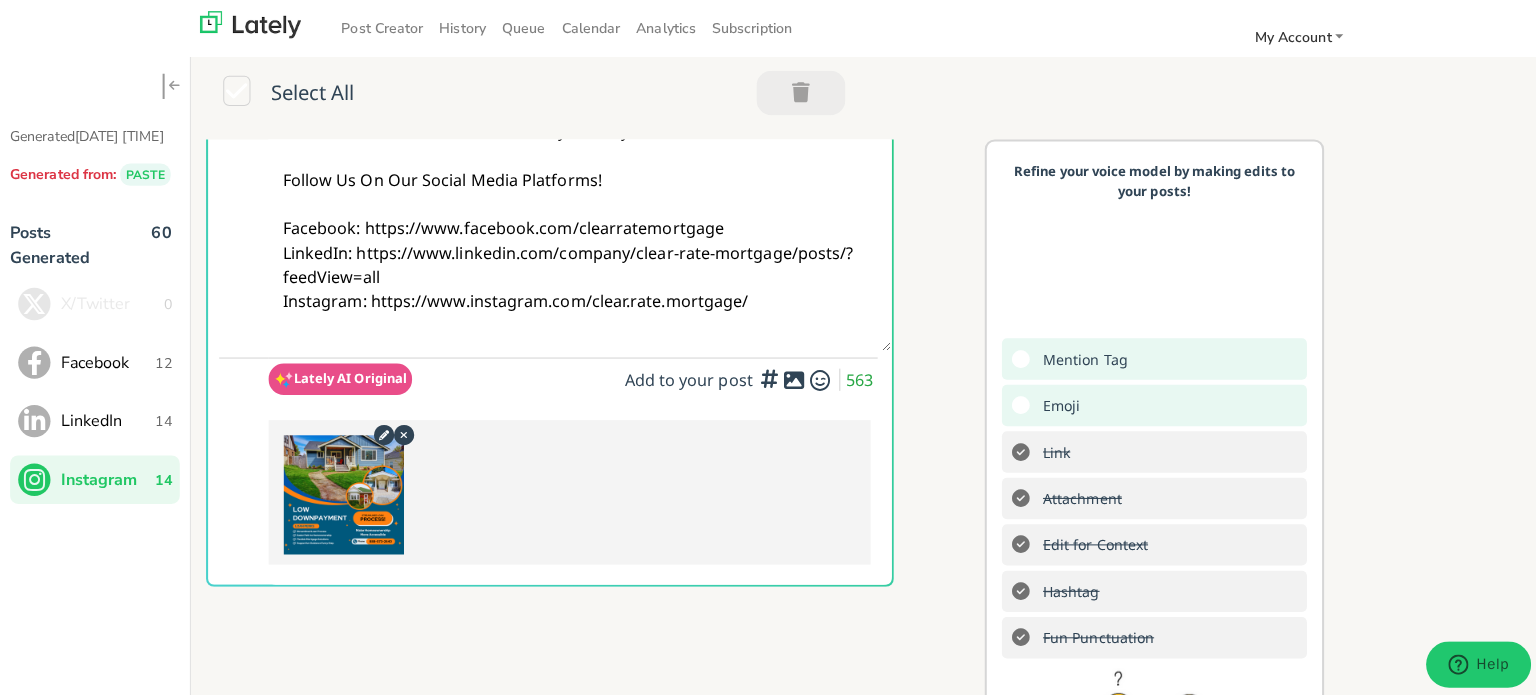 scroll, scrollTop: 0, scrollLeft: 0, axis: both 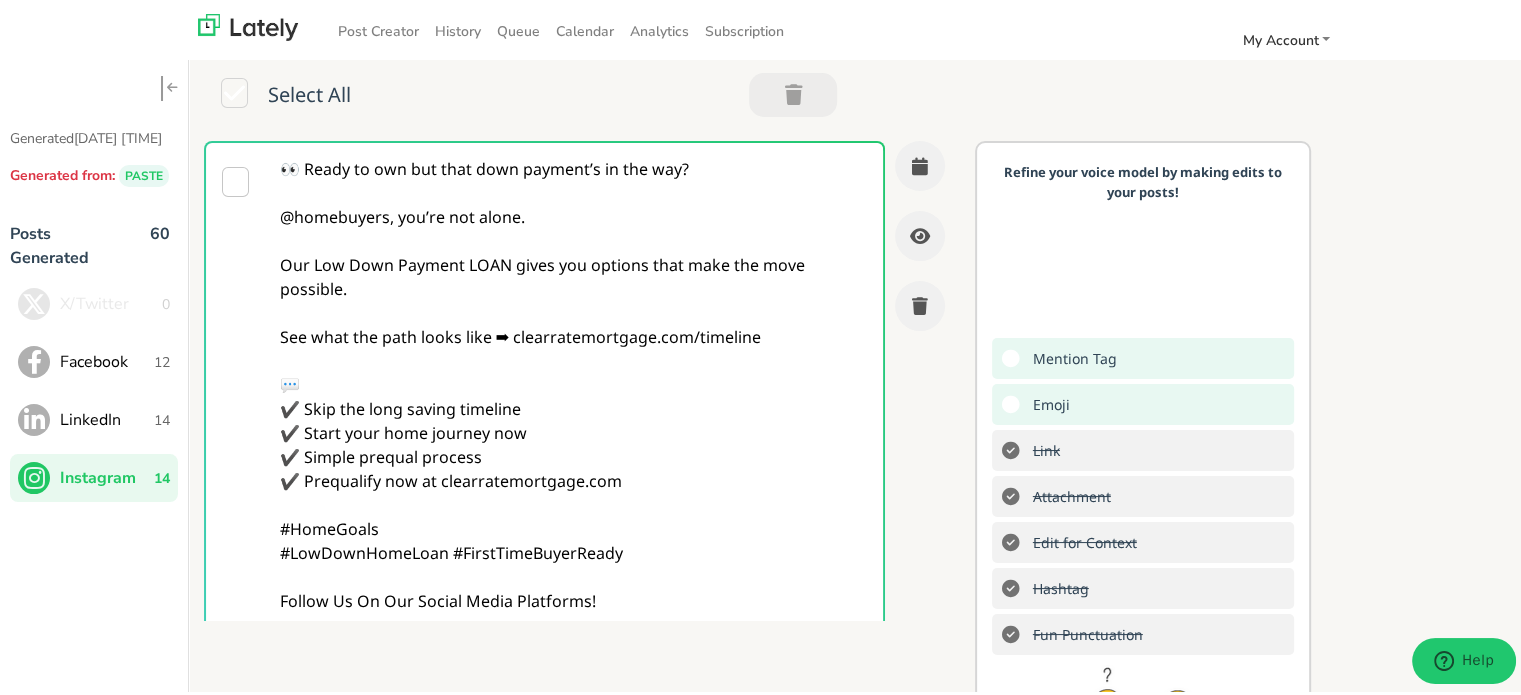 click on "👀 Ready to own but that down payment’s in the way?
@homebuyers, you’re not alone.
Our Low Down Payment LOAN gives you options that make the move possible.
See what the path looks like ➡ clearratemortgage.com/timeline
💬
✔️ Skip the long saving timeline
✔️ Start your home journey now
✔️ Simple prequal process
✔️ Prequalify now at clearratemortgage.com
#HomeGoals
#LowDownHomeLoan #FirstTimeBuyerReady
Follow Us On Our Social Media Platforms!
Facebook: https://www.facebook.com/clearratemortgage
LinkedIn: https://www.linkedin.com/company/clear-rate-mortgage/posts/?feedView=all
Instagram: https://www.instagram.com/clear.rate.mortgage/" at bounding box center (574, 454) 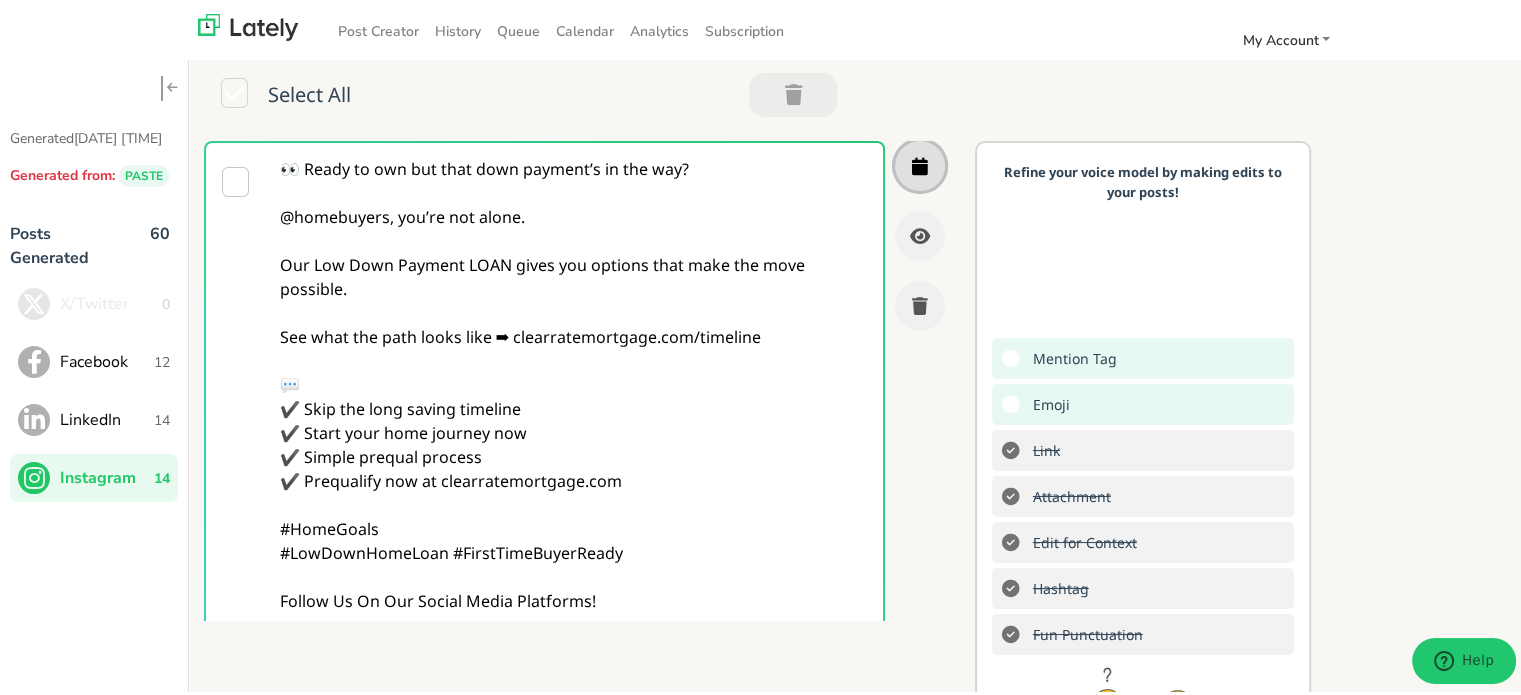 click at bounding box center (920, 163) 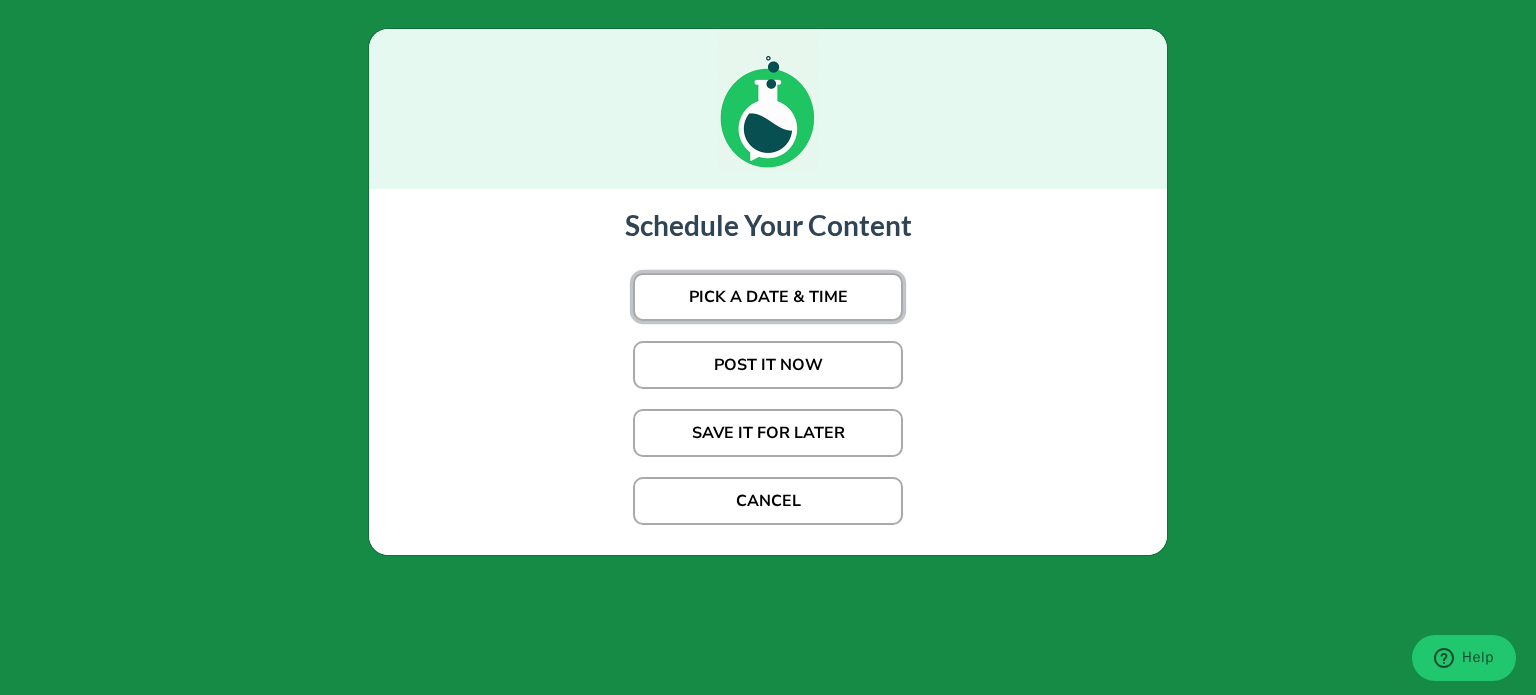 click on "PICK A DATE & TIME" at bounding box center [768, 297] 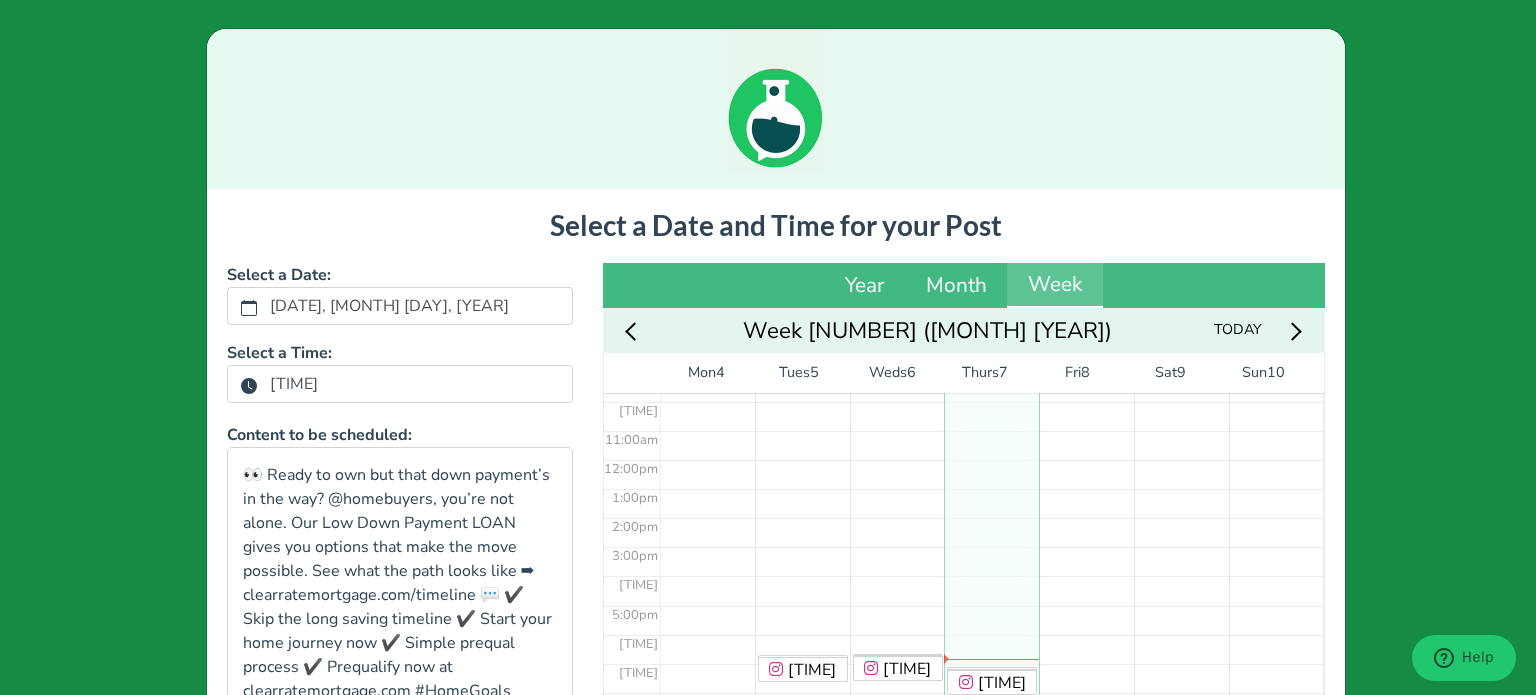 click on "[TIME]" at bounding box center [294, 384] 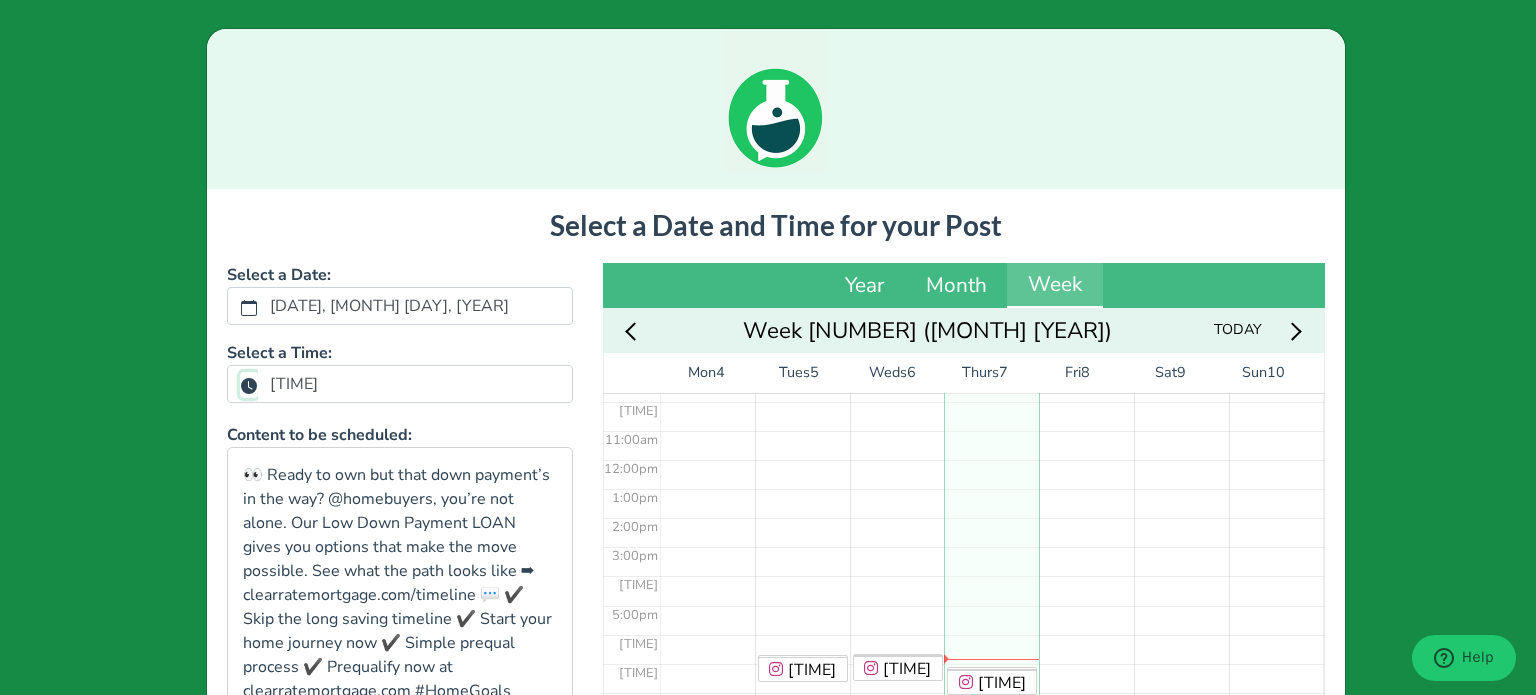 click on "[TIME]" at bounding box center [249, 385] 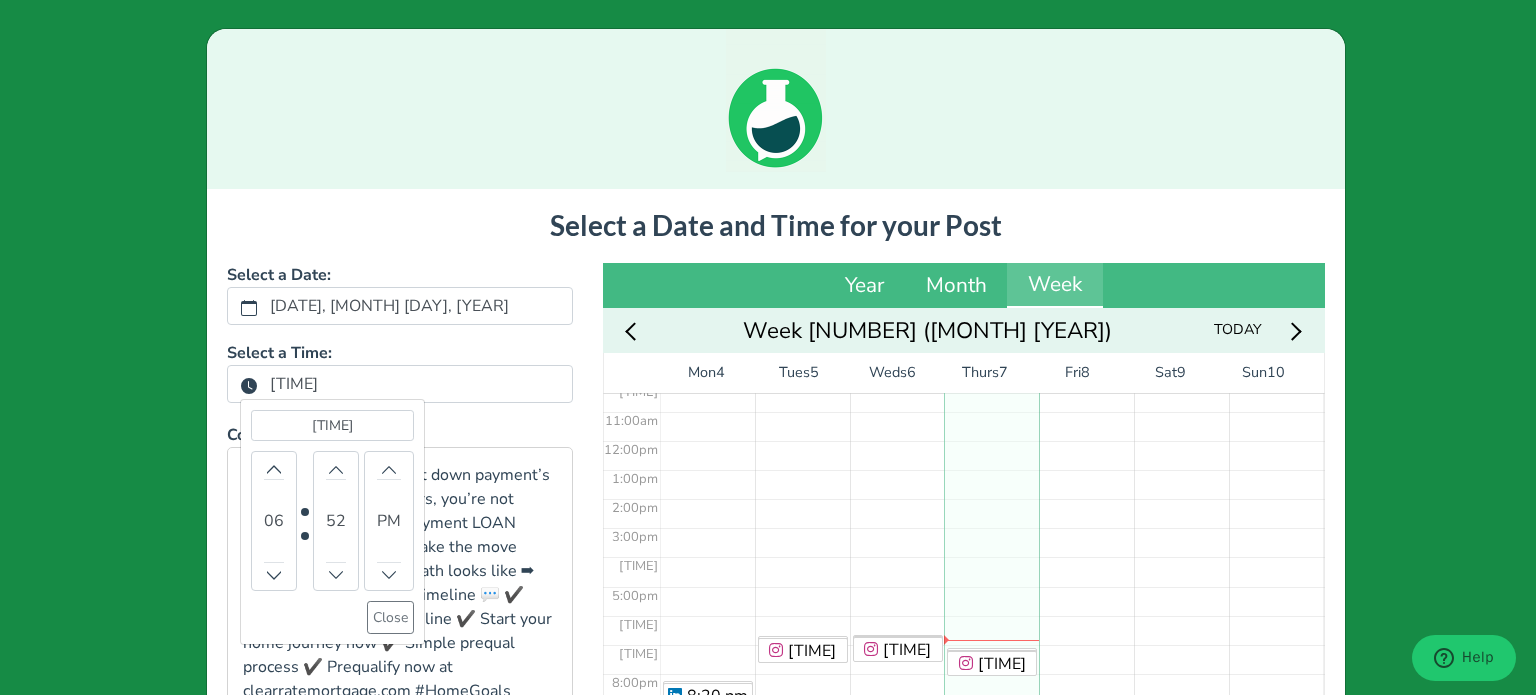 scroll, scrollTop: 303, scrollLeft: 0, axis: vertical 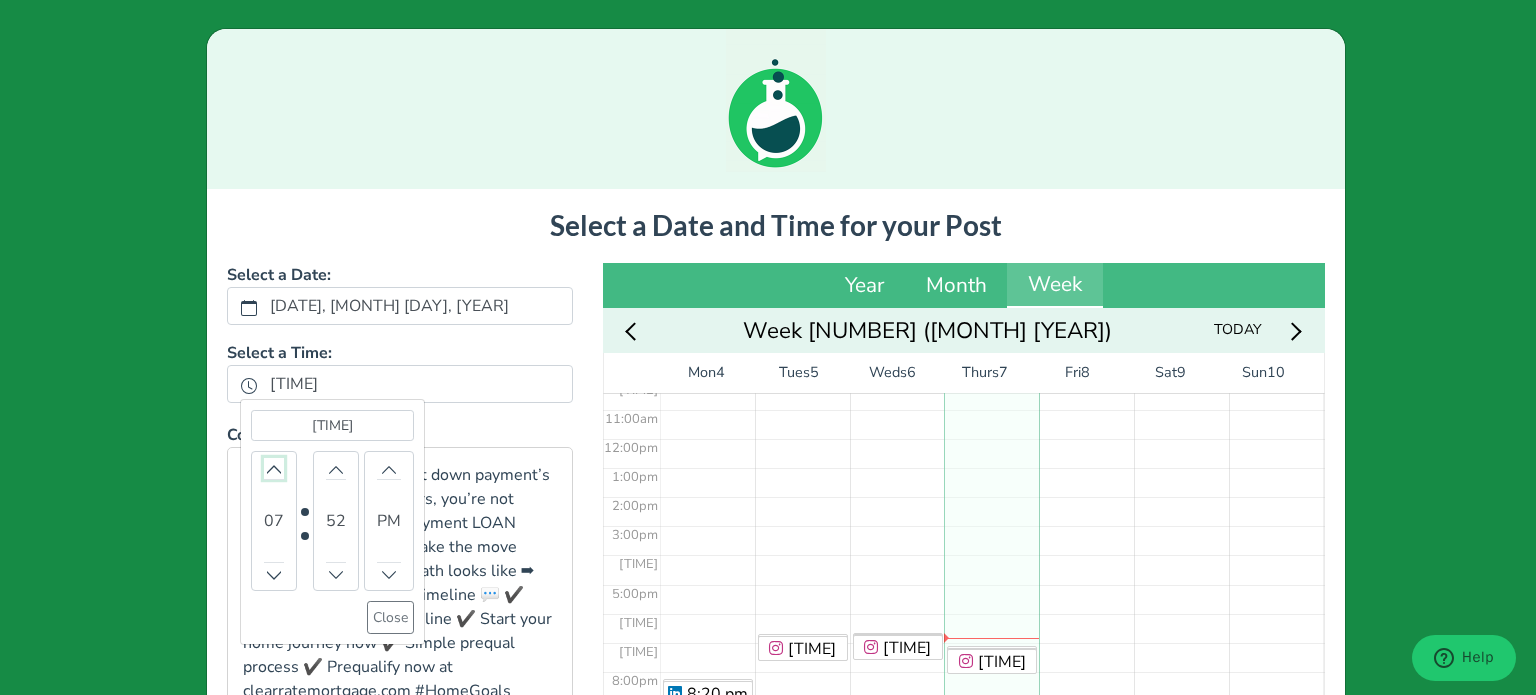 click at bounding box center [274, 468] 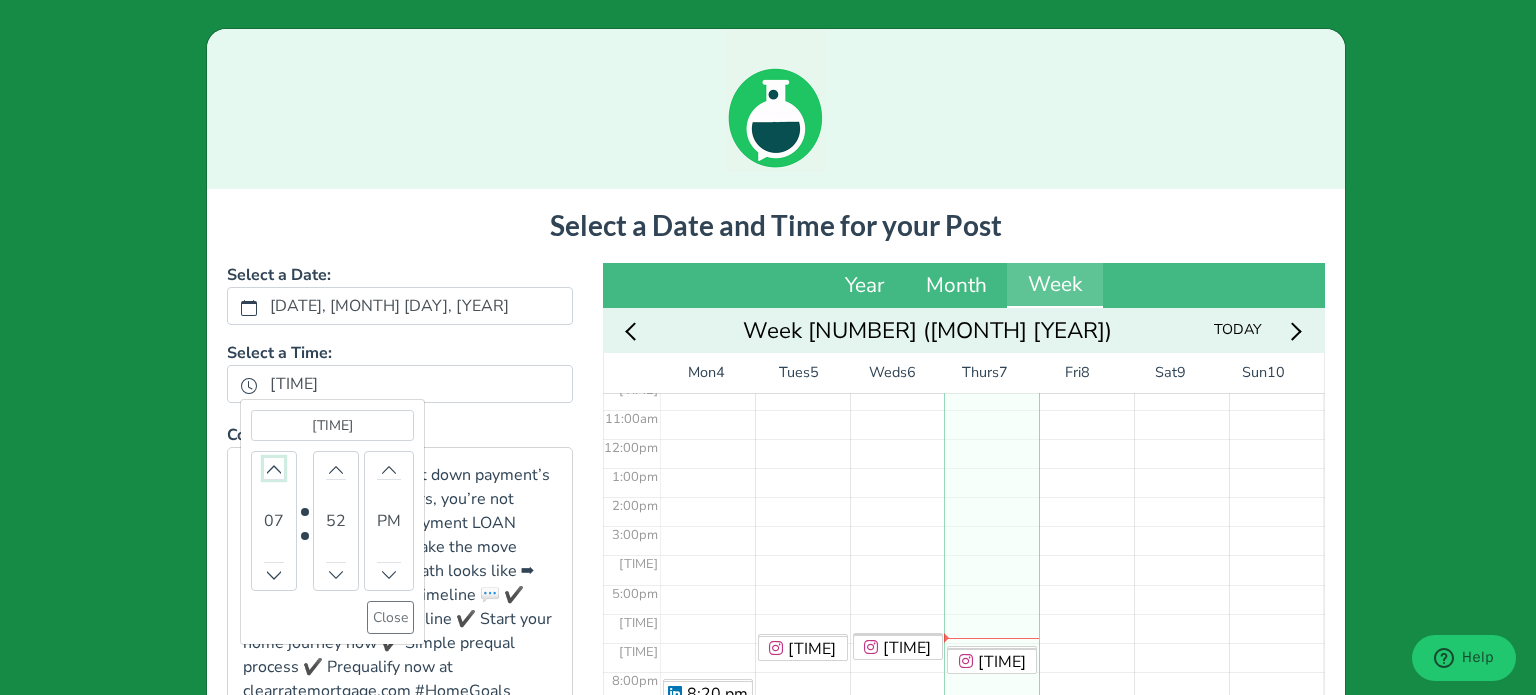 click at bounding box center [274, 468] 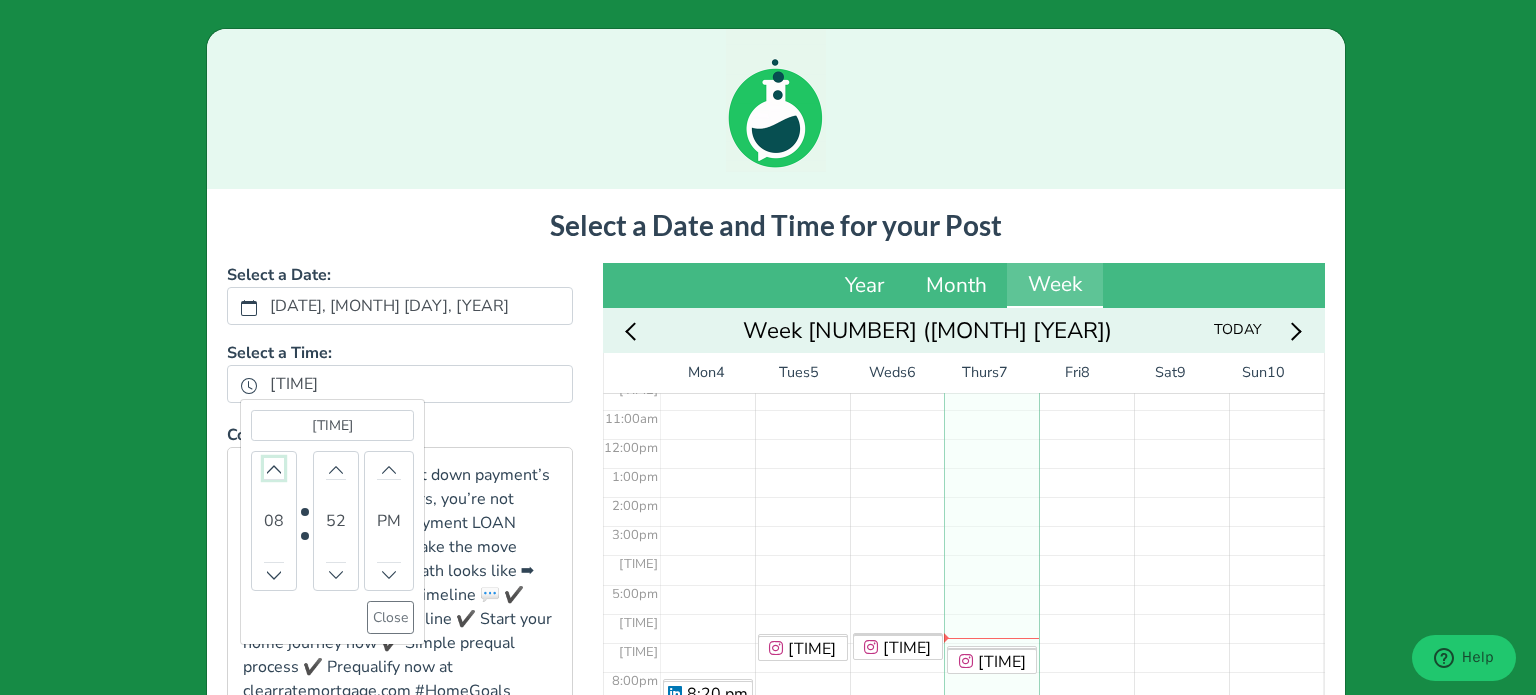 click at bounding box center (274, 468) 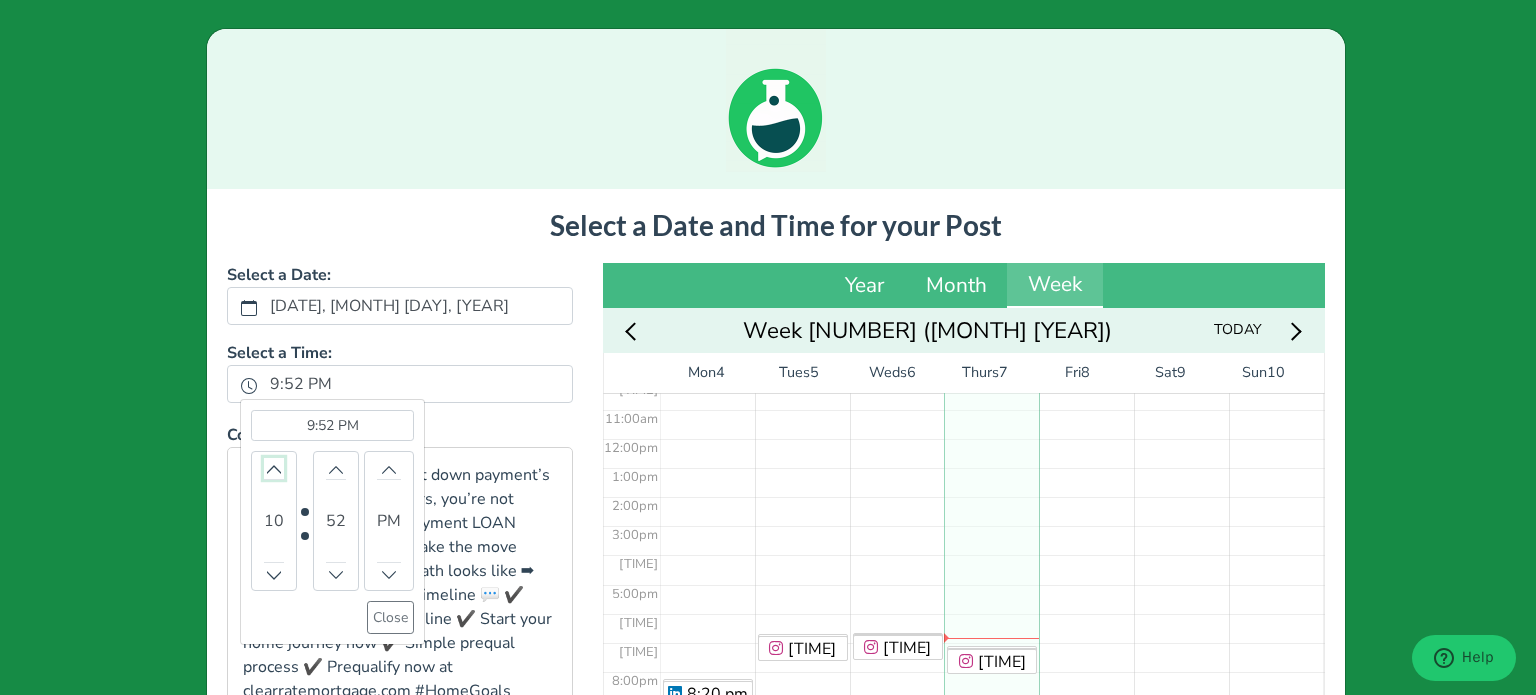 click at bounding box center [274, 468] 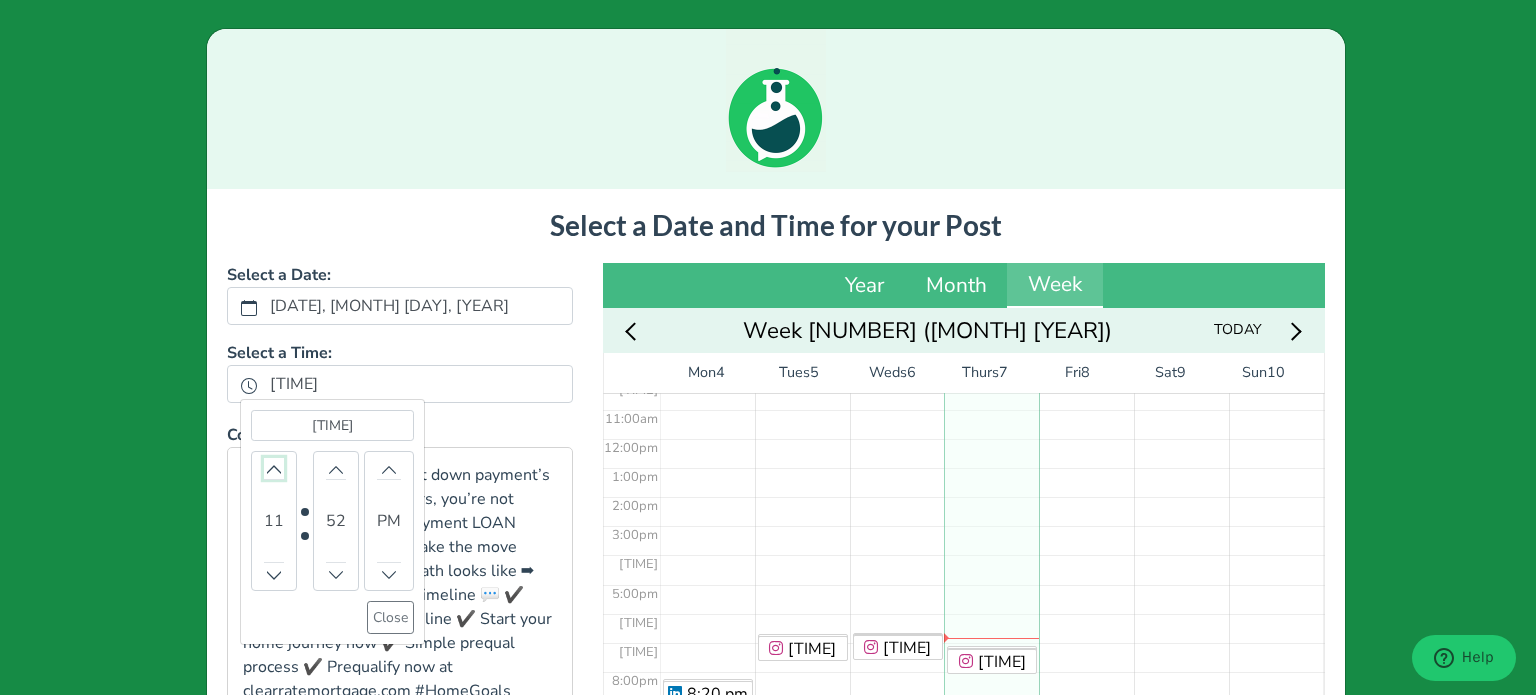 click at bounding box center [274, 468] 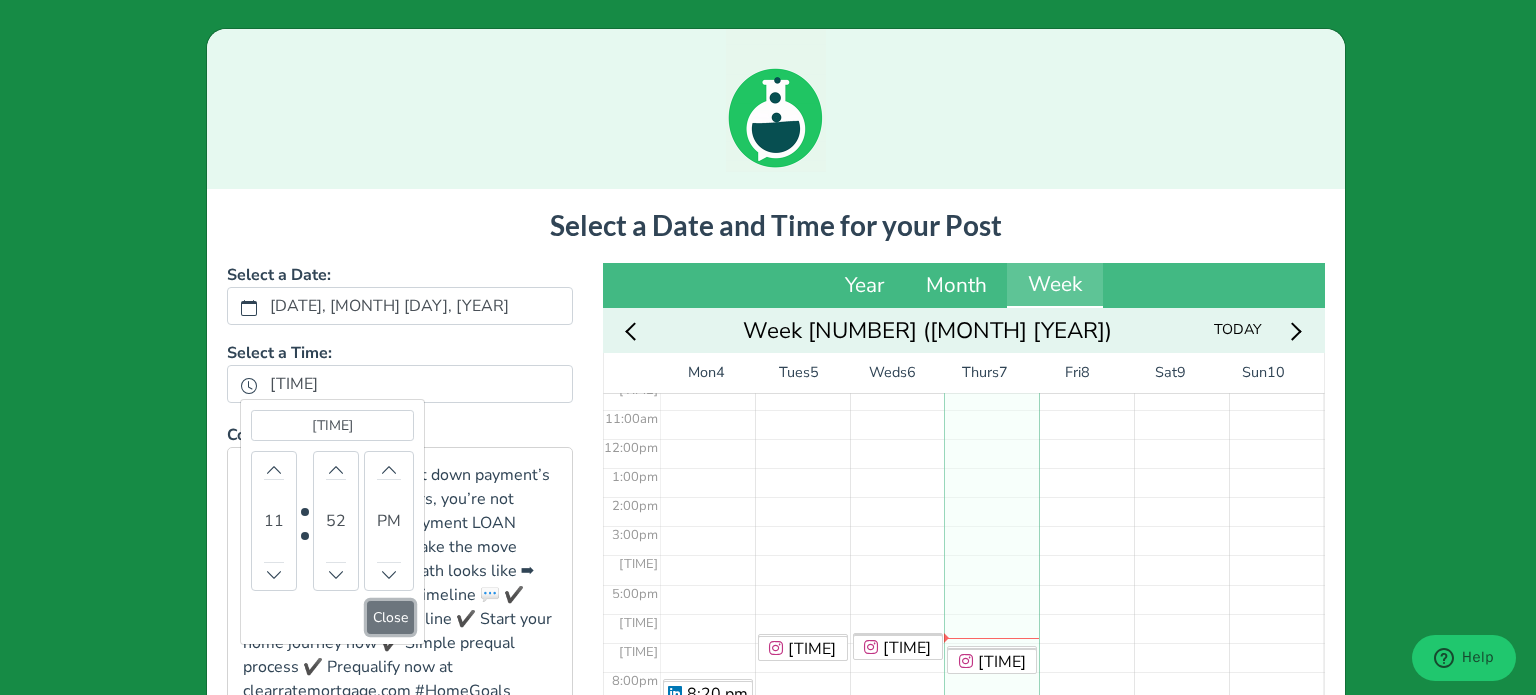 click on "Close" at bounding box center [390, 617] 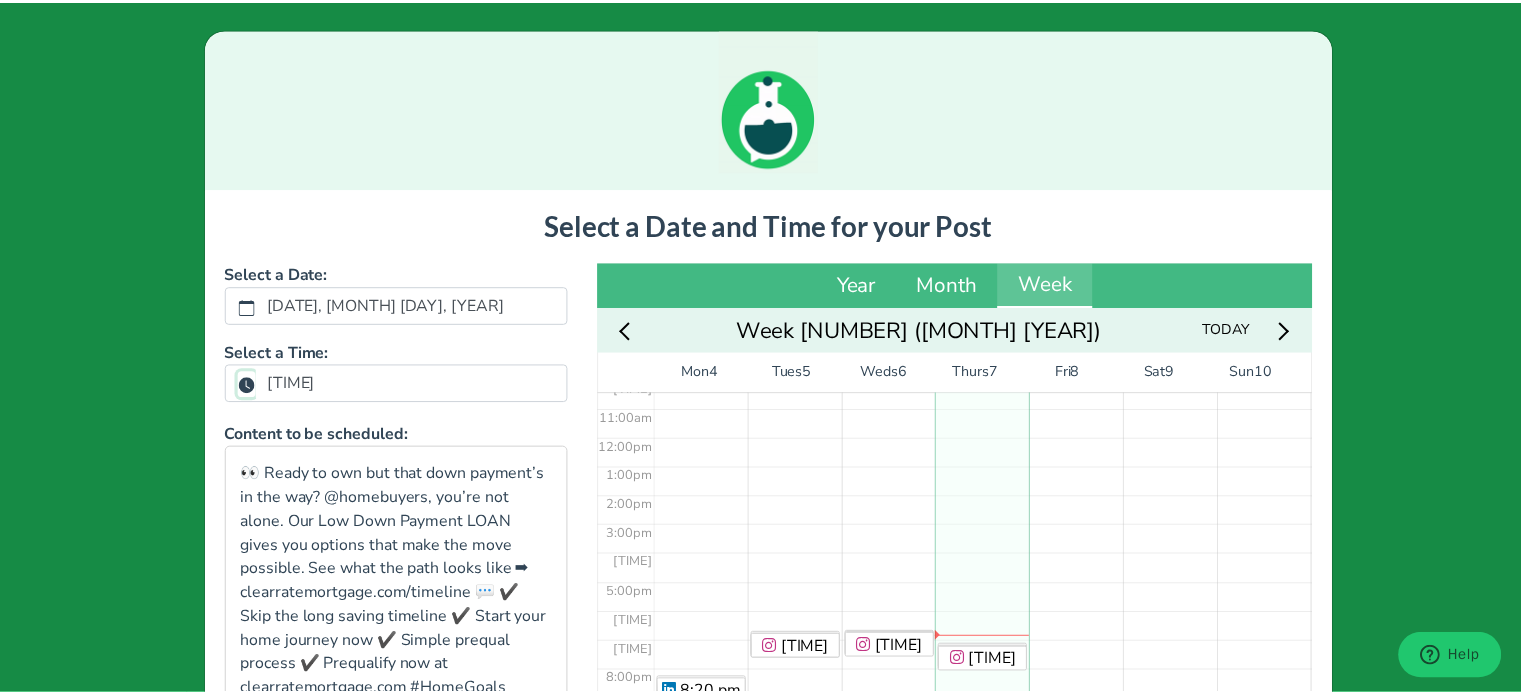 scroll, scrollTop: 465, scrollLeft: 0, axis: vertical 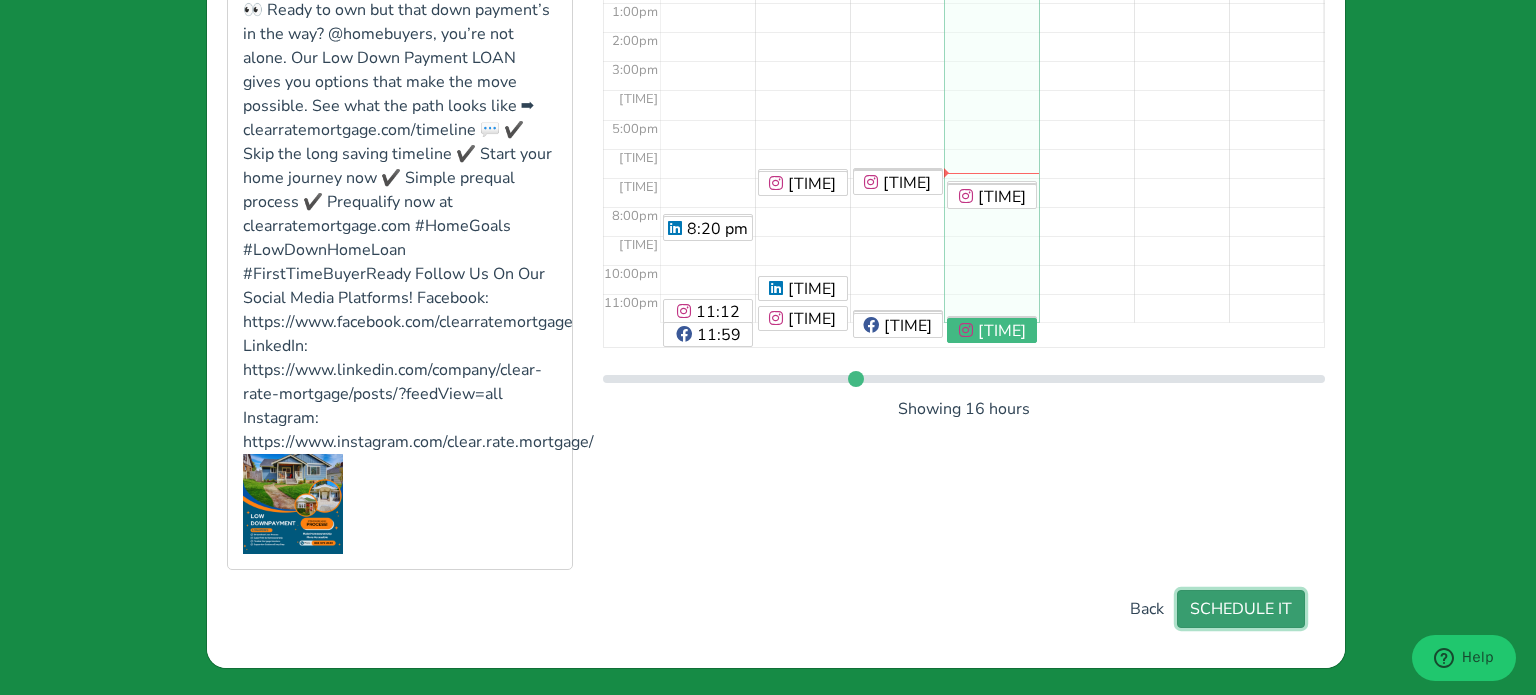 click on "SCHEDULE IT" at bounding box center [1241, 609] 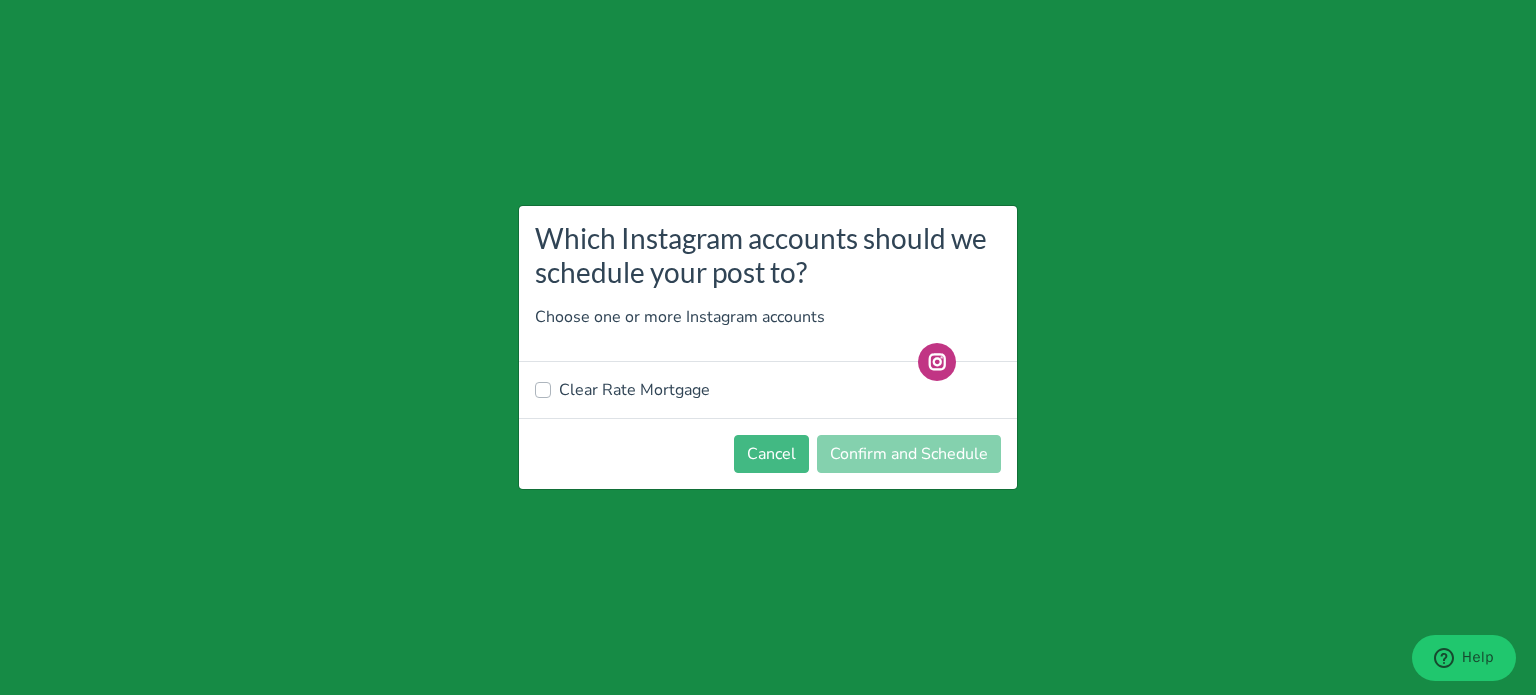 click on "Clear Rate Mortgage" at bounding box center [634, 390] 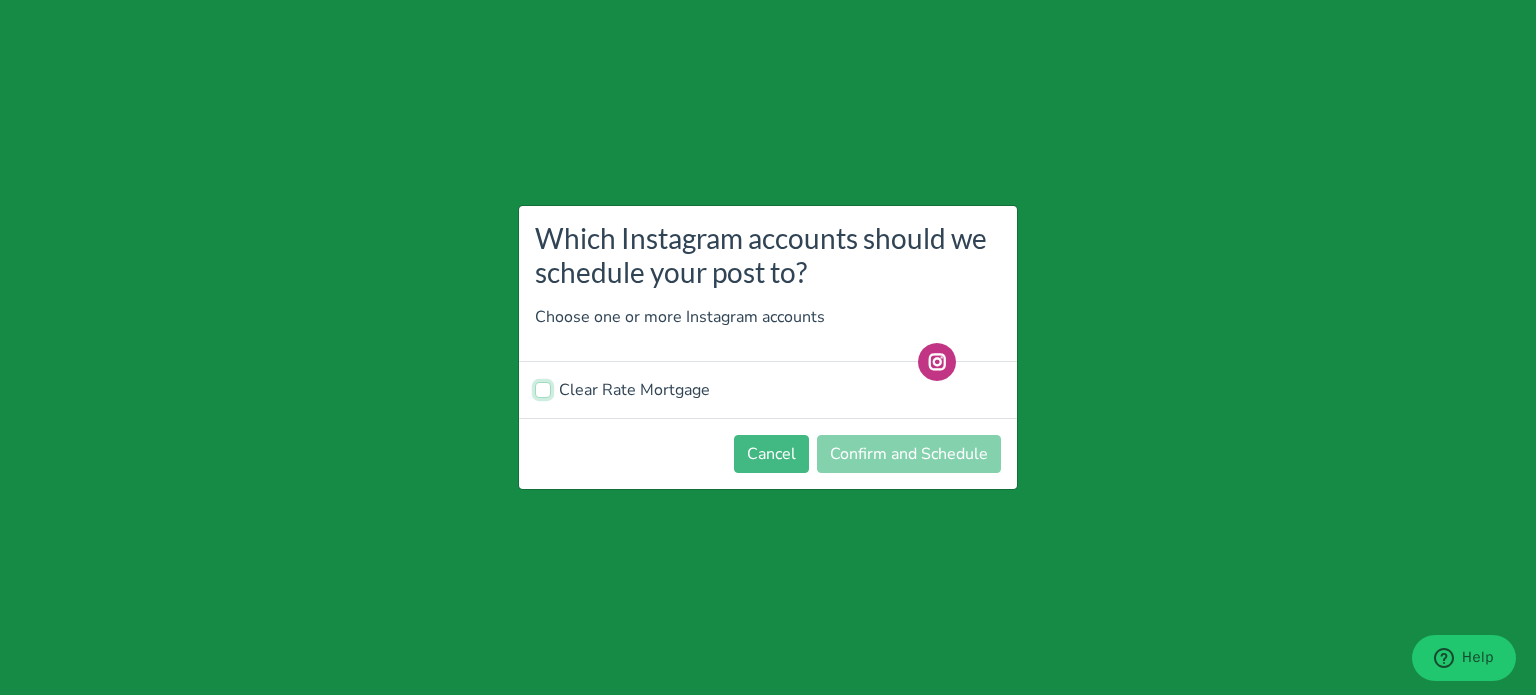 click on "Clear Rate Mortgage" at bounding box center (543, 388) 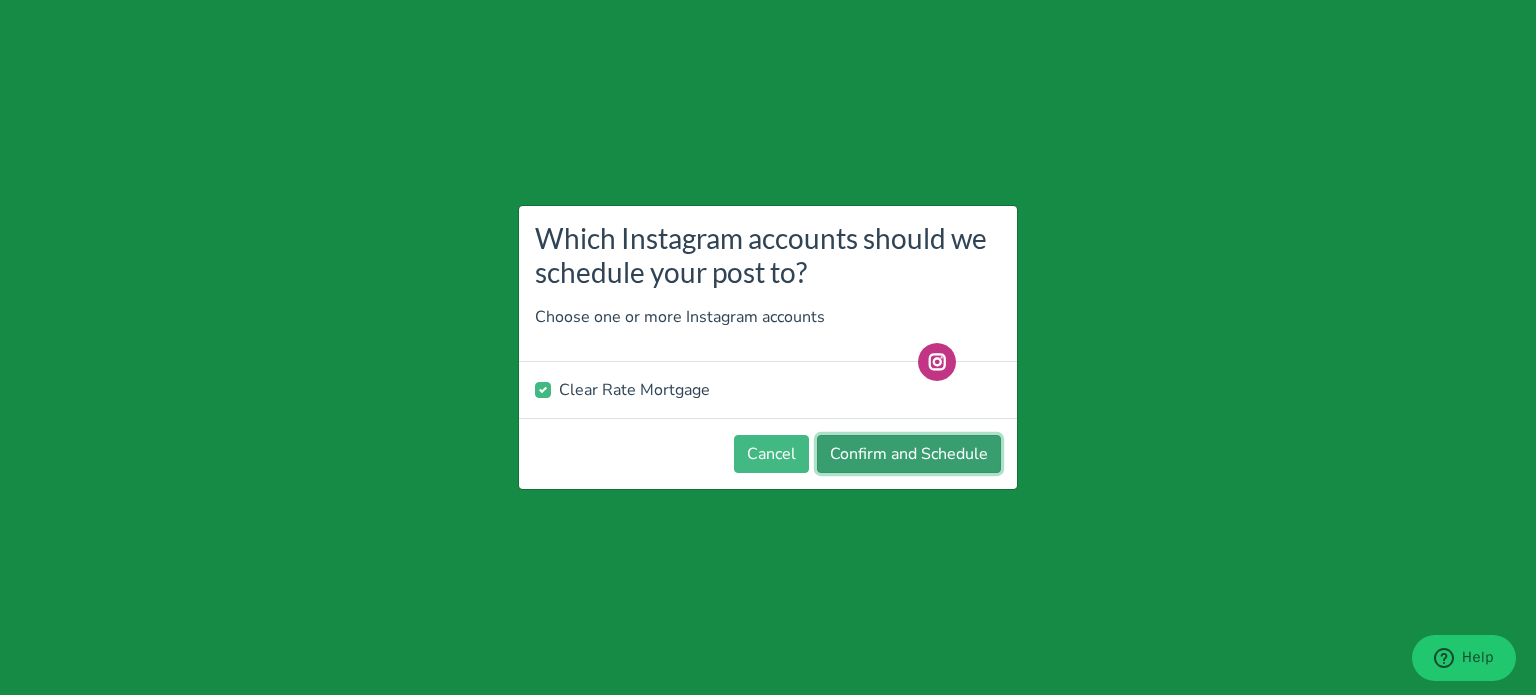 click on "Confirm and Schedule" at bounding box center (909, 454) 